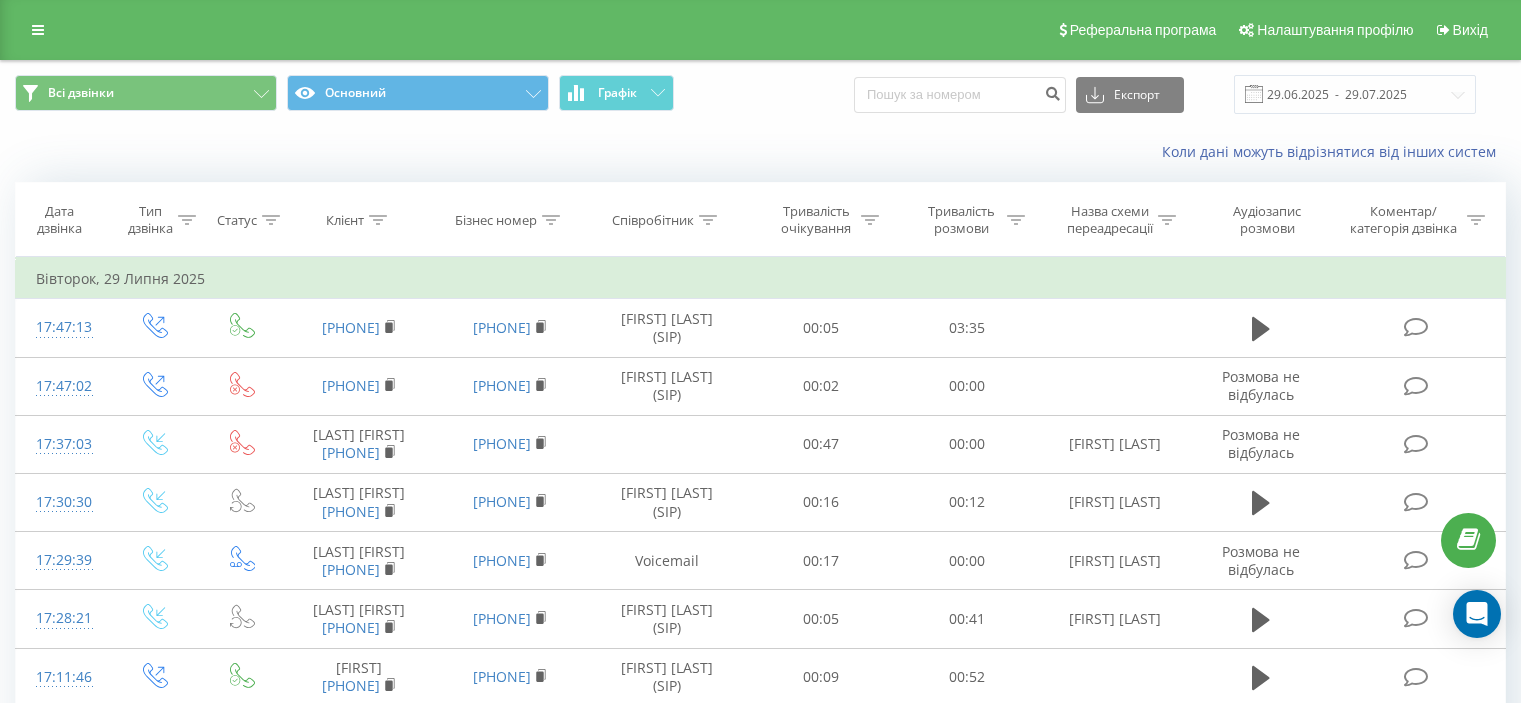 scroll, scrollTop: 0, scrollLeft: 0, axis: both 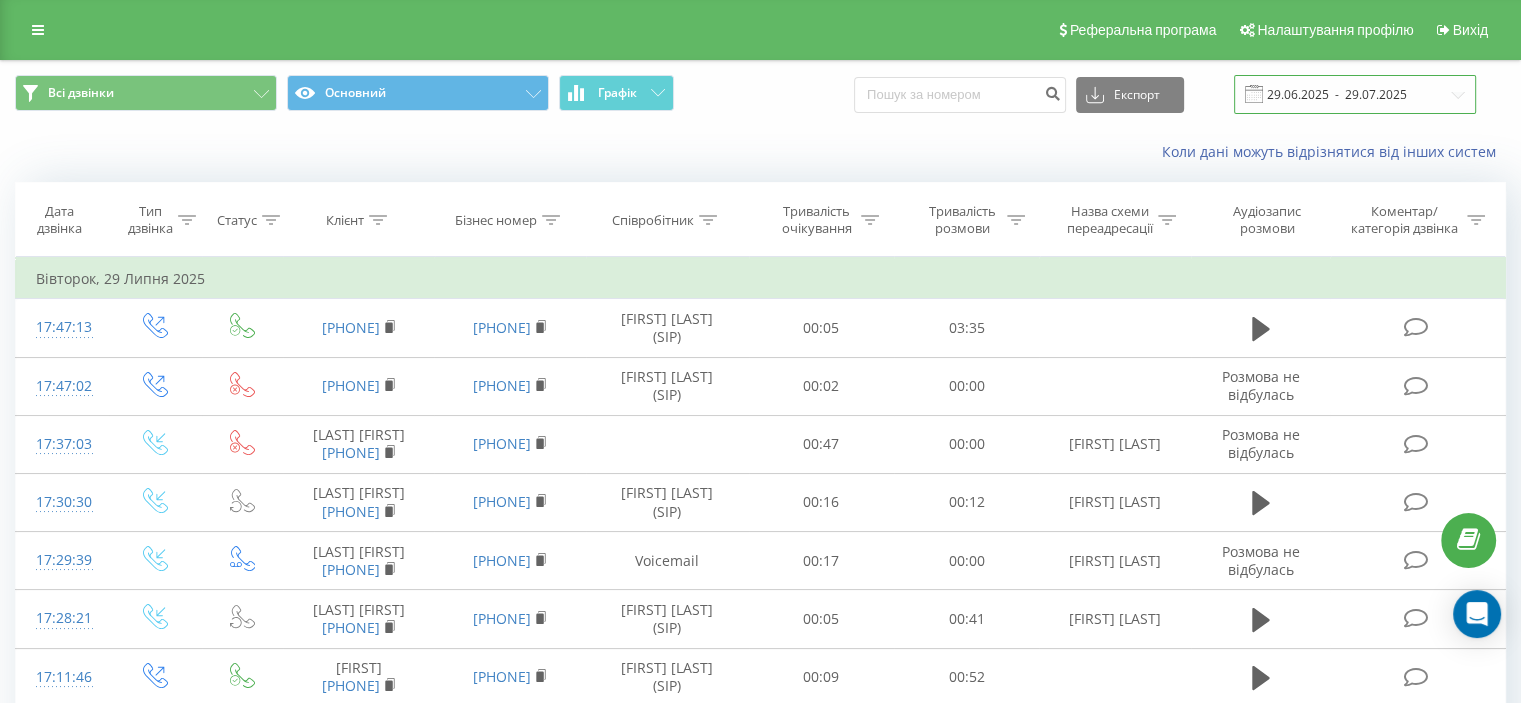 click on "29.06.2025  -  29.07.2025" at bounding box center [1355, 94] 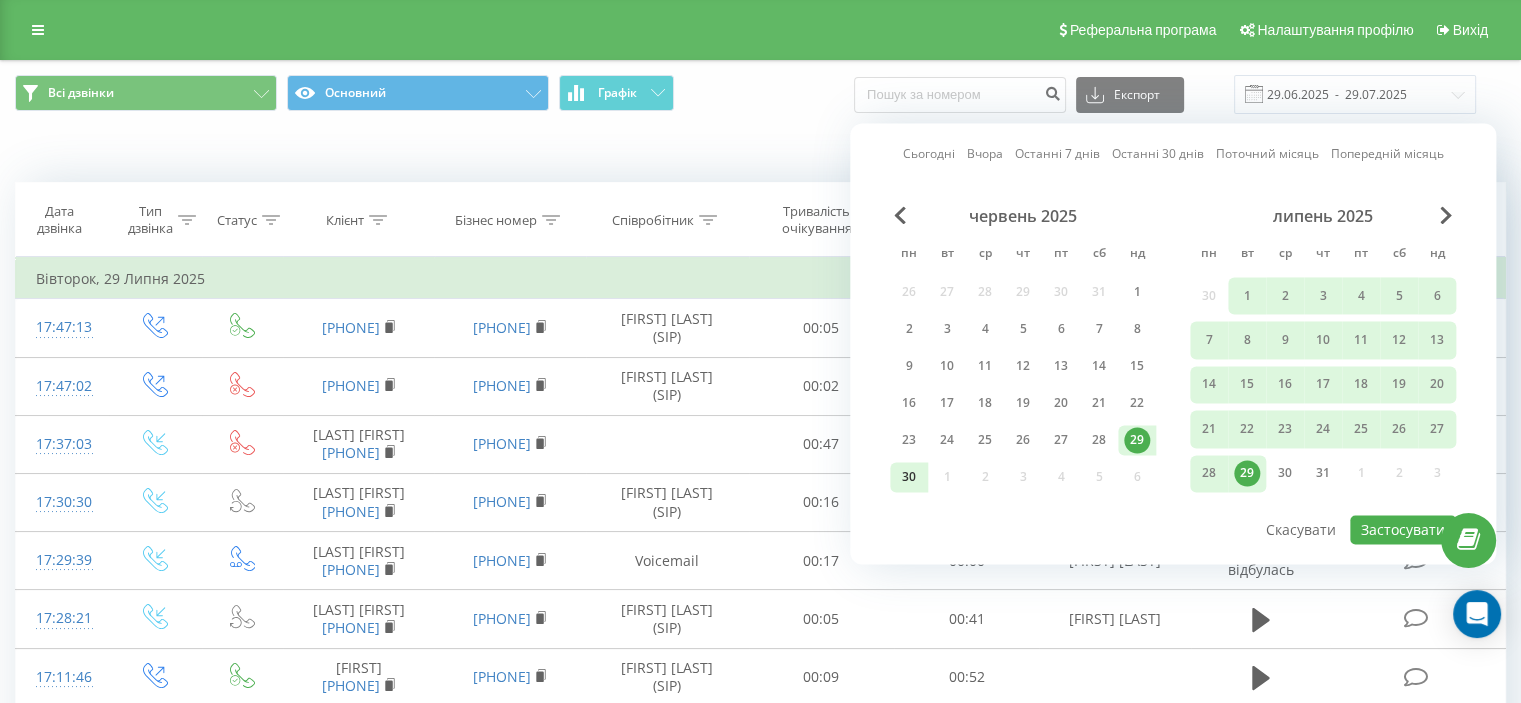 drag, startPoint x: 973, startPoint y: 435, endPoint x: 915, endPoint y: 467, distance: 66.24198 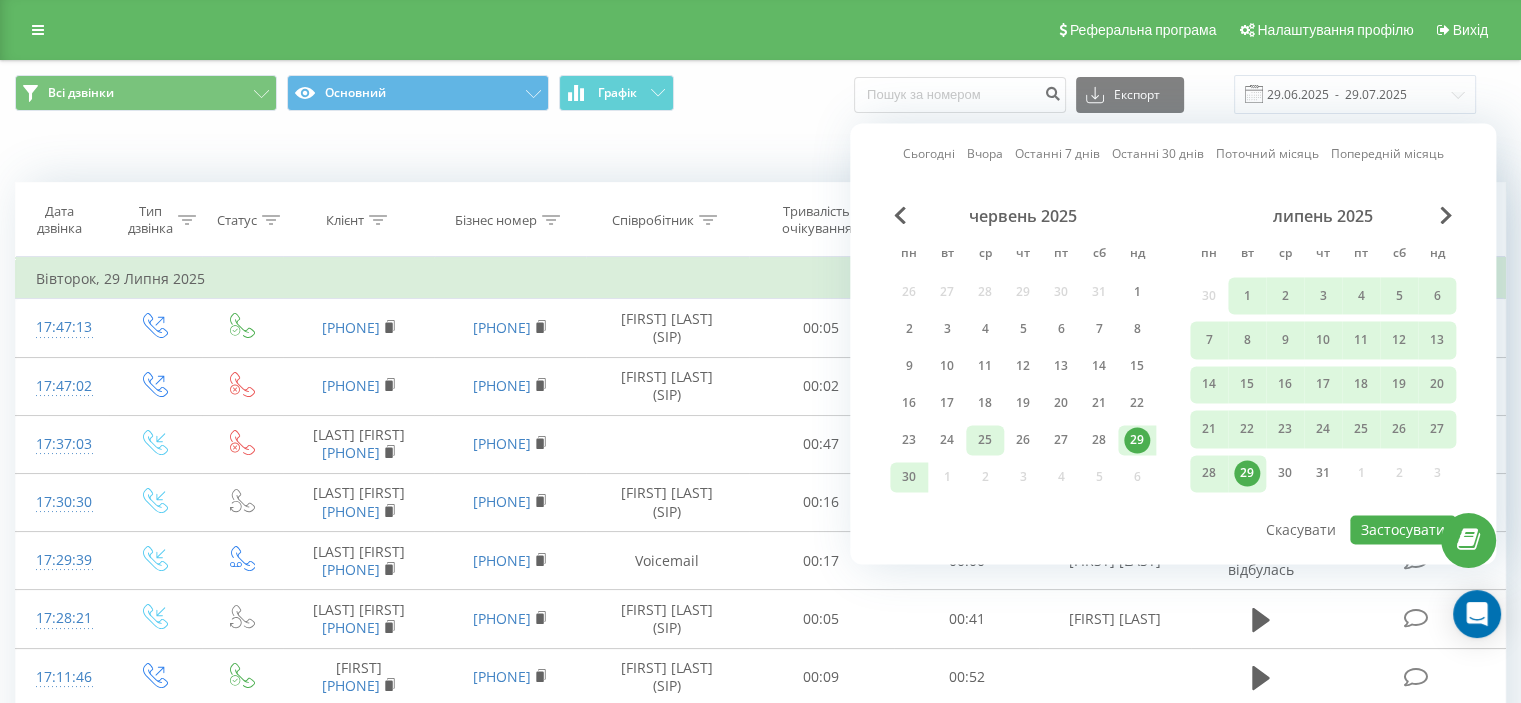 click on "25" at bounding box center (985, 440) 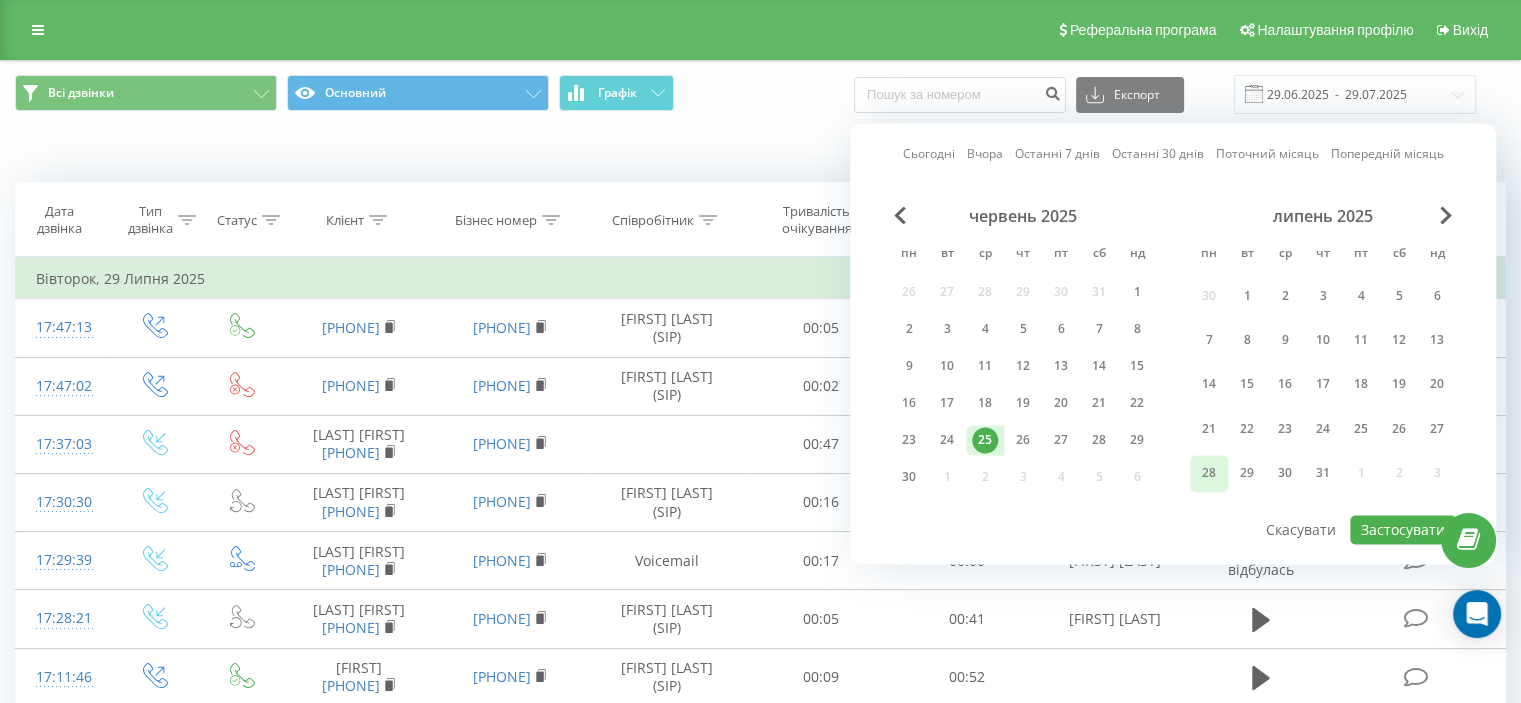 click on "28" at bounding box center [1209, 474] 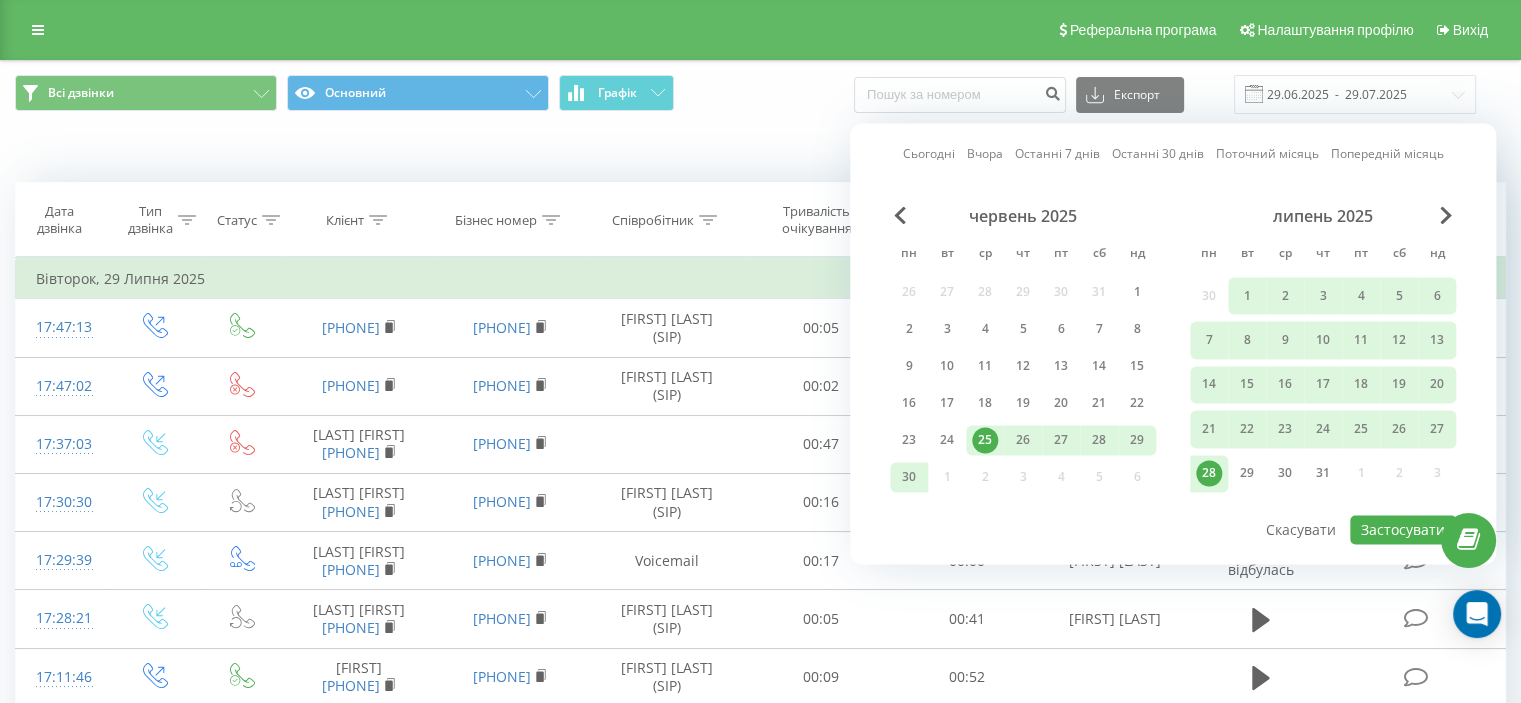 click on "28" at bounding box center (1209, 474) 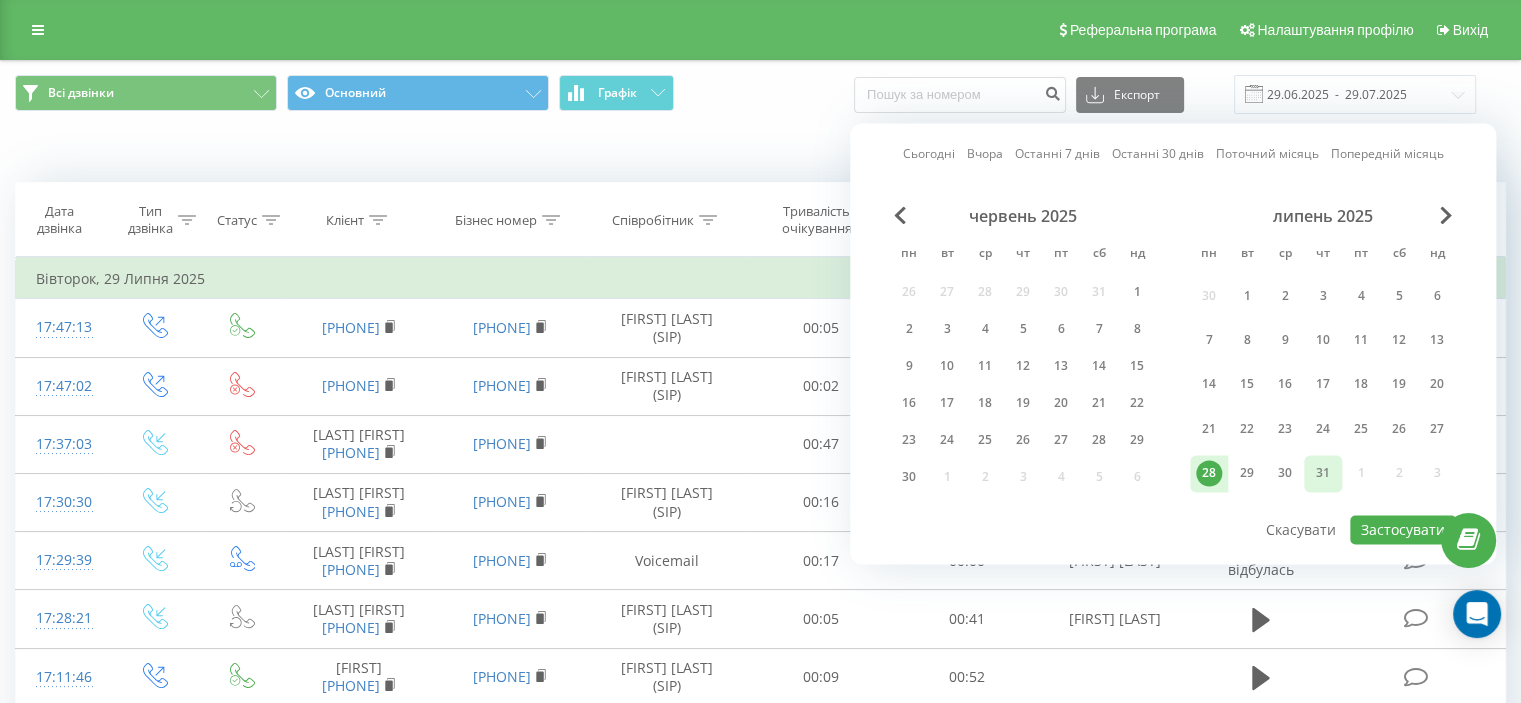 click on "31" at bounding box center (1323, 474) 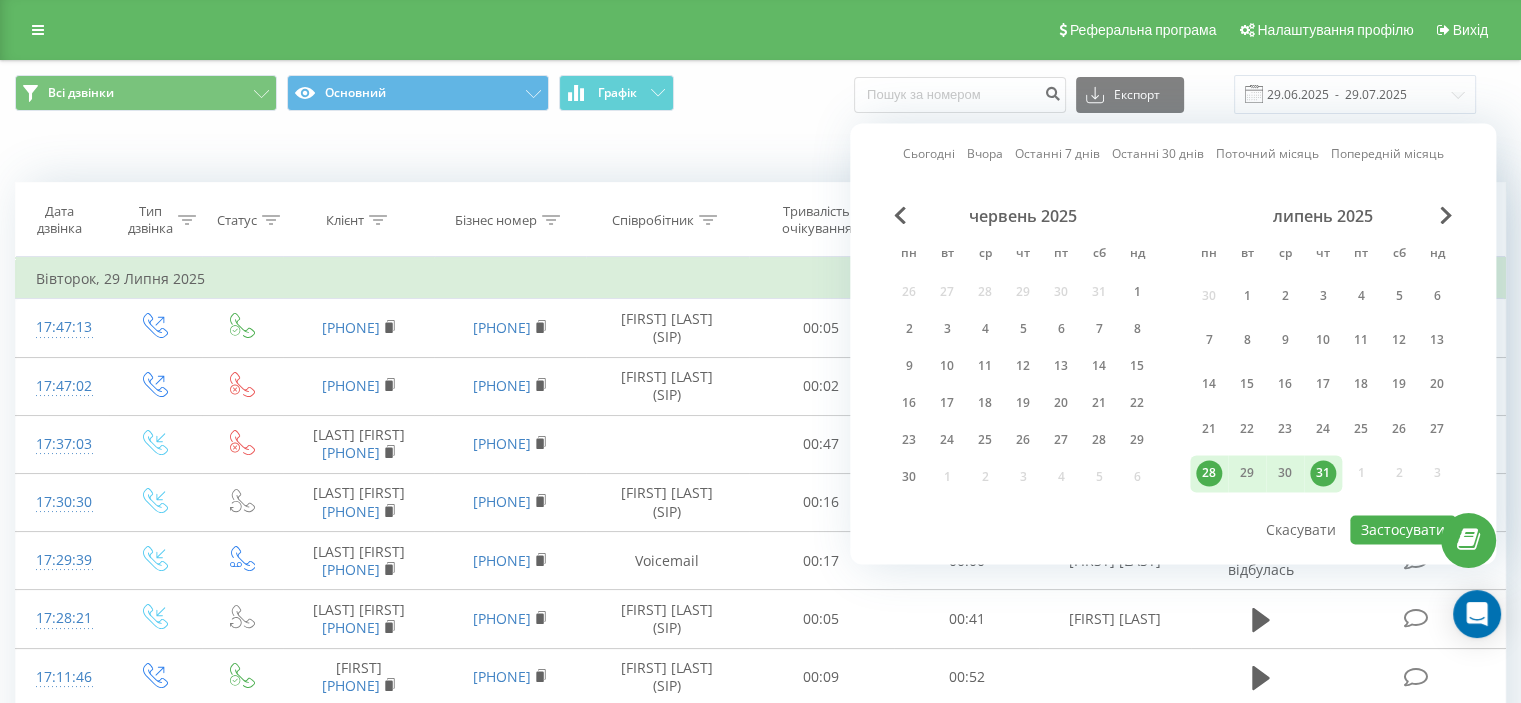 click on "липень 2025" at bounding box center (1323, 216) 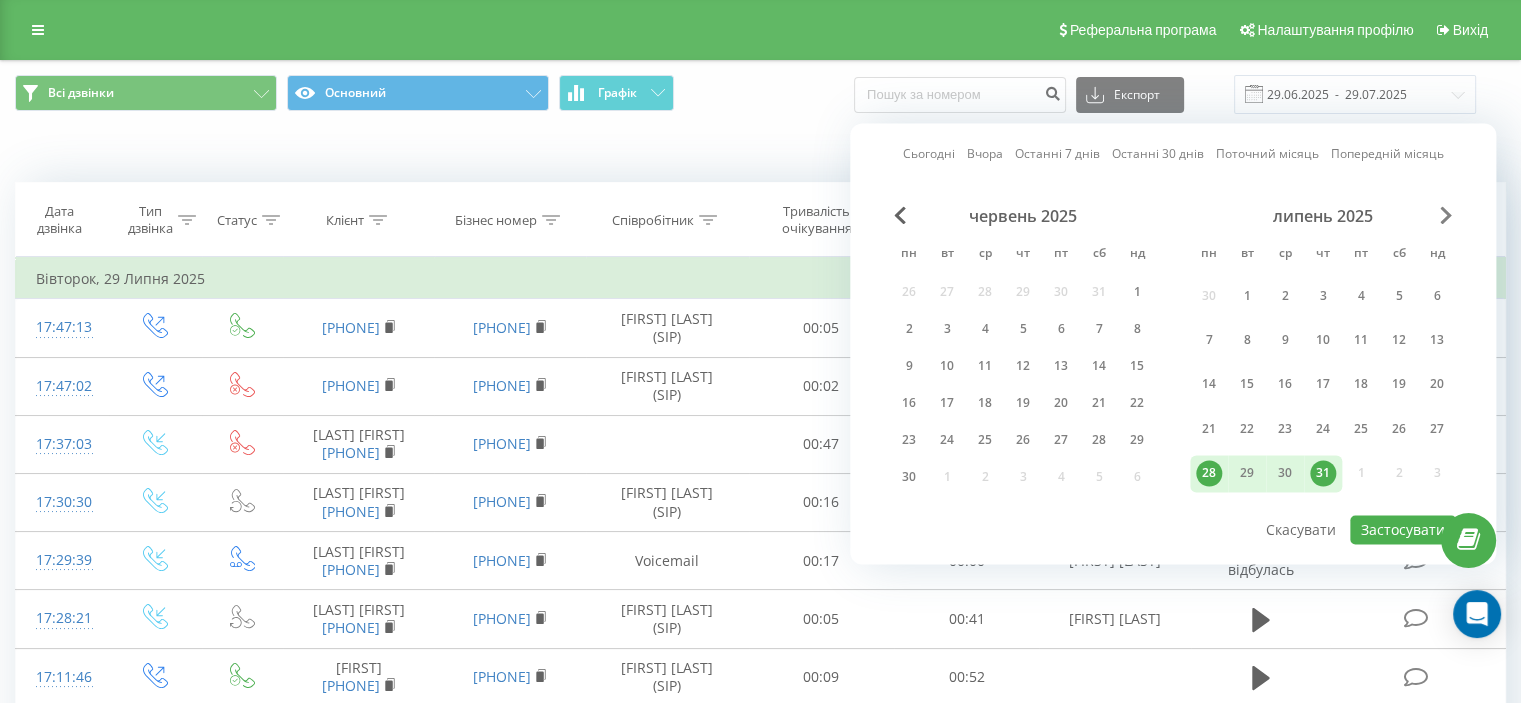 click at bounding box center (1446, 215) 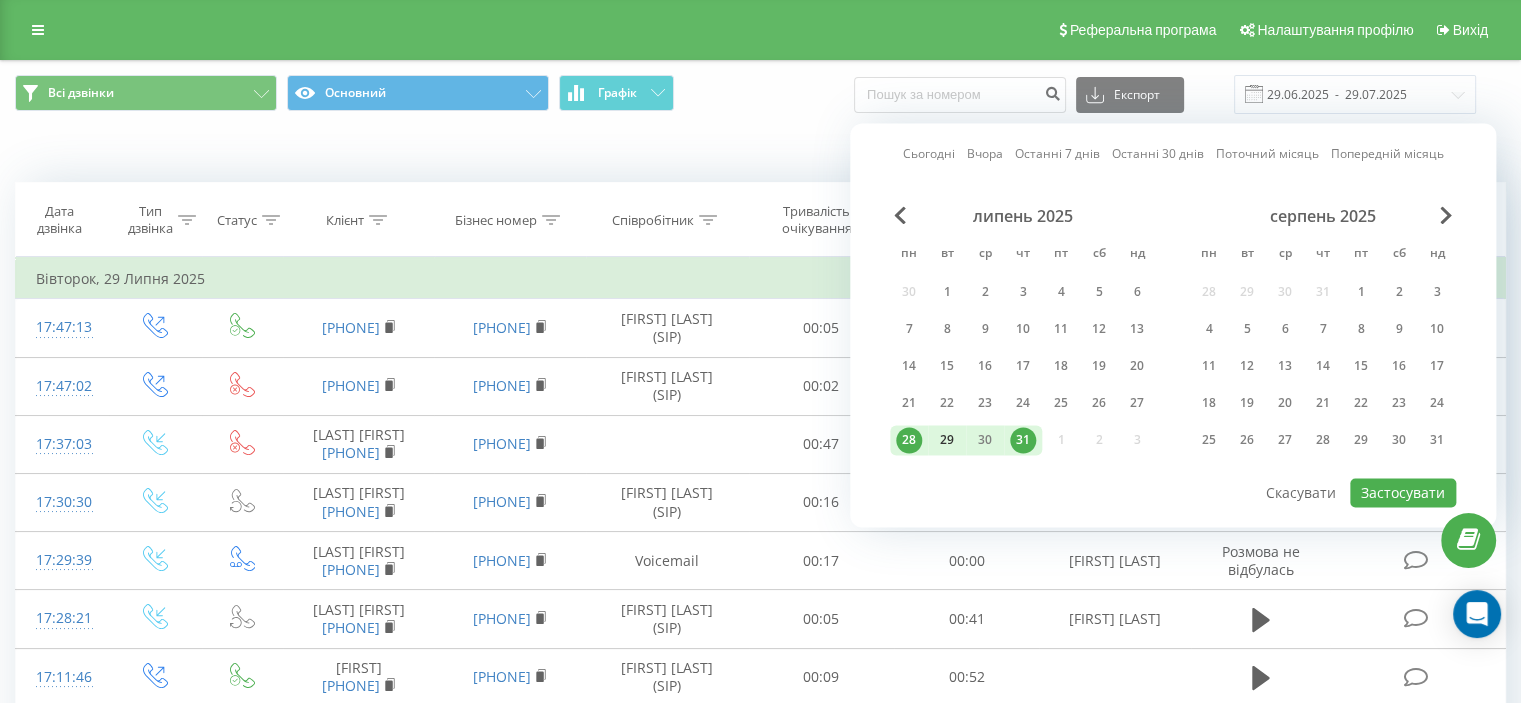 click on "29" at bounding box center [947, 440] 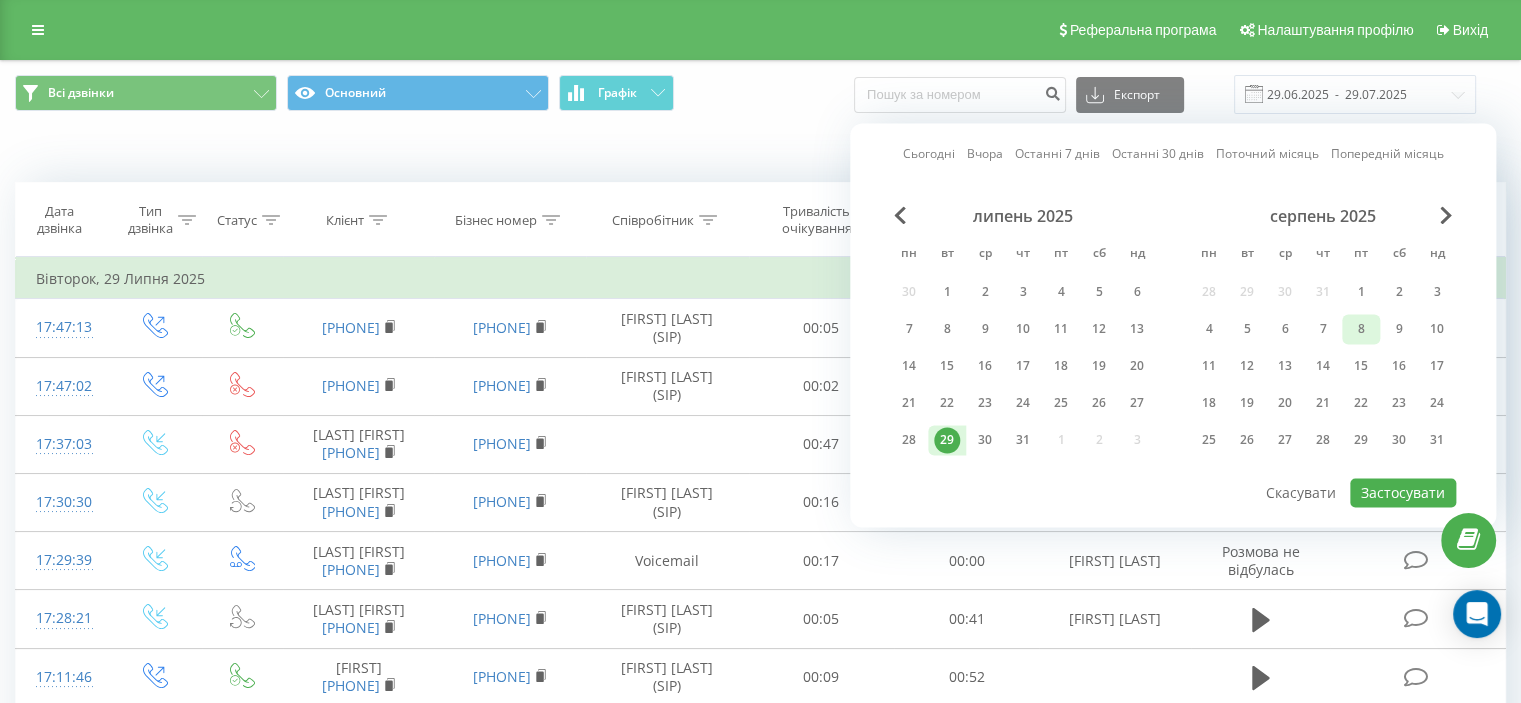click on "8" at bounding box center (1361, 329) 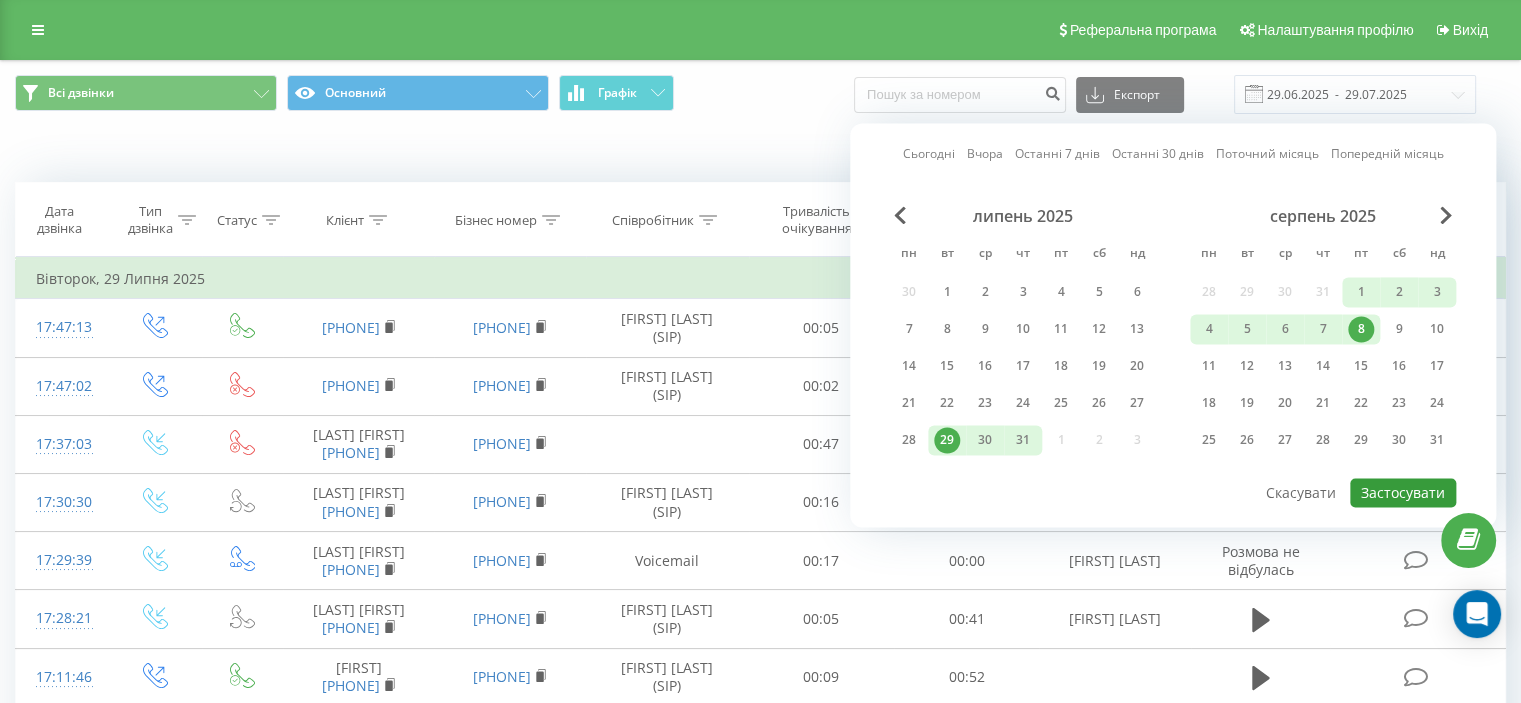 click on "Застосувати" at bounding box center [1403, 492] 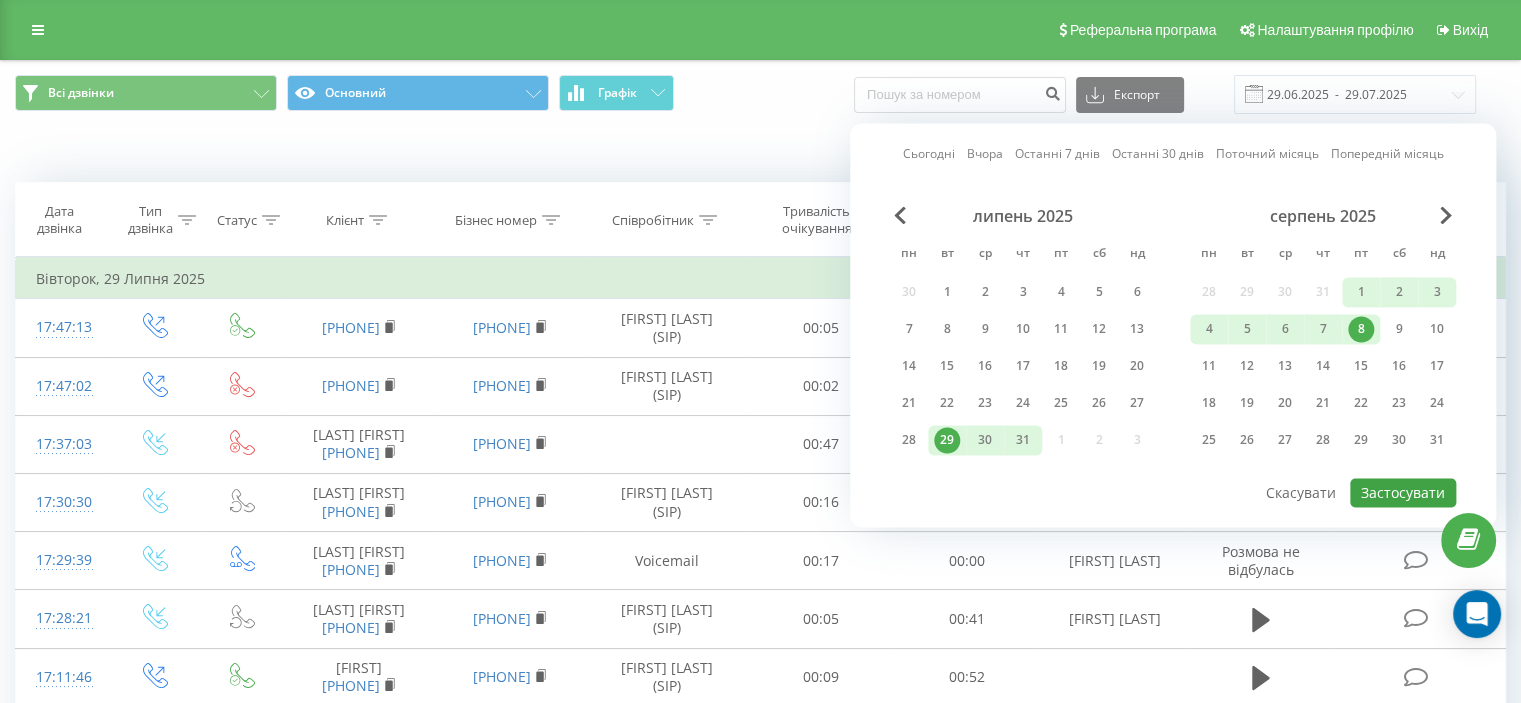 type on "29.07.2025  -  08.08.2025" 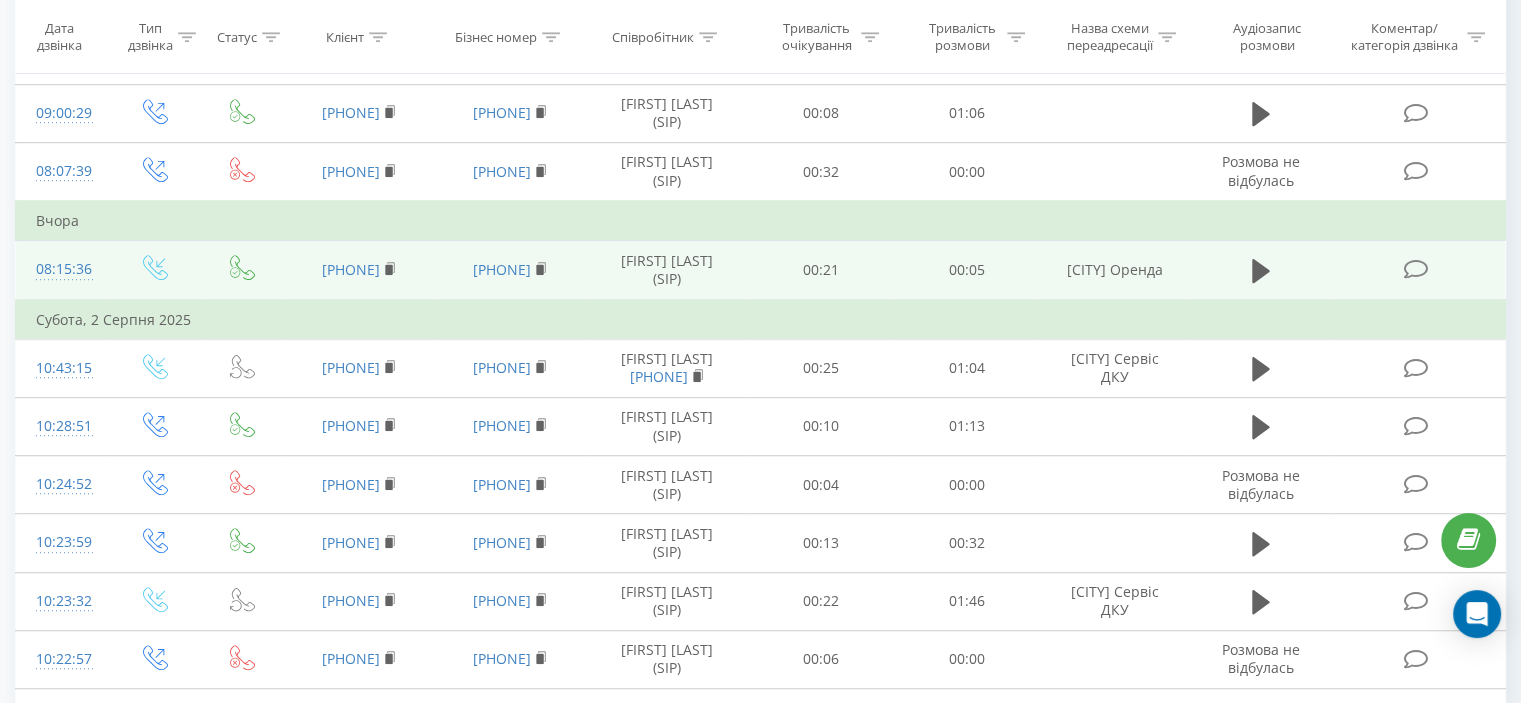 scroll, scrollTop: 1437, scrollLeft: 0, axis: vertical 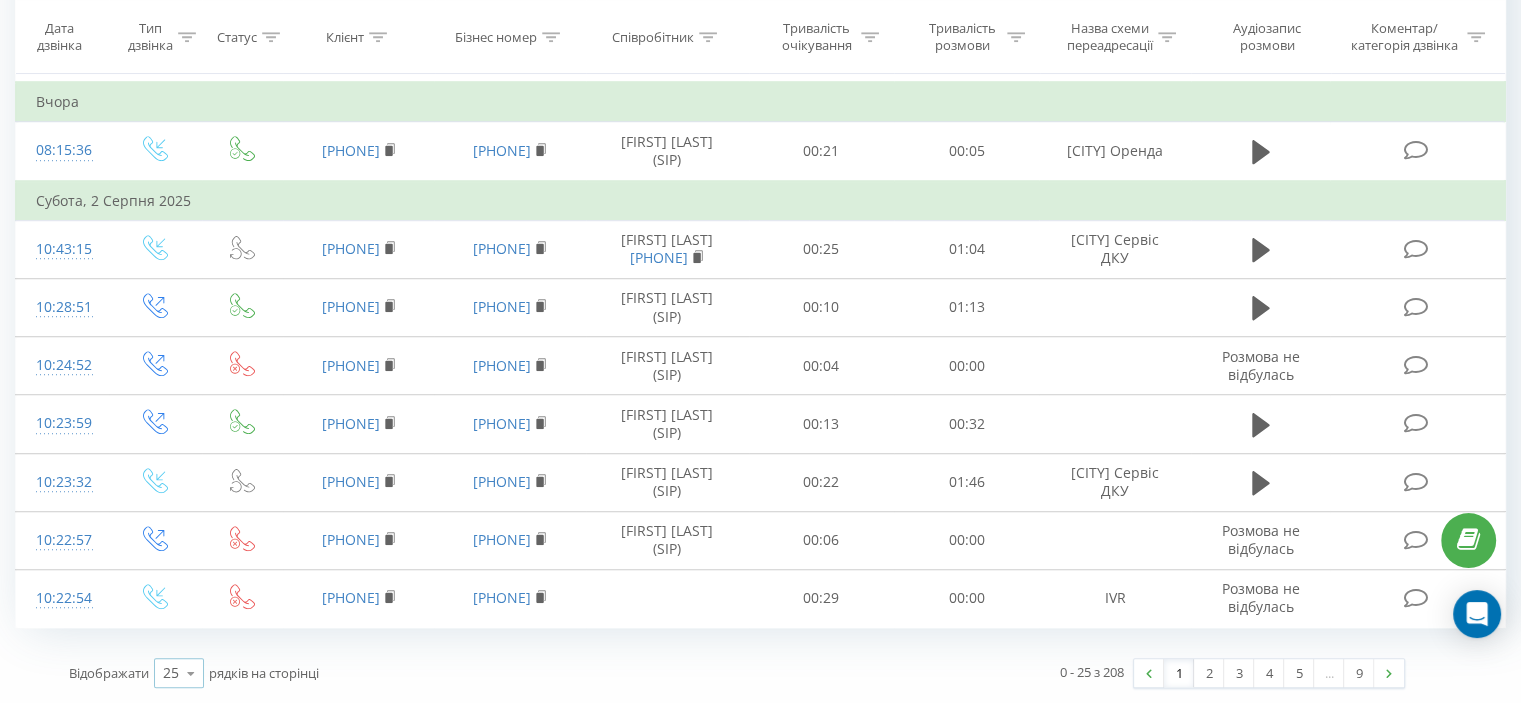 click at bounding box center [191, 673] 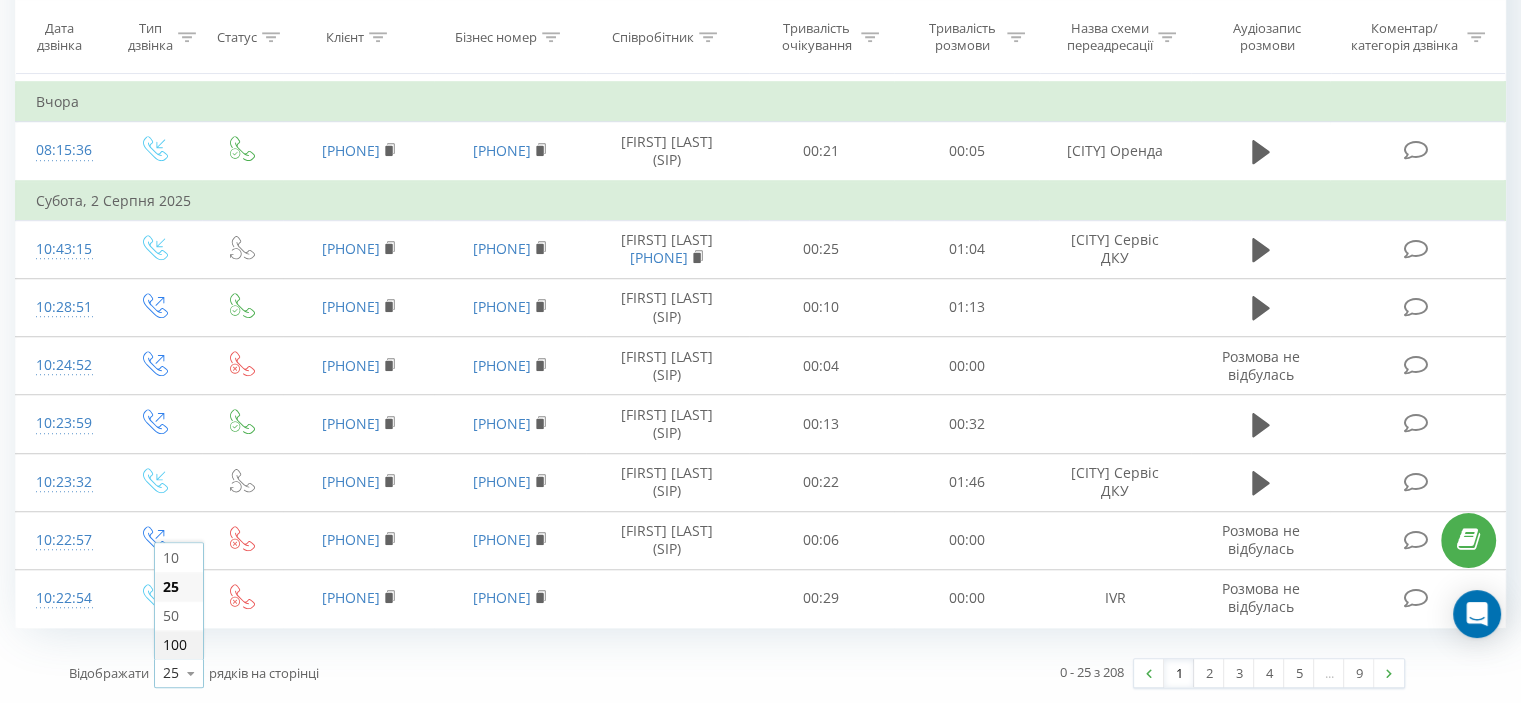 click on "100" at bounding box center [175, 644] 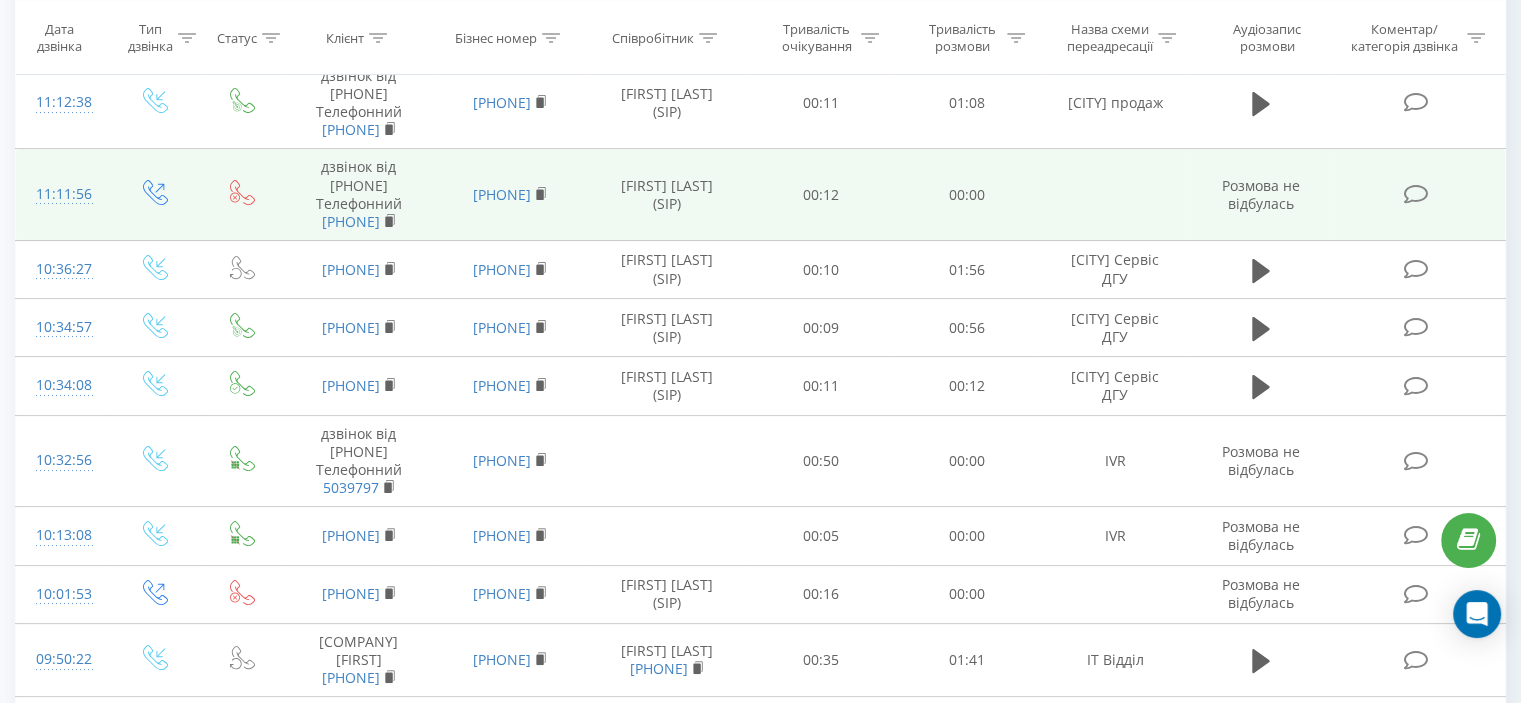 scroll, scrollTop: 200, scrollLeft: 0, axis: vertical 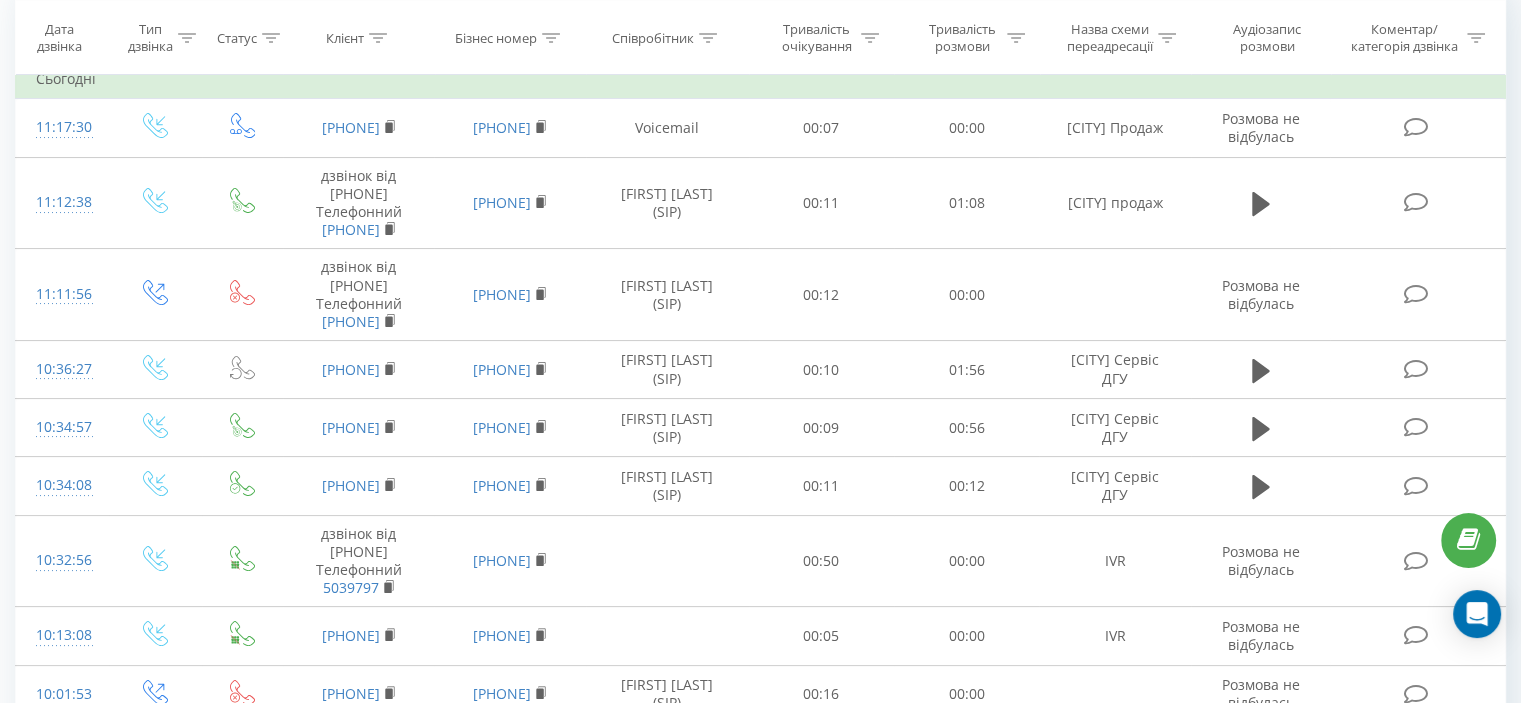 click on "Назва схеми переадресації" at bounding box center [1110, 38] 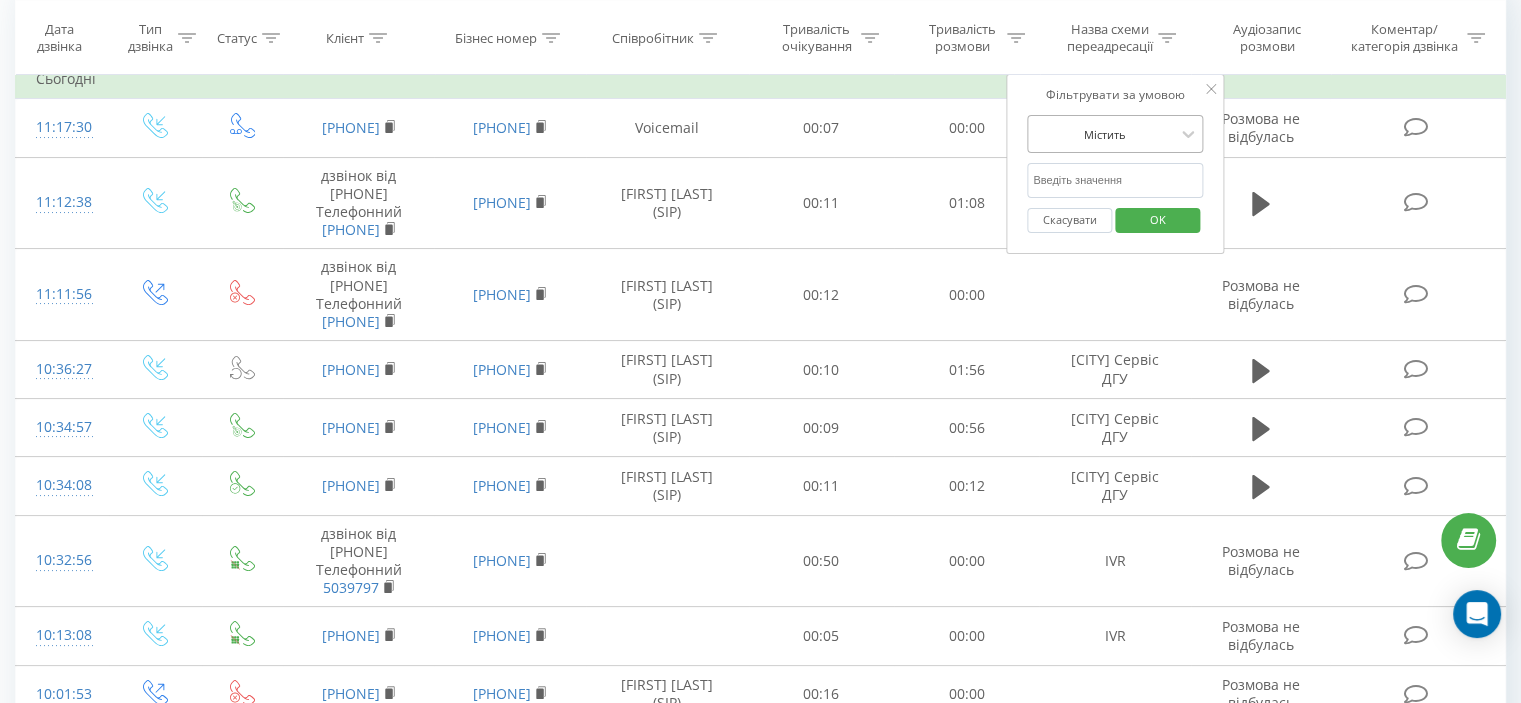 click at bounding box center (1104, 134) 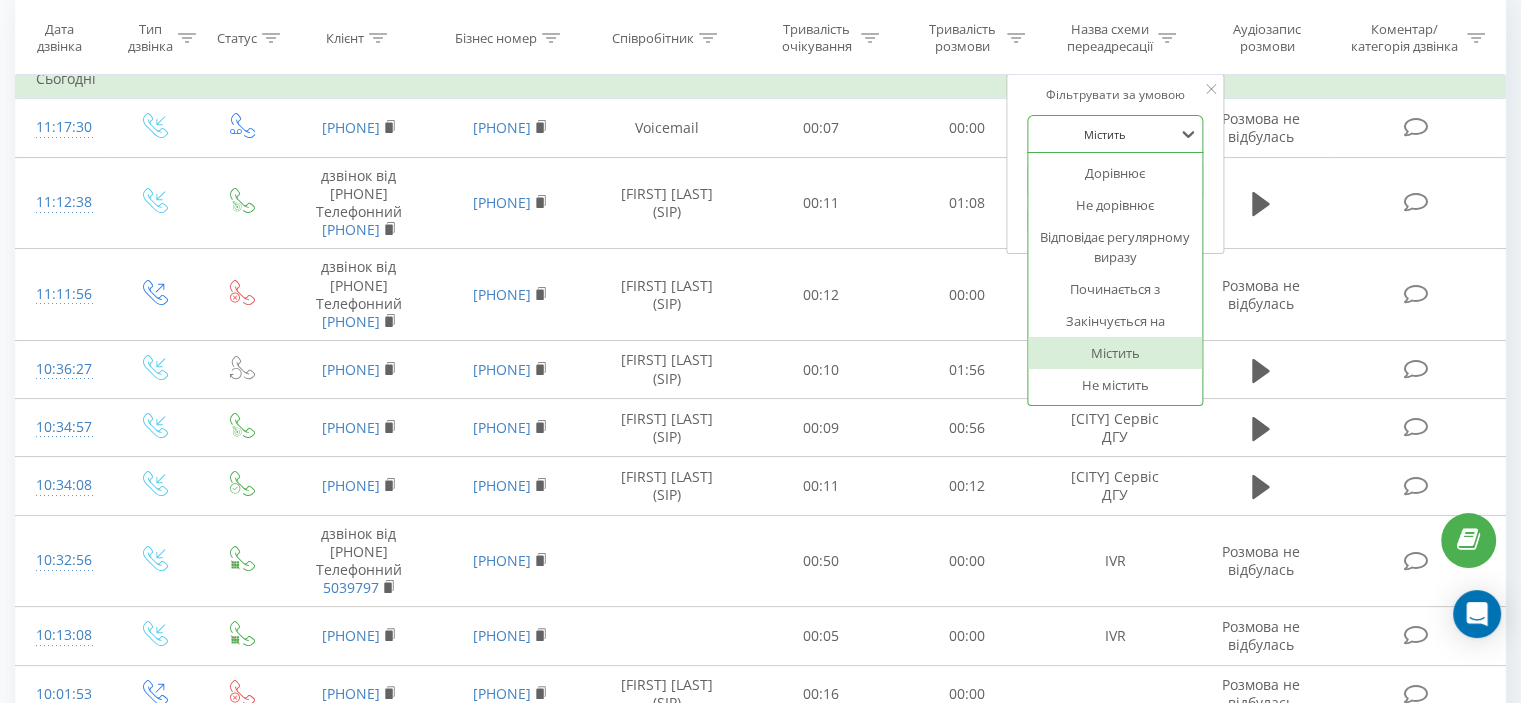 click on "Містить" at bounding box center (1115, 353) 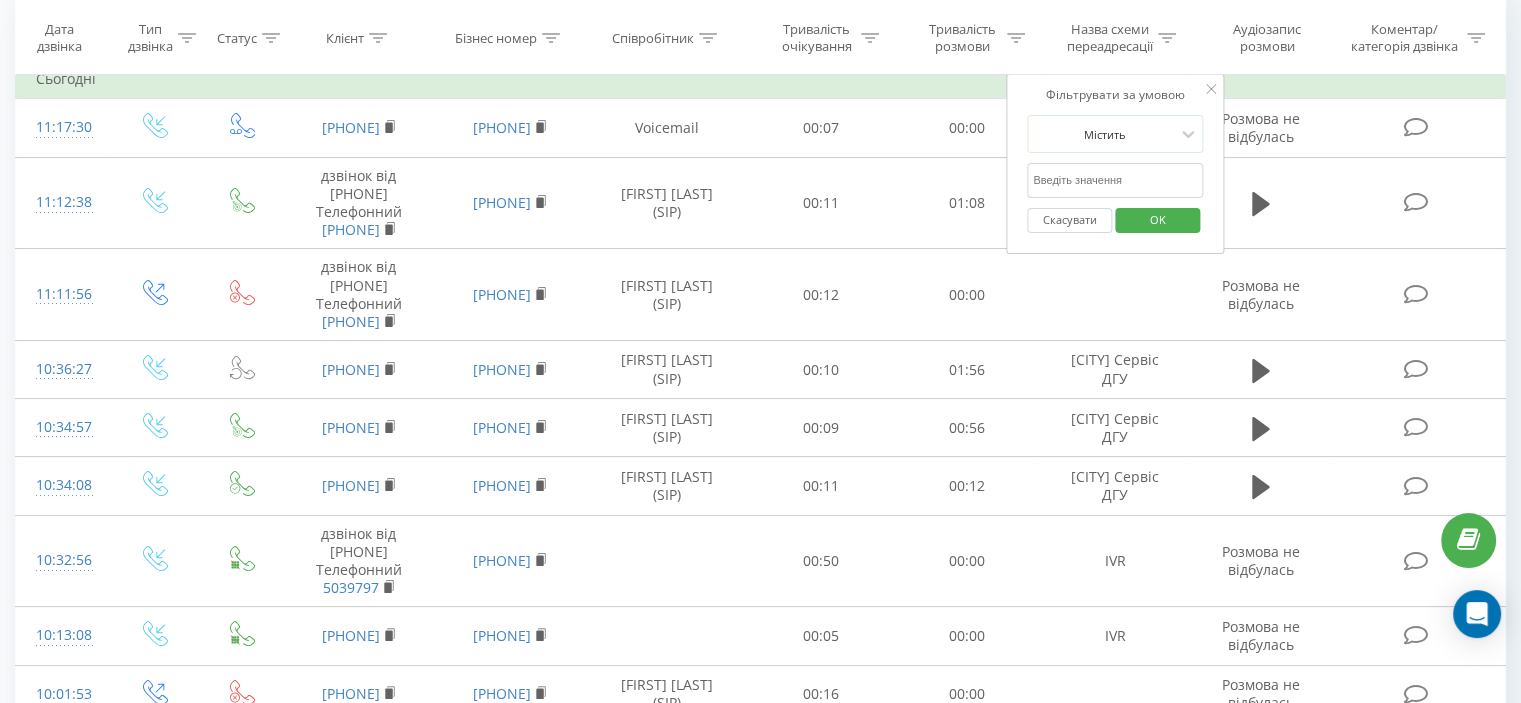 click at bounding box center [1115, 180] 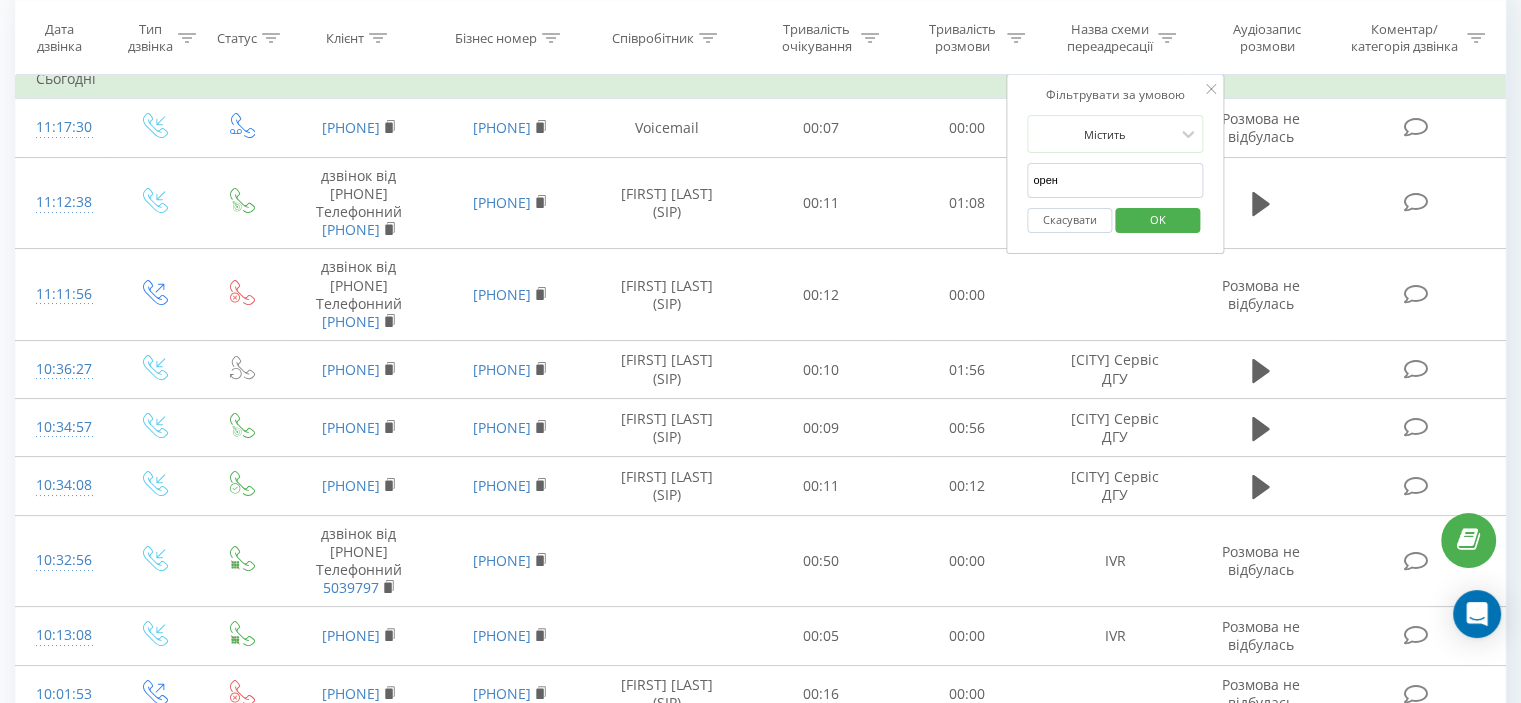 type on "оренд" 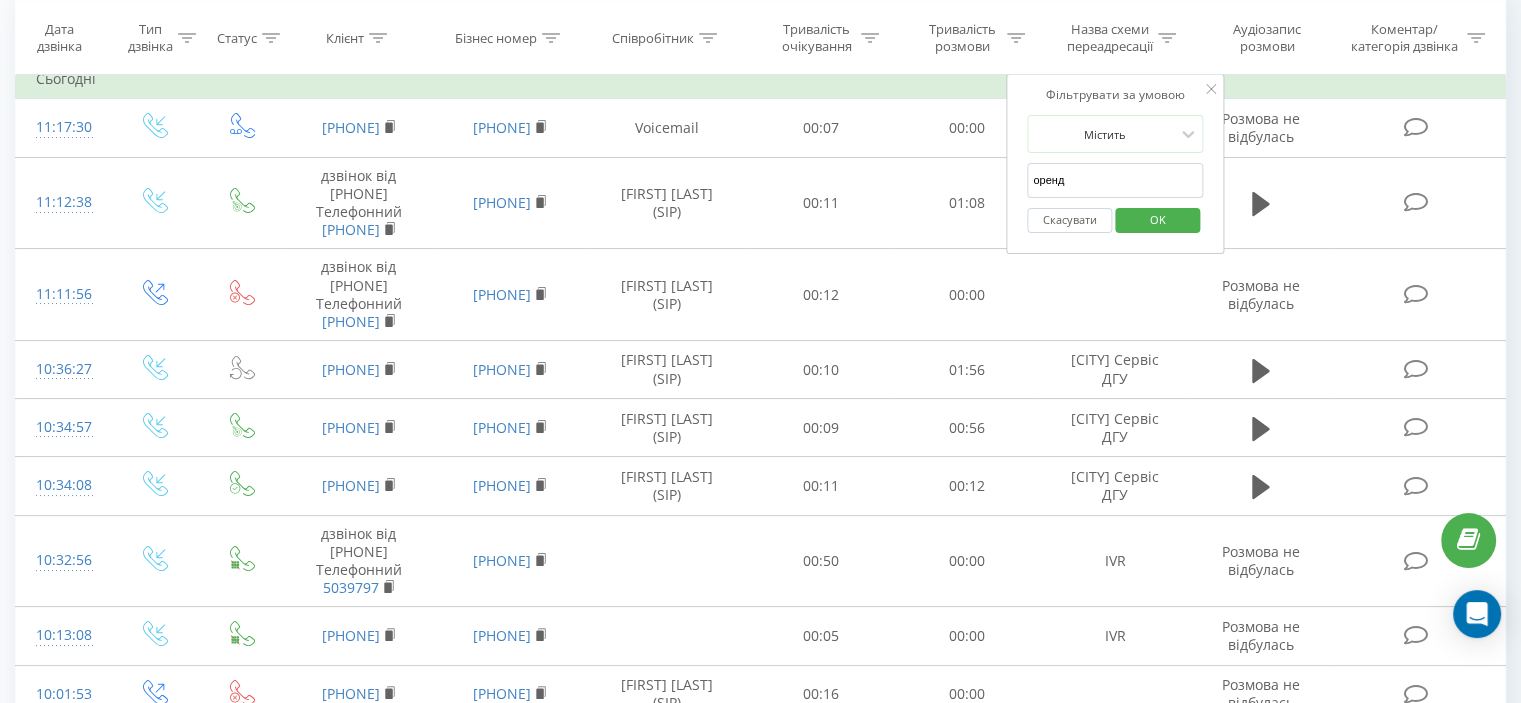 click on "OK" at bounding box center [1158, 219] 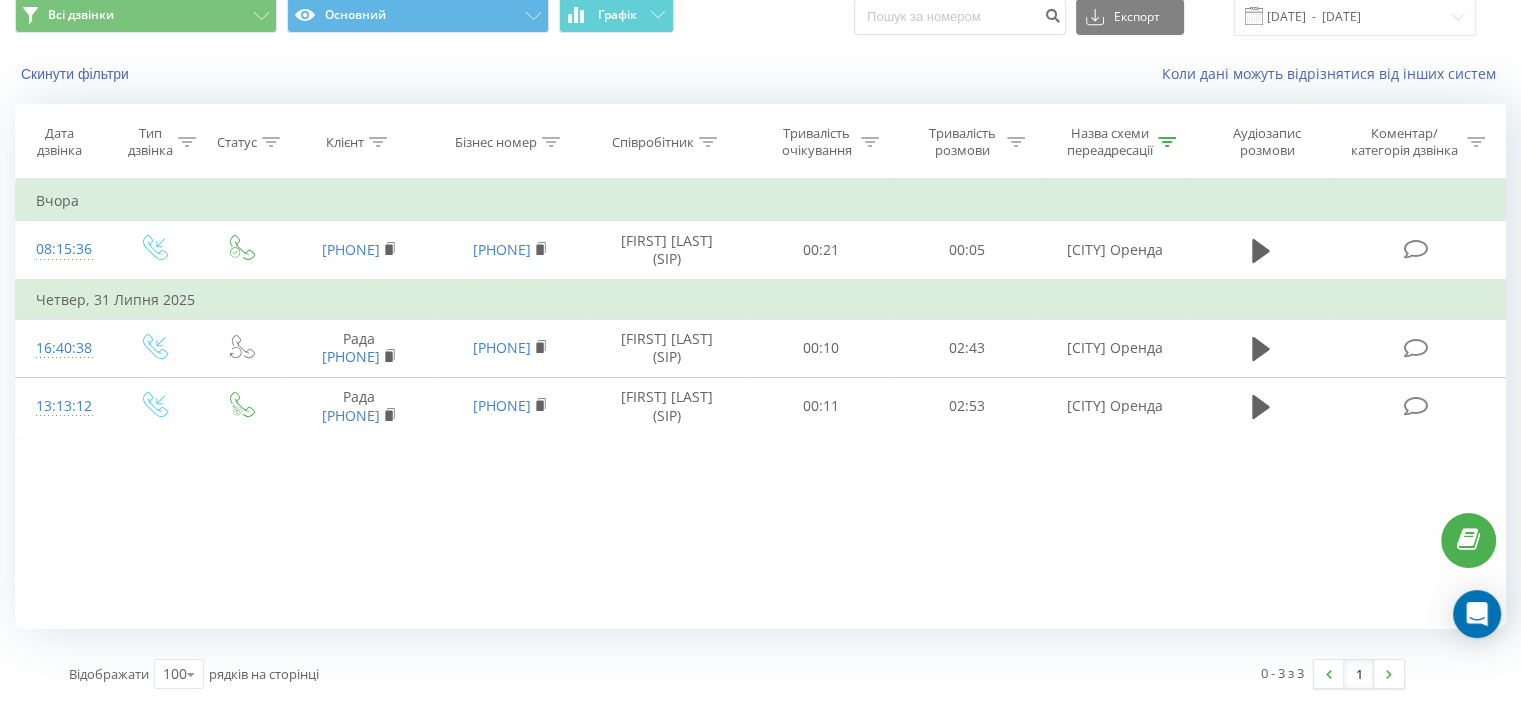 scroll, scrollTop: 0, scrollLeft: 0, axis: both 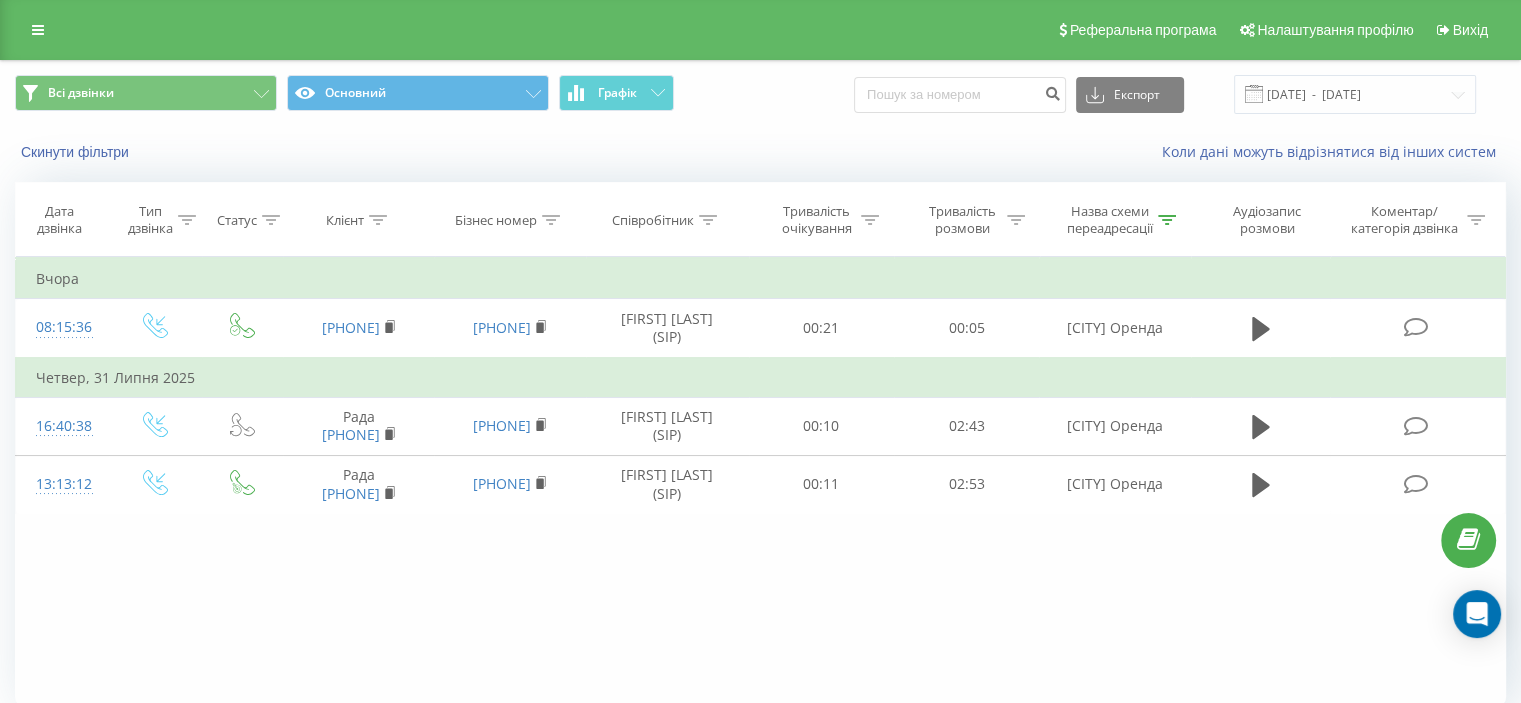 click at bounding box center [1254, 94] 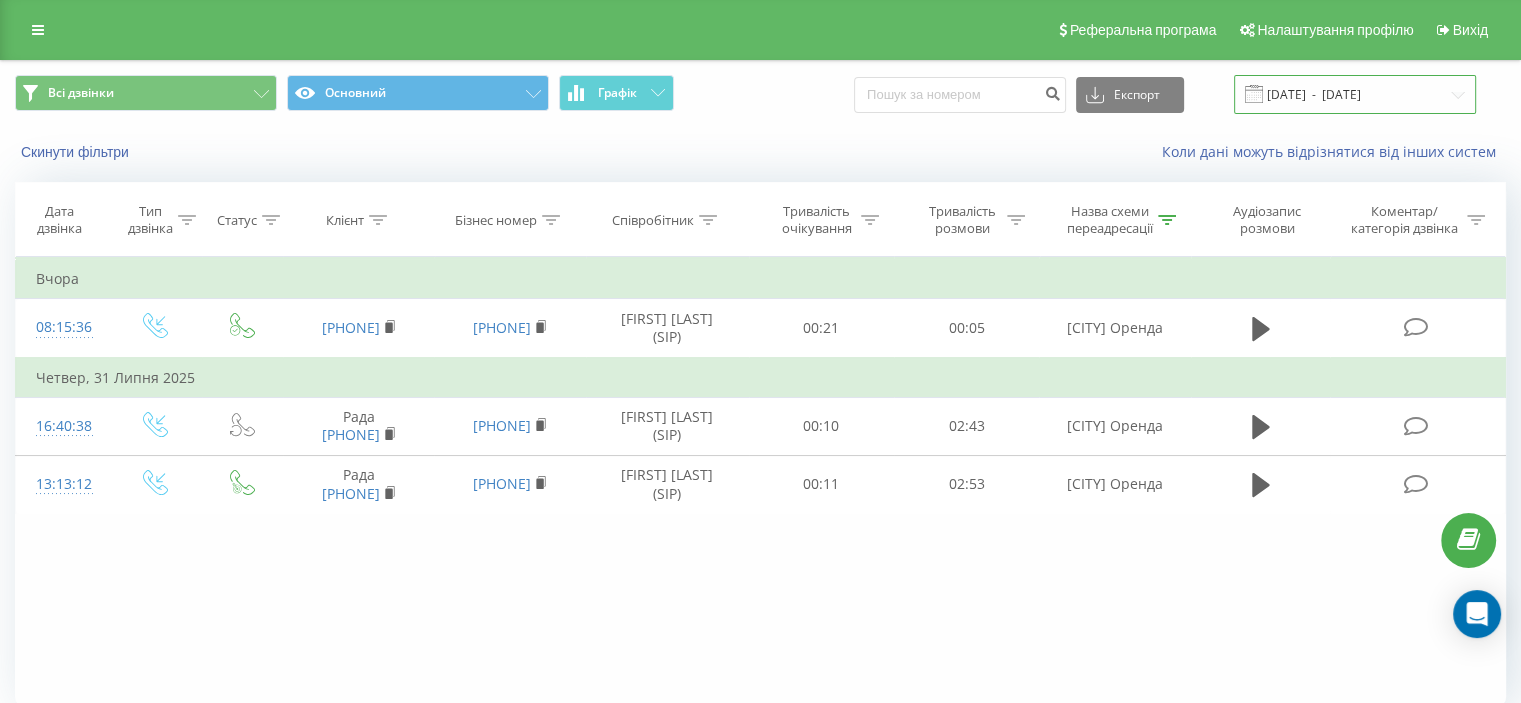 click on "29.07.2025  -  08.08.2025" at bounding box center [1355, 94] 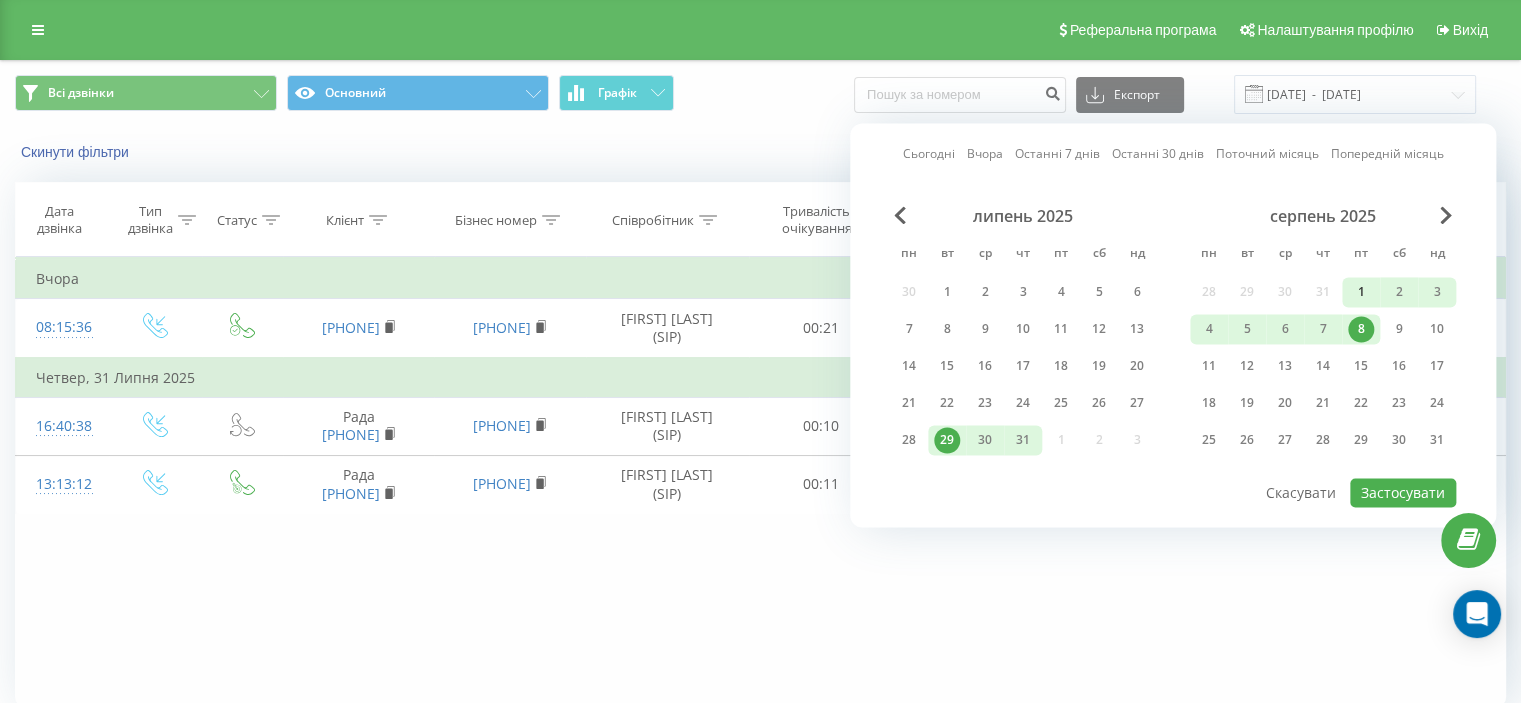 click on "1" at bounding box center (1361, 292) 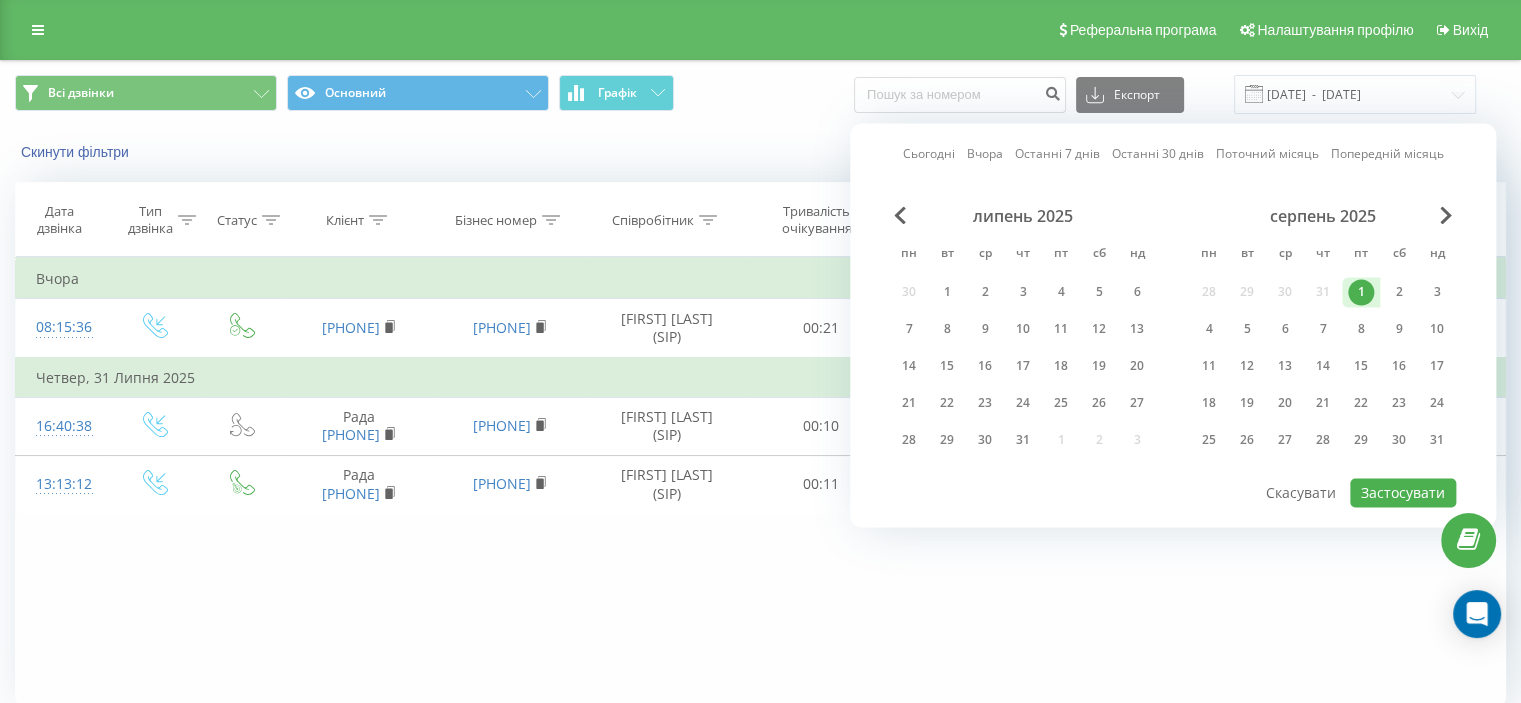 click on "липень 2025 пн вт ср чт пт сб нд 30 1 2 3 4 5 6 7 8 9 10 11 12 13 14 15 16 17 18 19 20 21 22 23 24 25 26 27 28 29 30 31 1 2 3" at bounding box center (1023, 334) 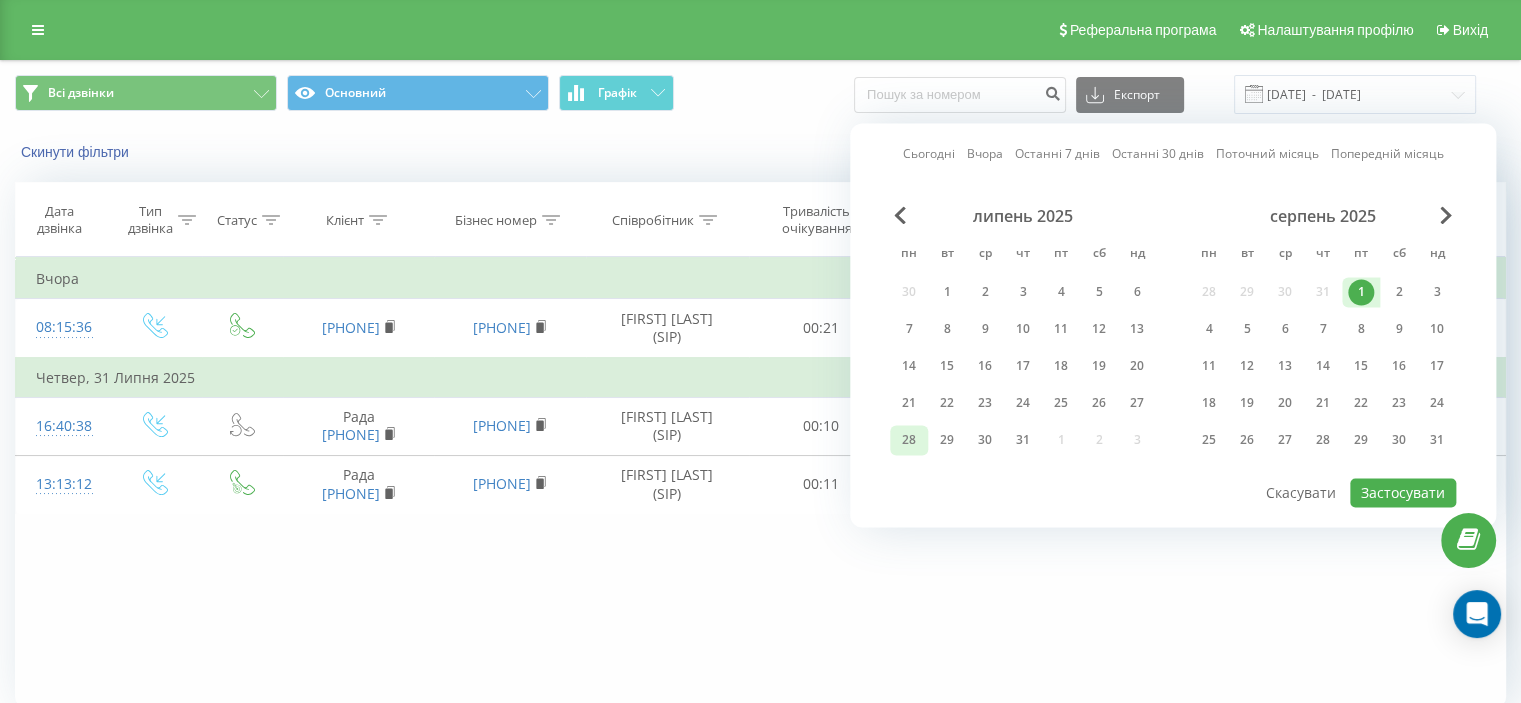 click on "28" at bounding box center [909, 440] 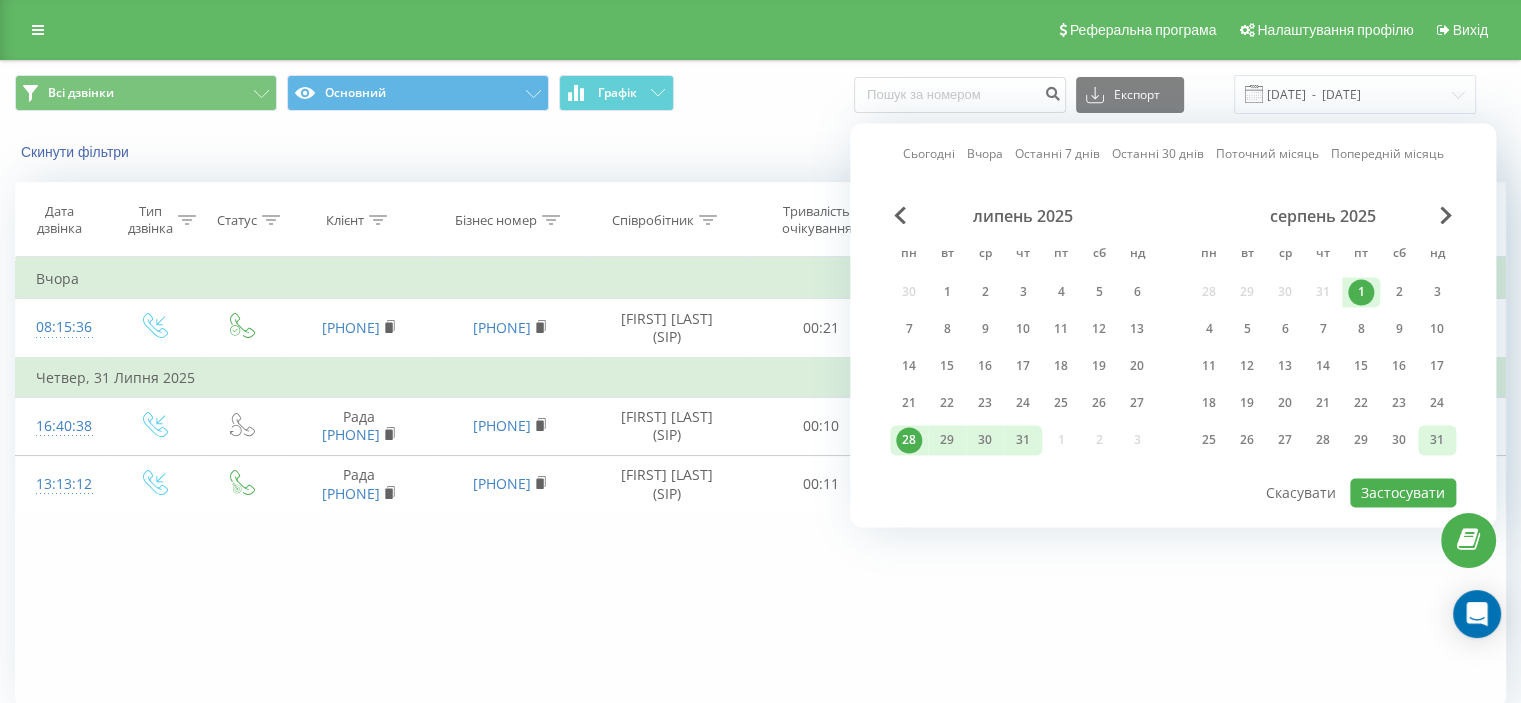click on "31" at bounding box center [1437, 440] 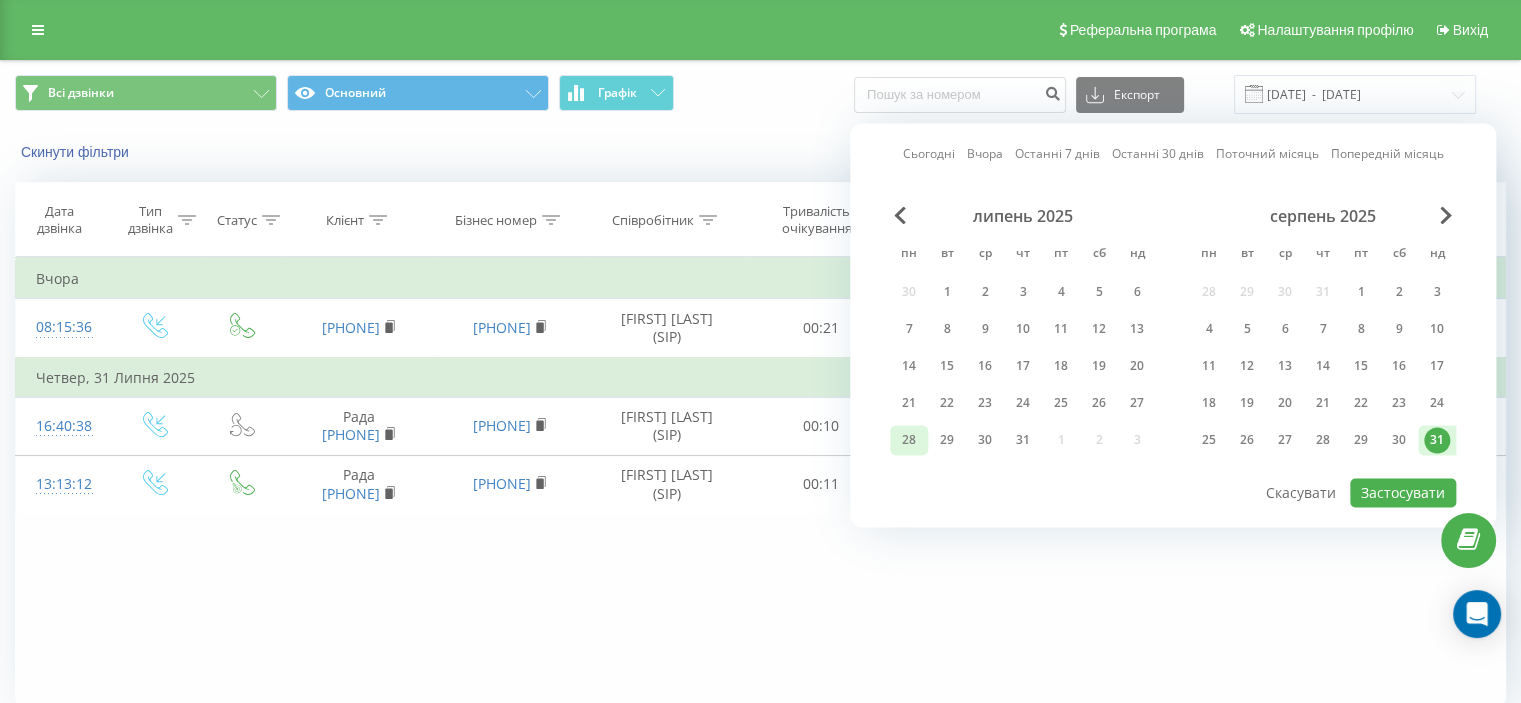 click on "28" at bounding box center (909, 440) 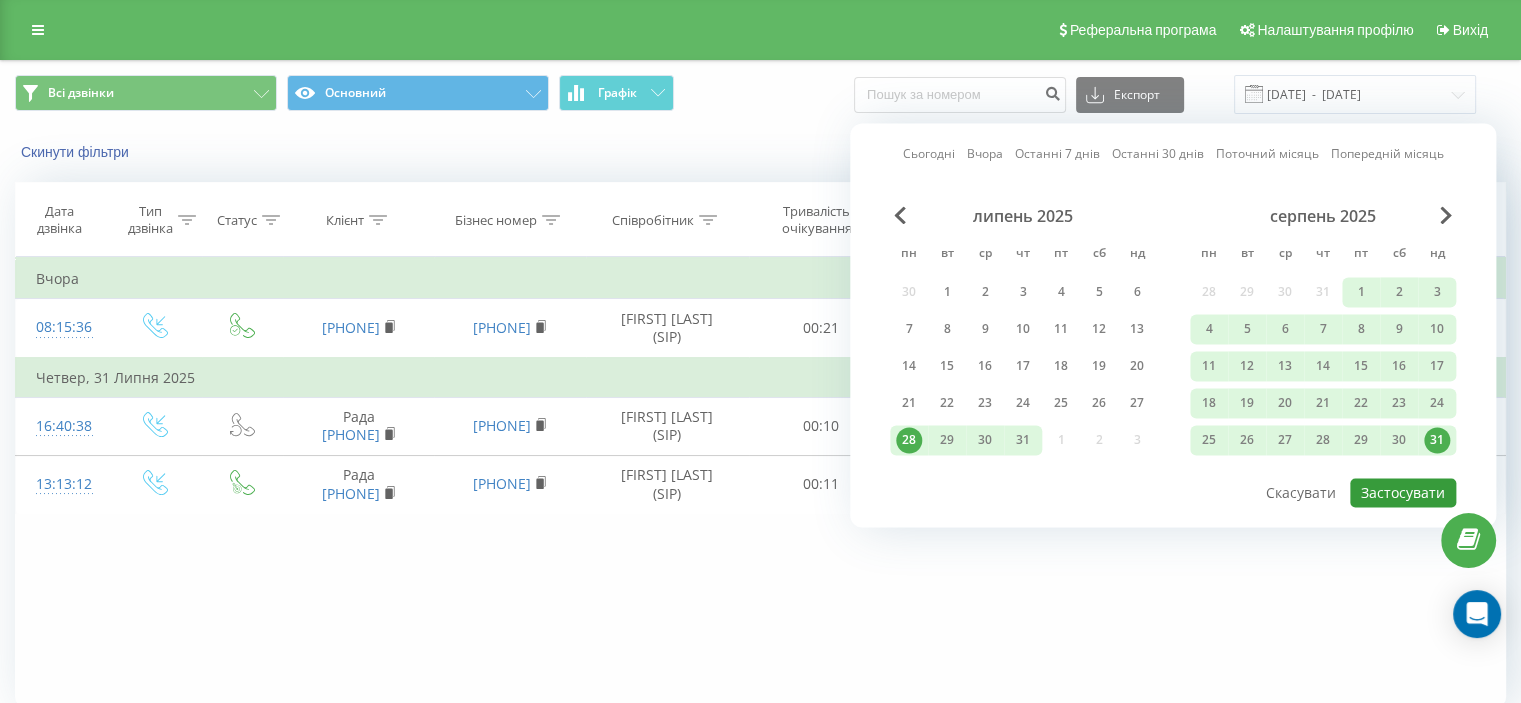 click on "Застосувати" at bounding box center [1403, 492] 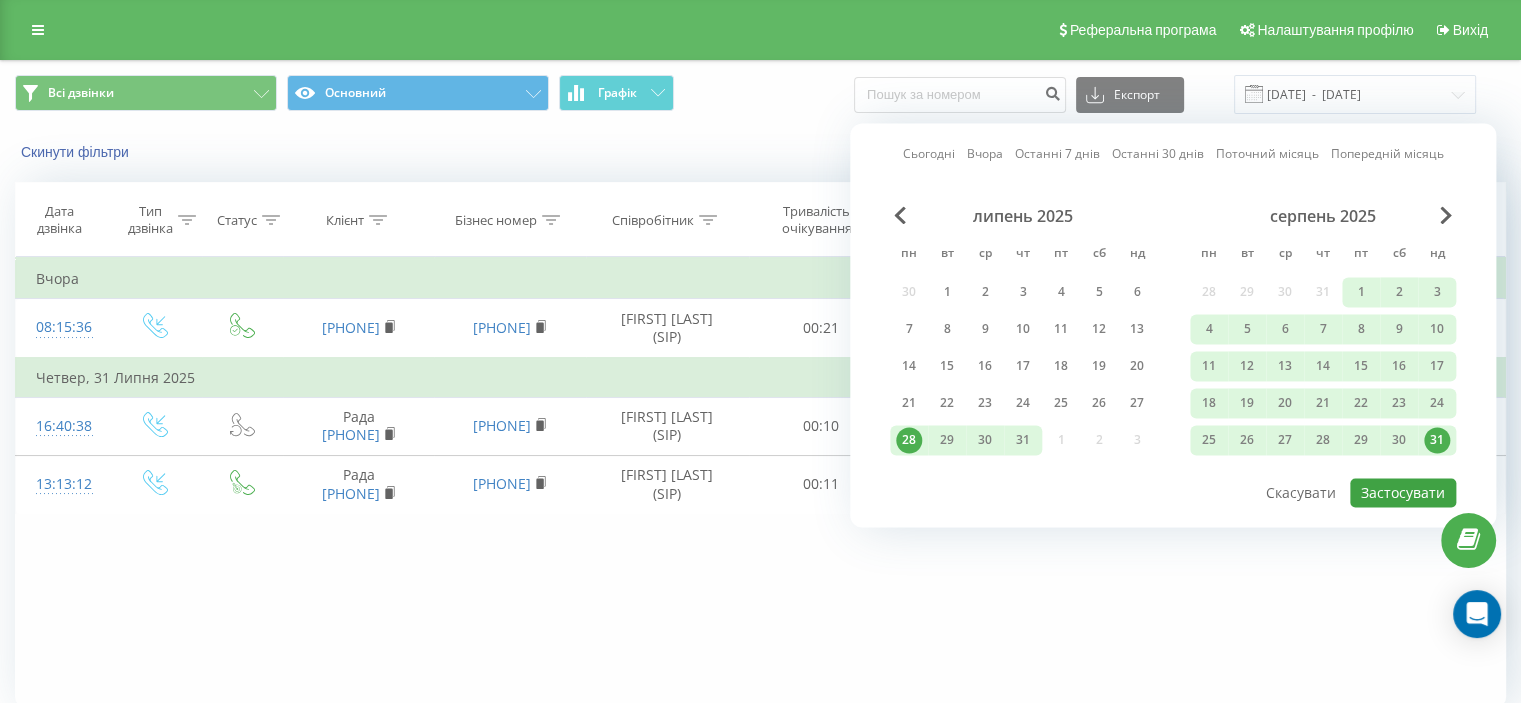 type on "28.07.2025  -  31.08.2025" 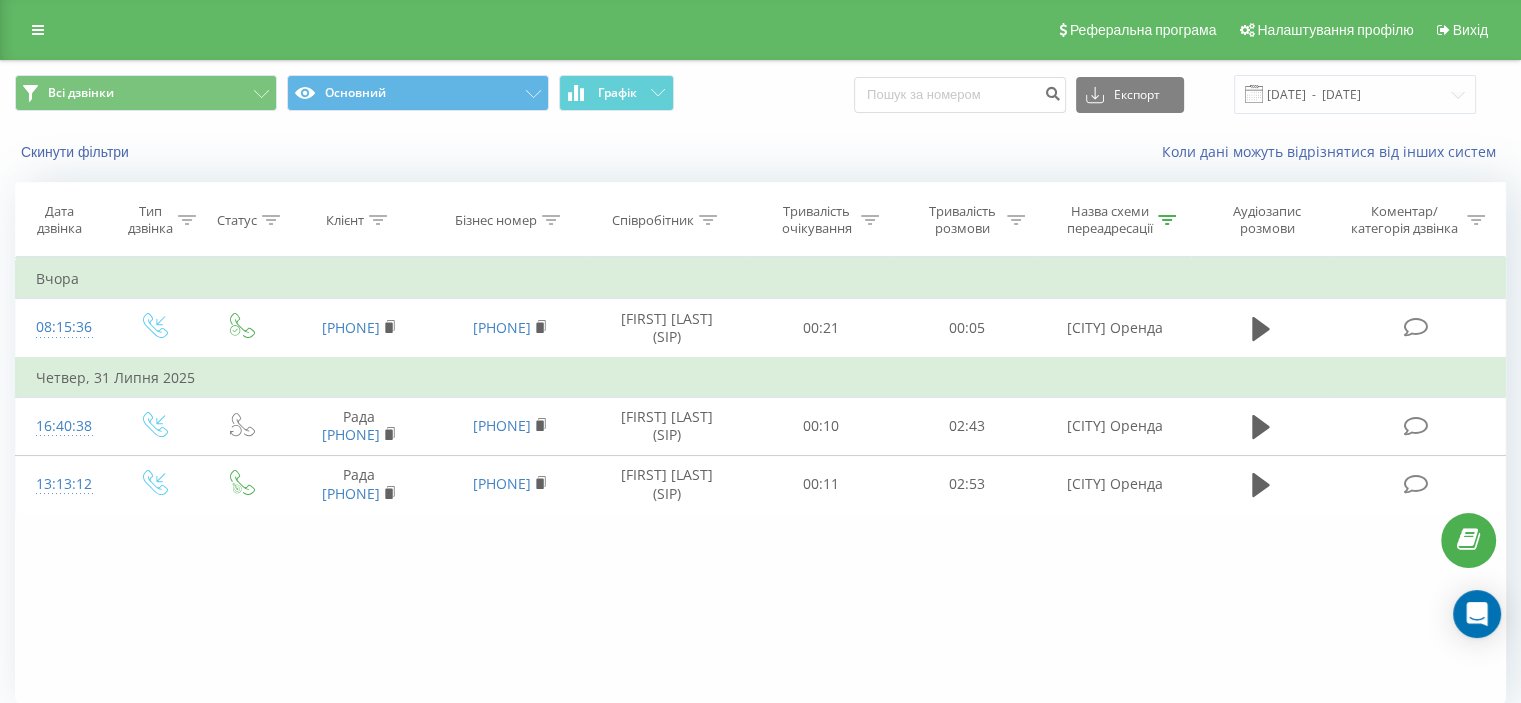 click on "Назва схеми переадресації" at bounding box center (1110, 220) 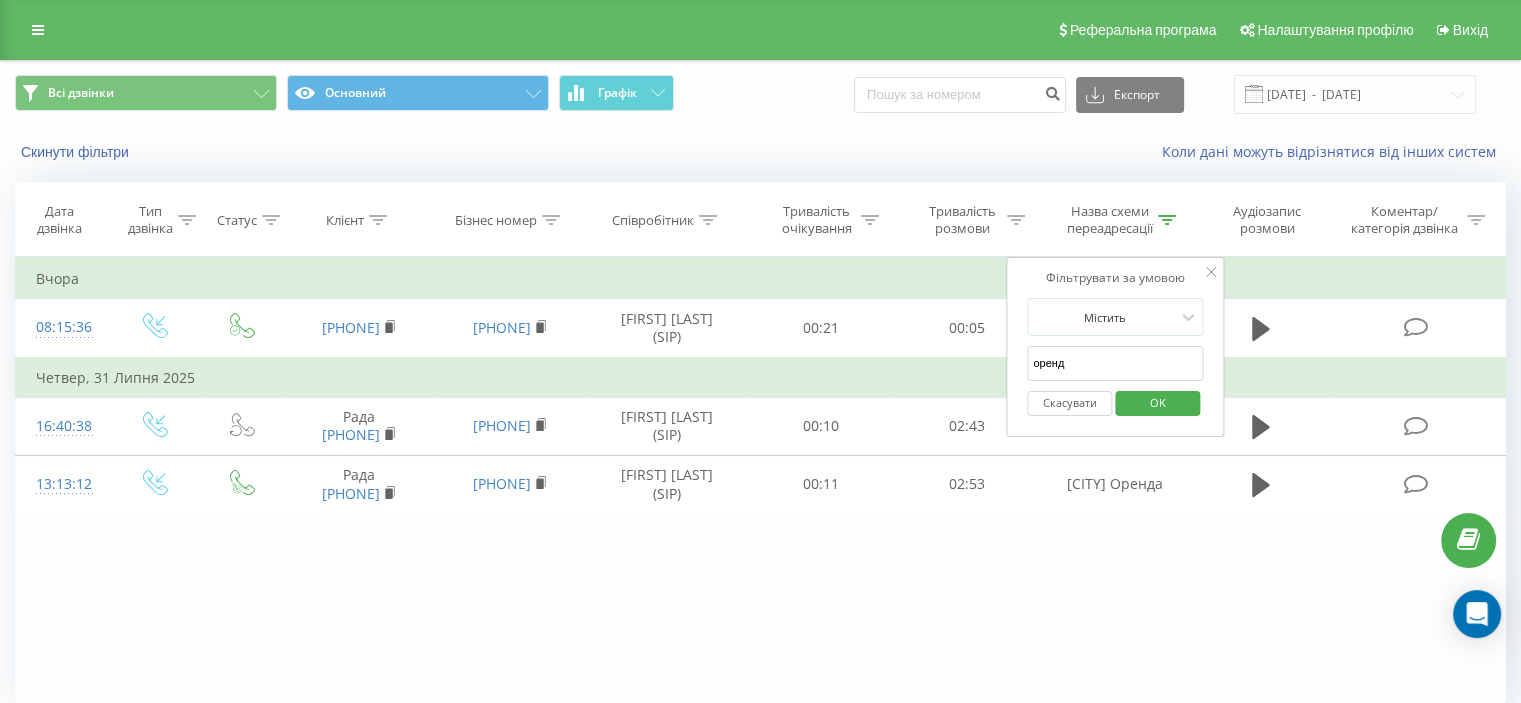 click on "Назва схеми переадресації" at bounding box center [1121, 220] 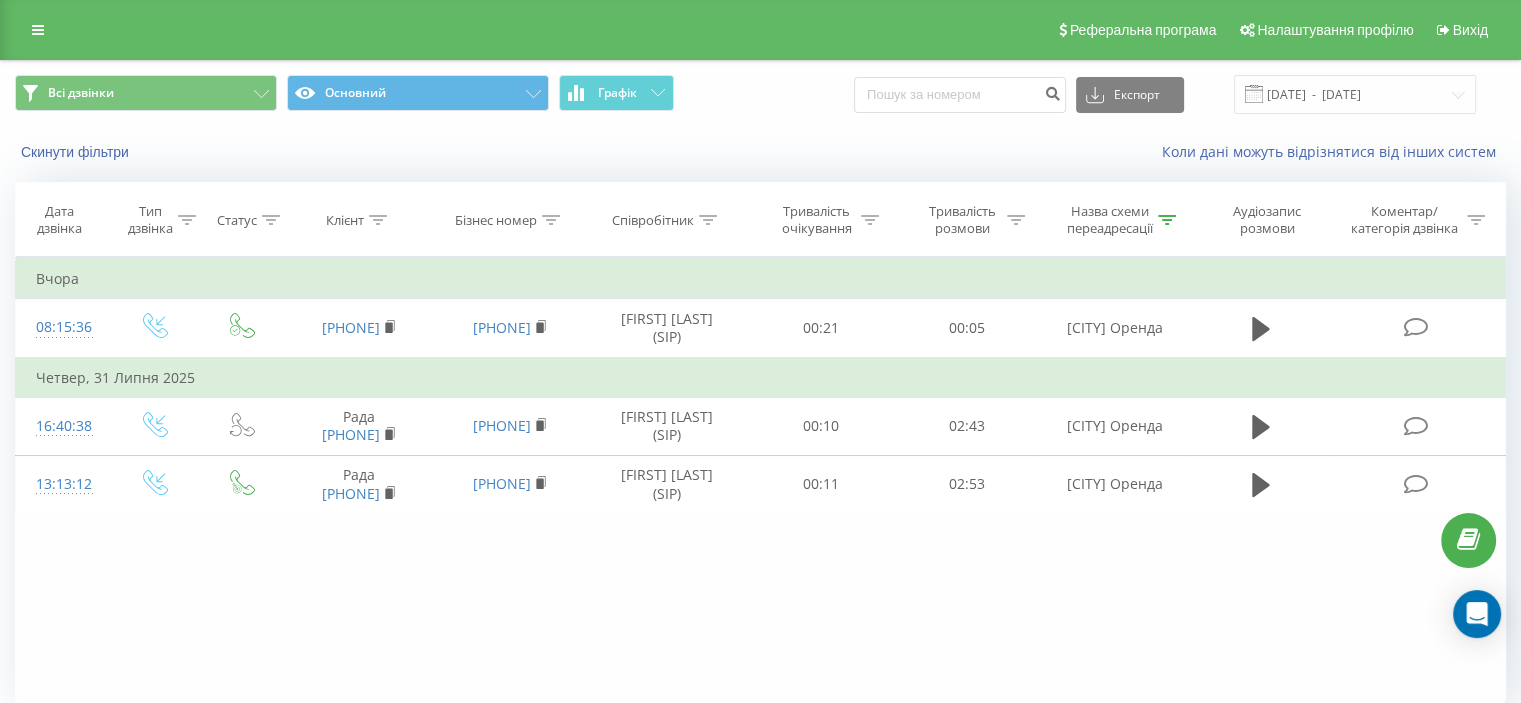 click 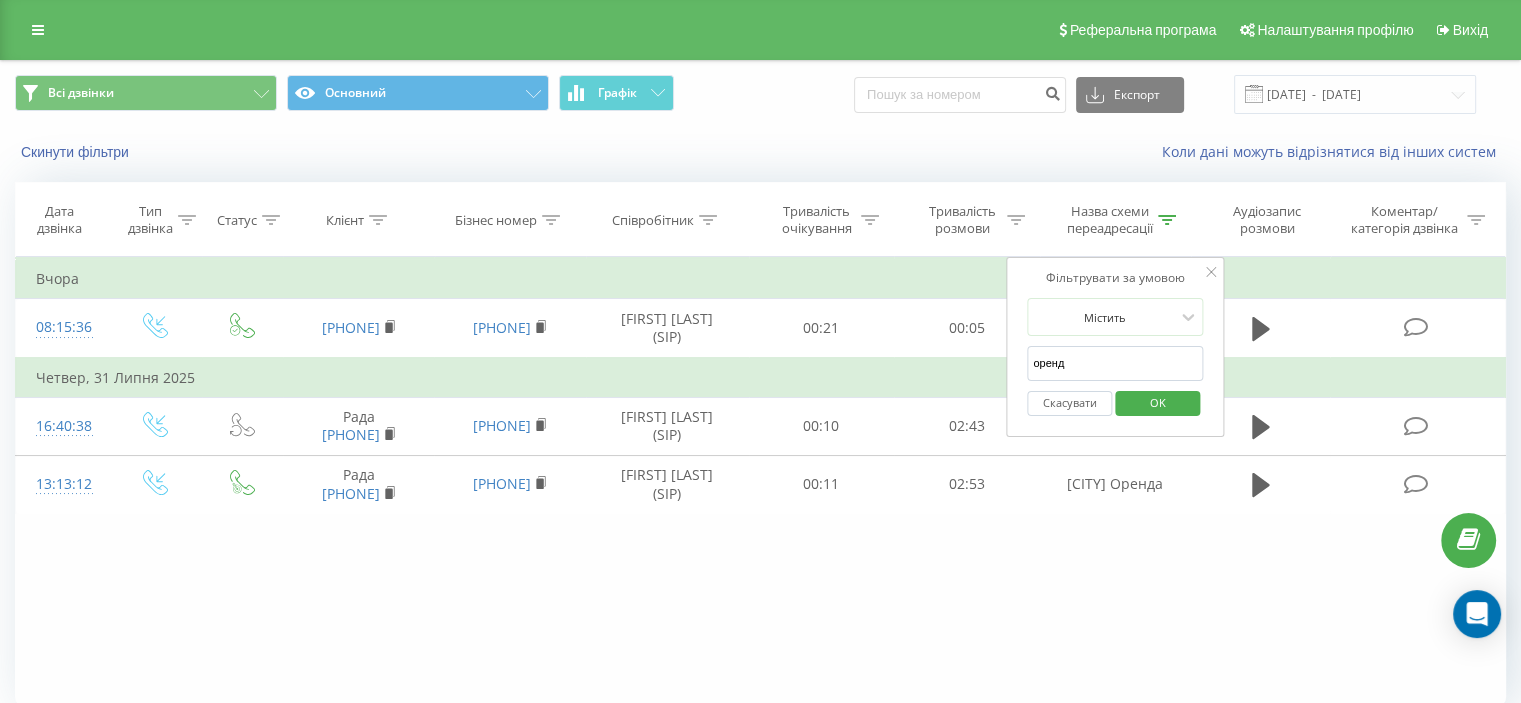 click on "Скасувати" at bounding box center (1069, 403) 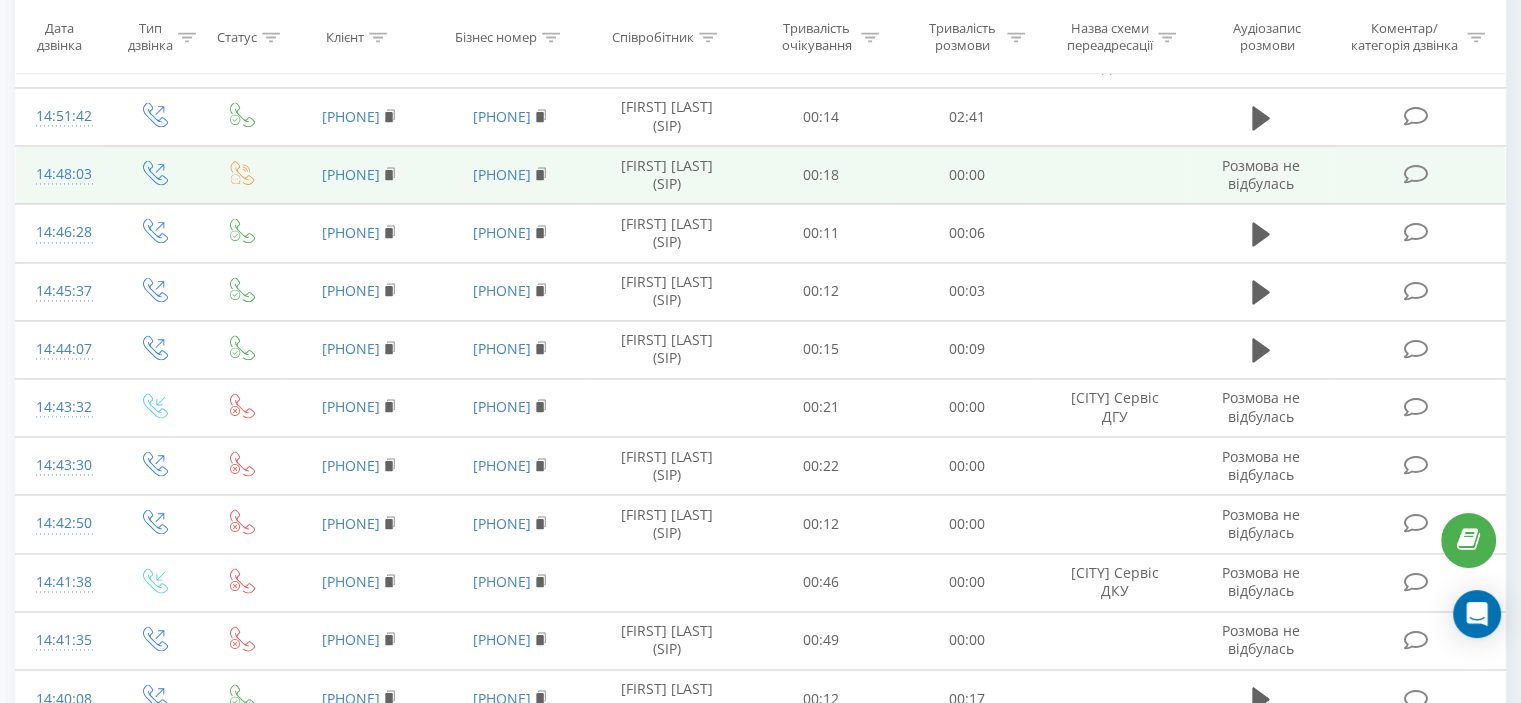 scroll, scrollTop: 3500, scrollLeft: 0, axis: vertical 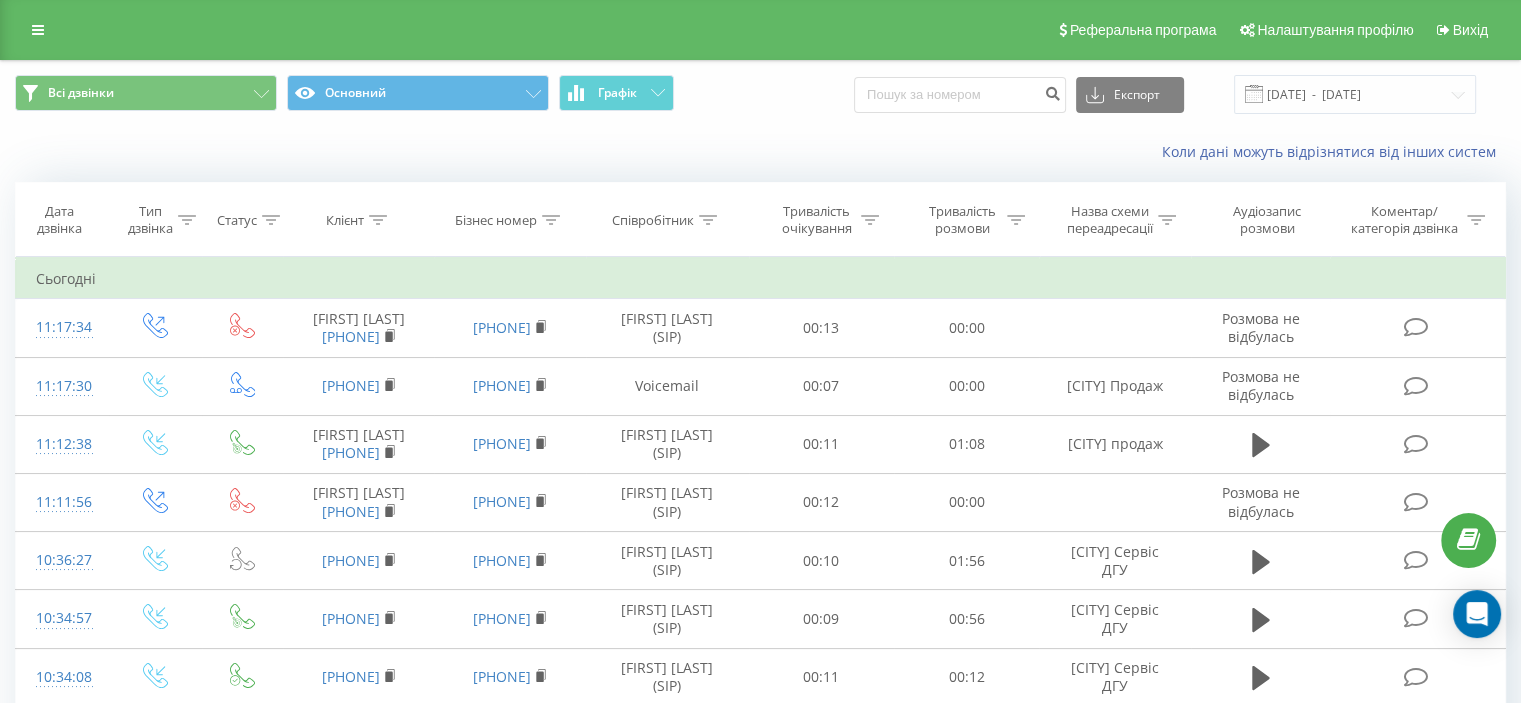 click on "Назва схеми переадресації" at bounding box center [1110, 220] 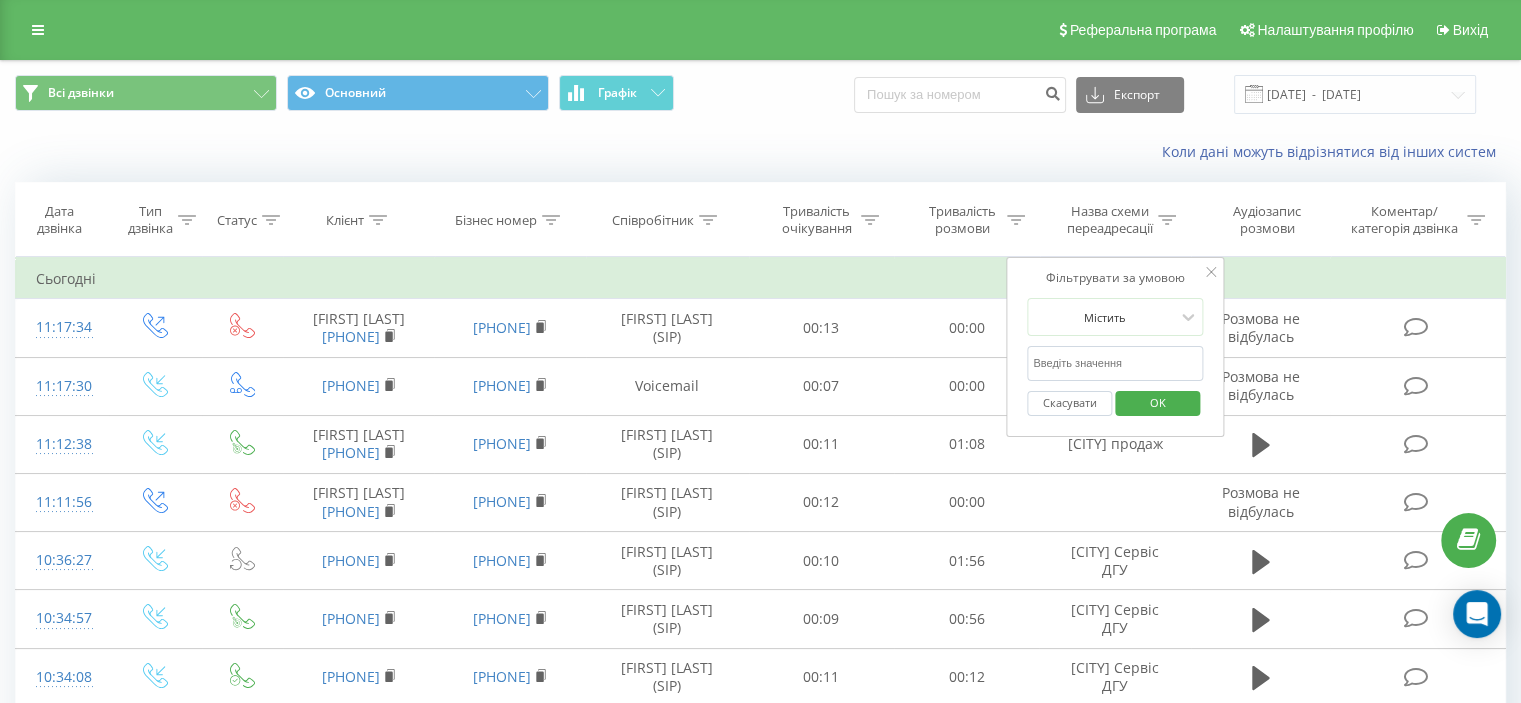 click on "оренд" at bounding box center [1115, 363] 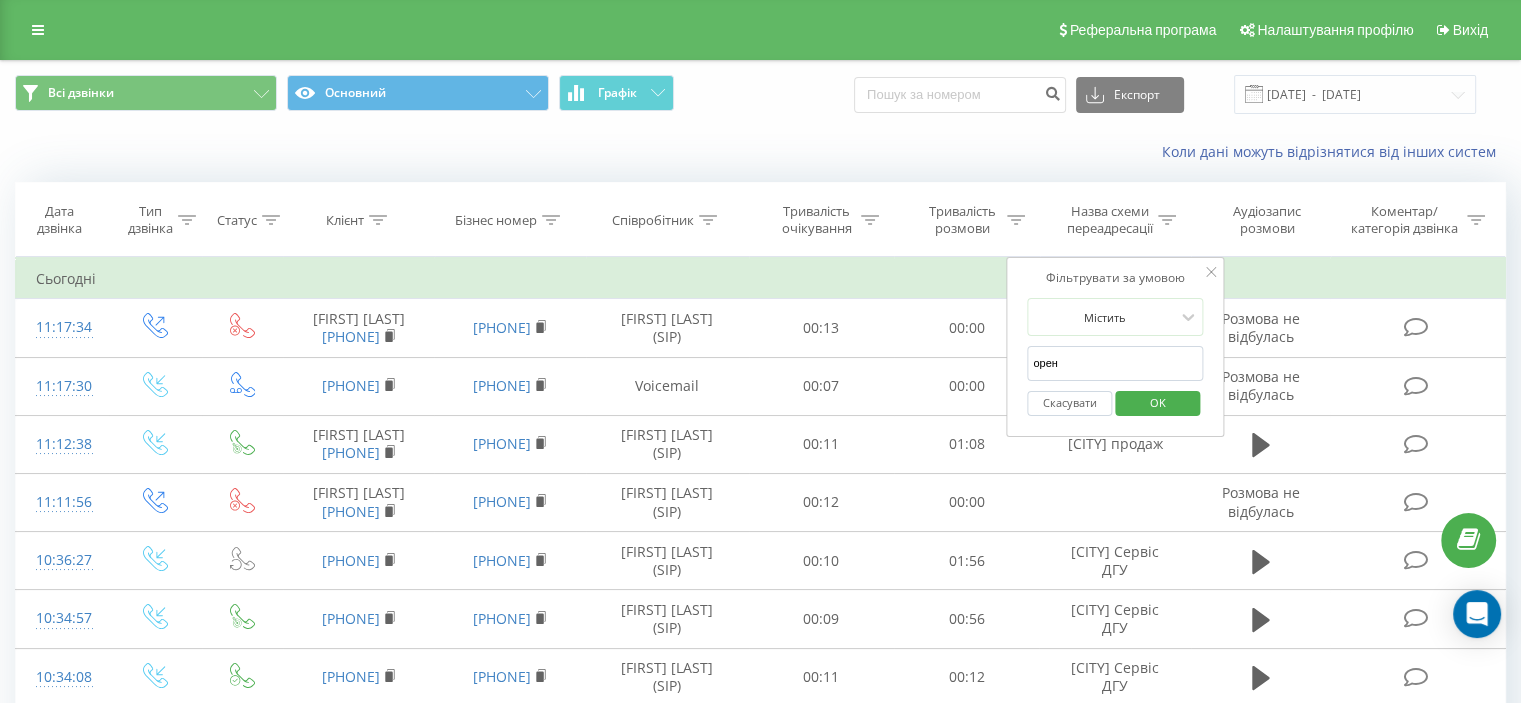 type on "оренд" 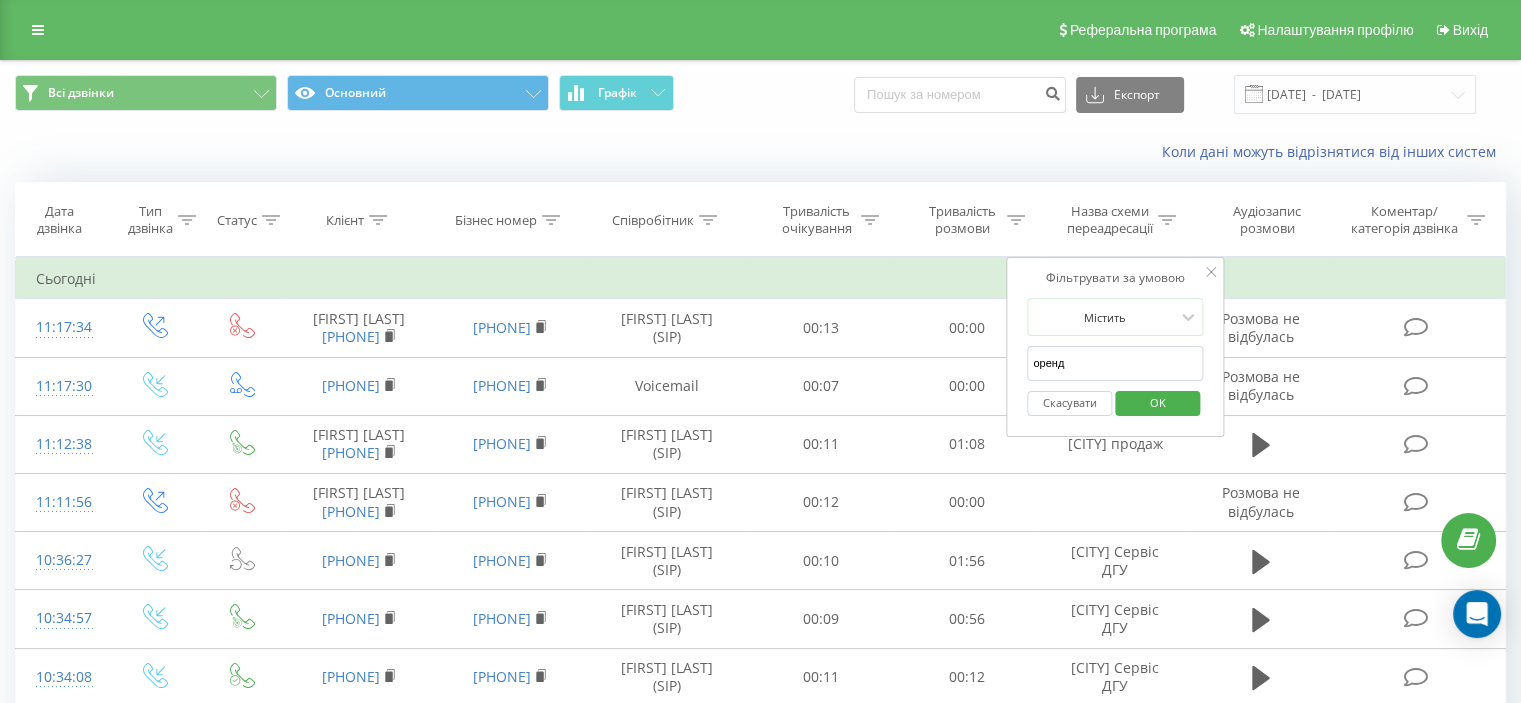 click on "OK" at bounding box center [1157, 403] 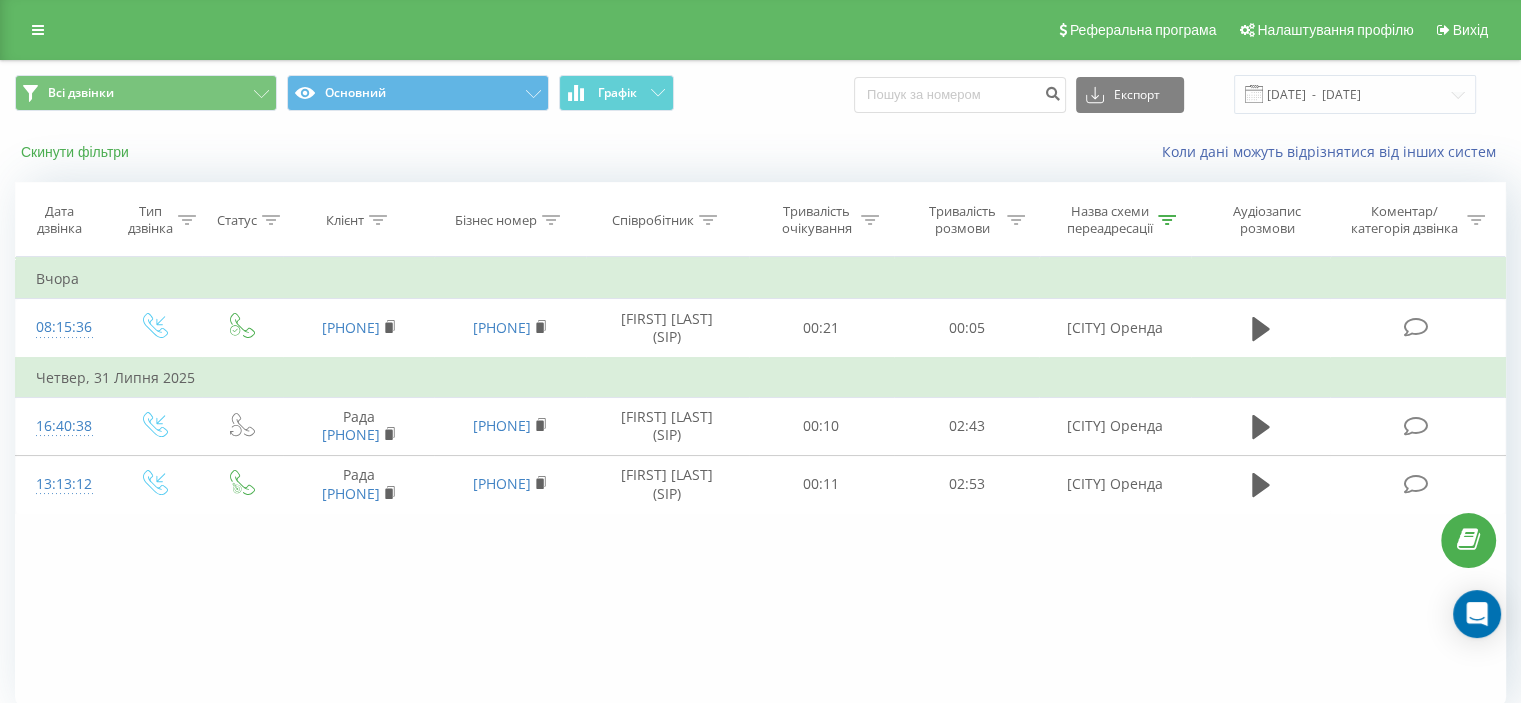 click on "Скинути фільтри" at bounding box center [77, 152] 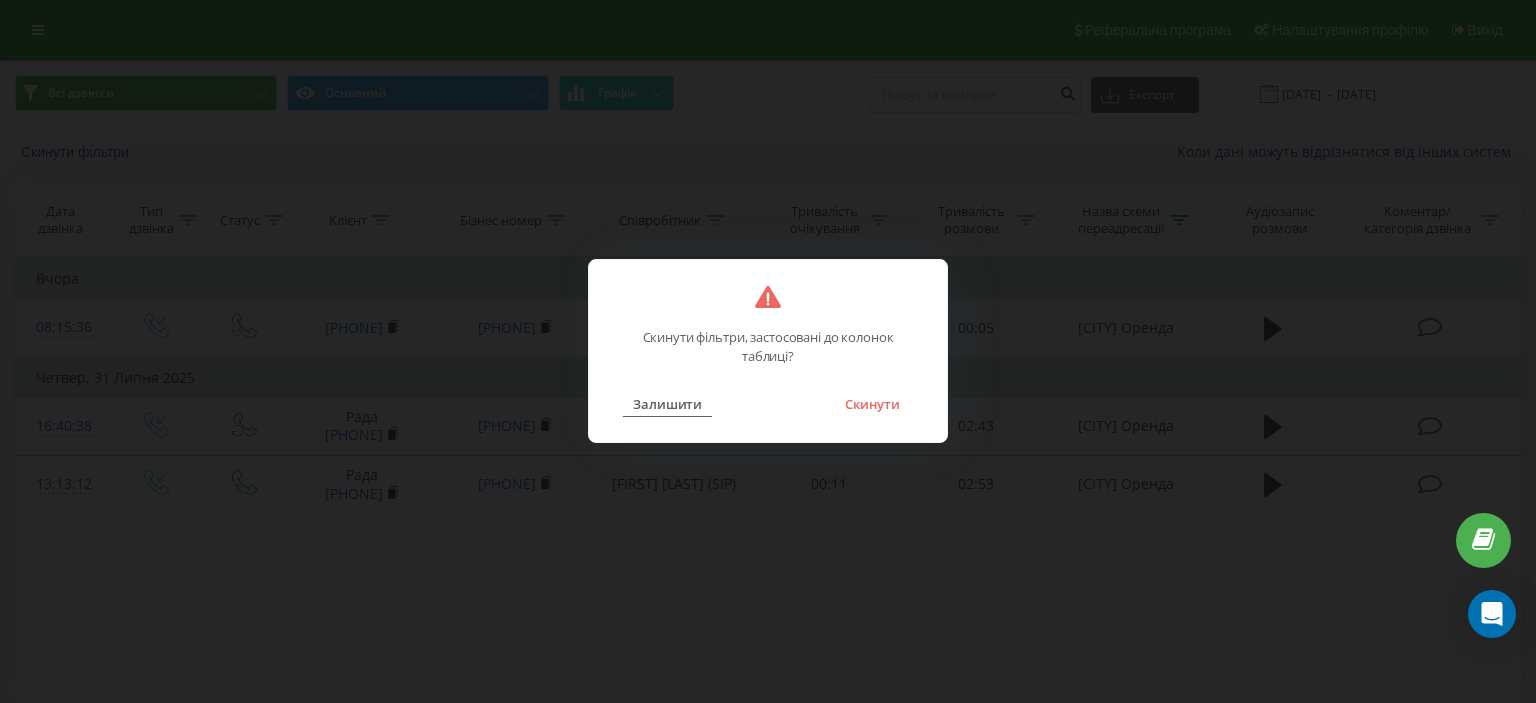 click on "Залишити" at bounding box center [667, 404] 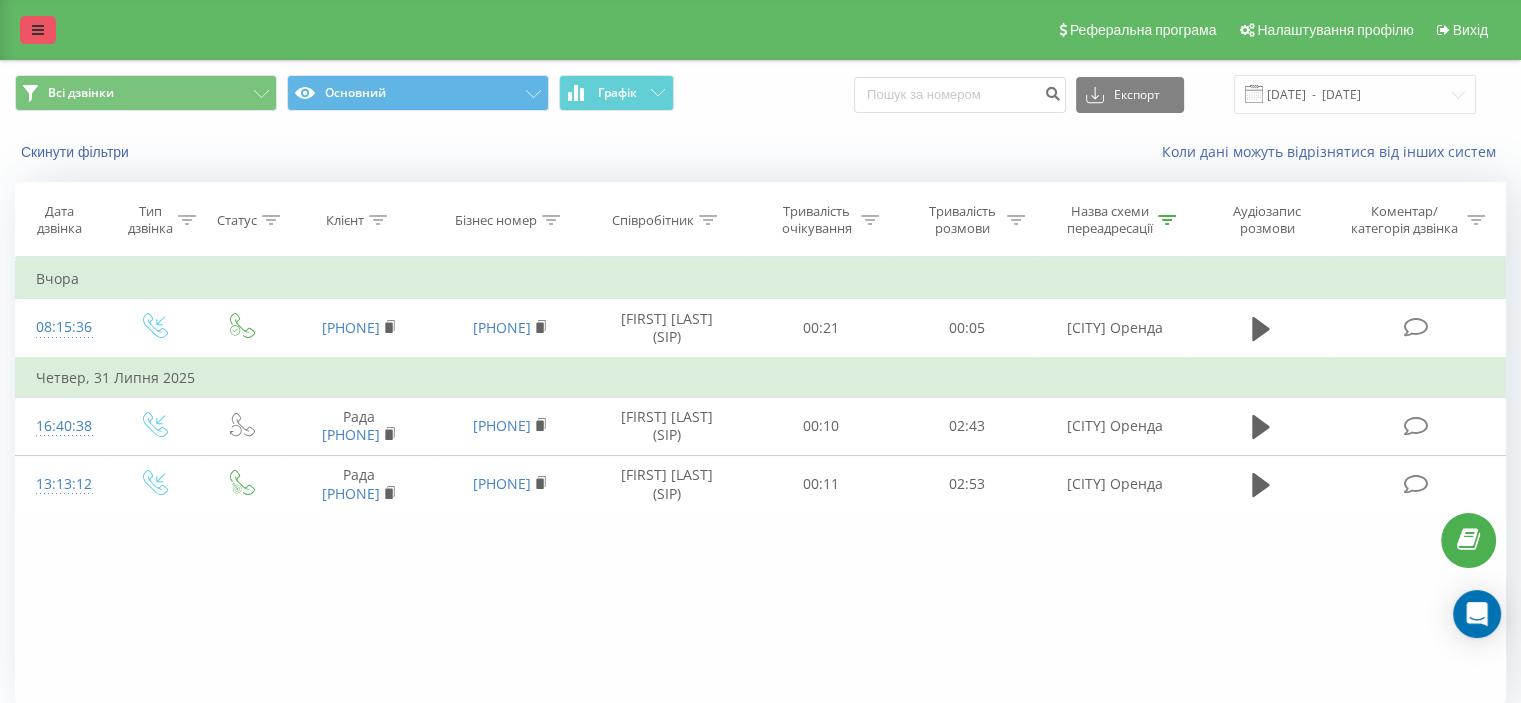 click at bounding box center [38, 30] 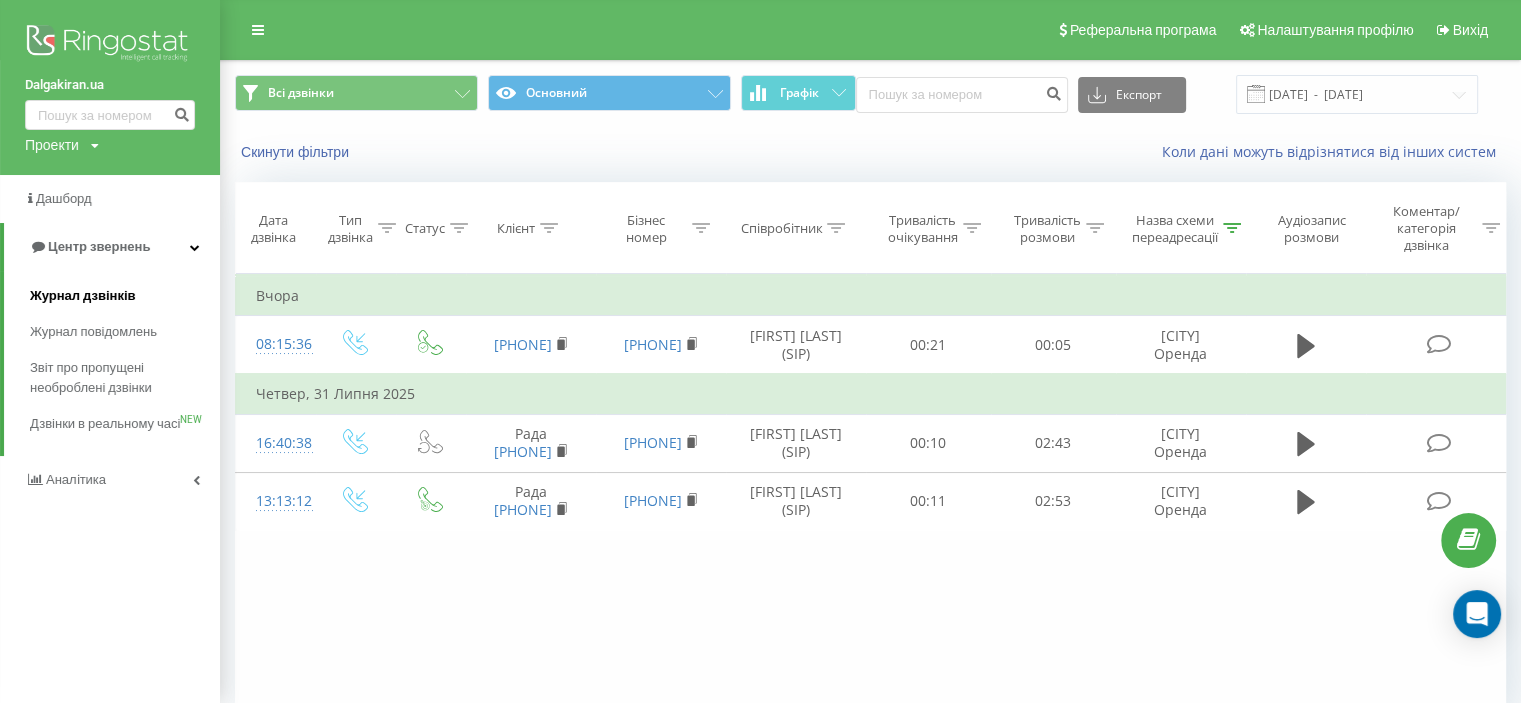 click on "Журнал дзвінків" at bounding box center [83, 296] 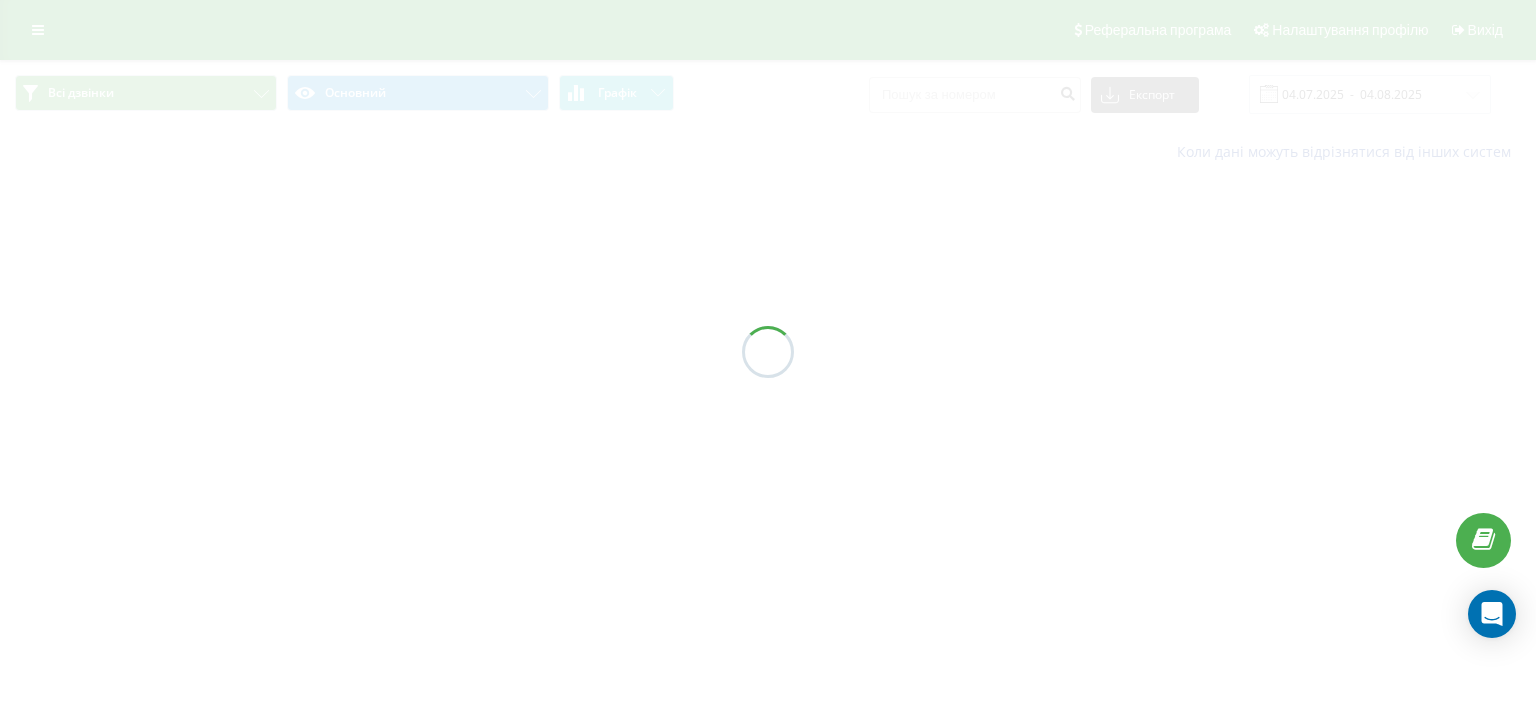 scroll, scrollTop: 0, scrollLeft: 0, axis: both 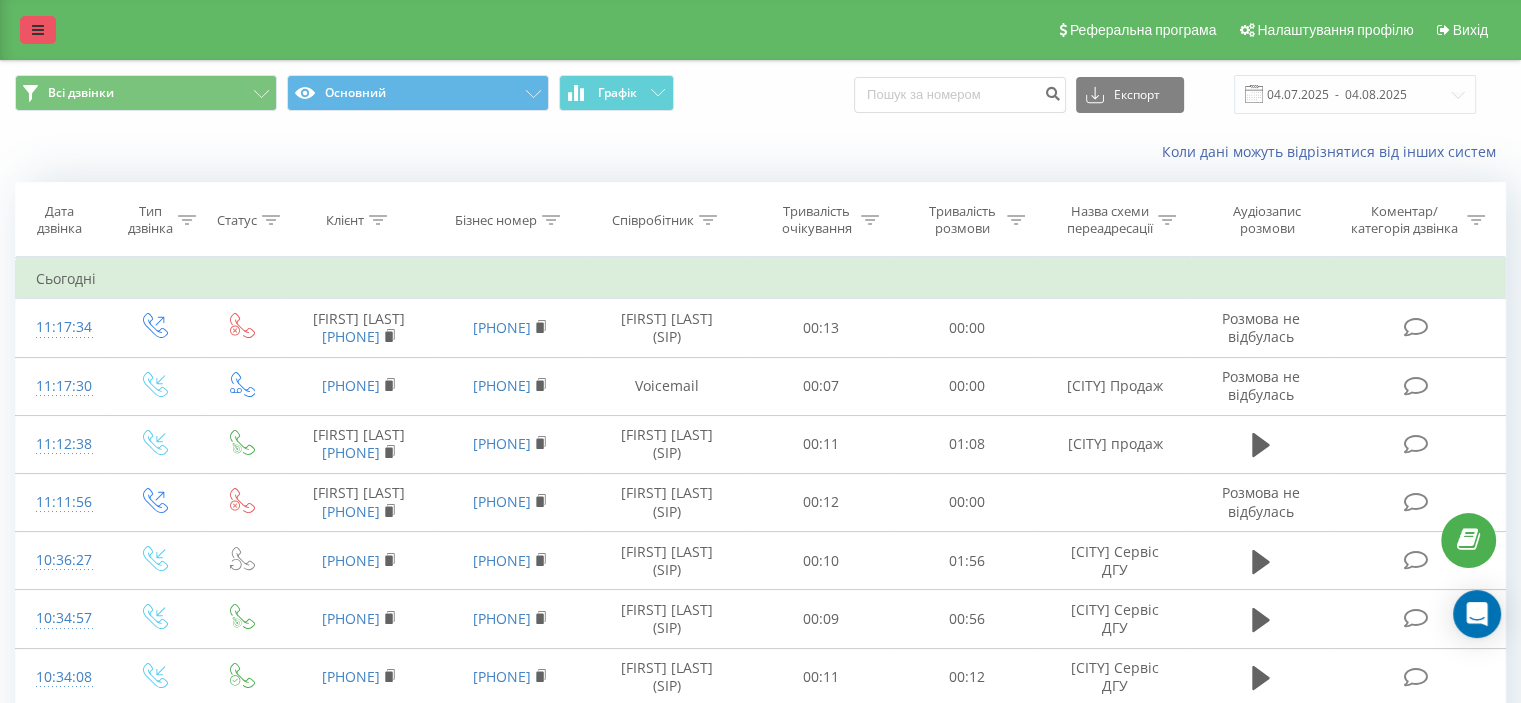 click at bounding box center [38, 30] 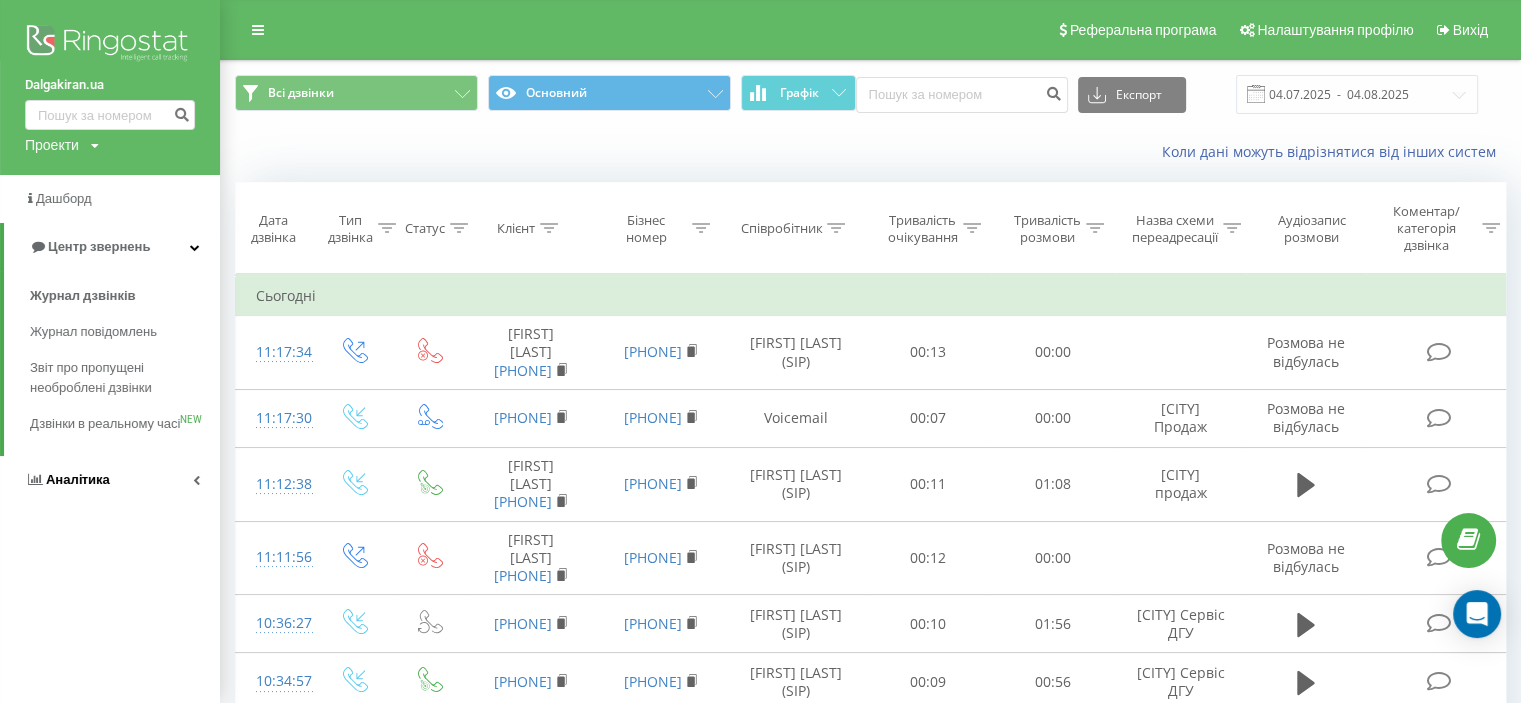 click on "Аналiтика" at bounding box center (78, 479) 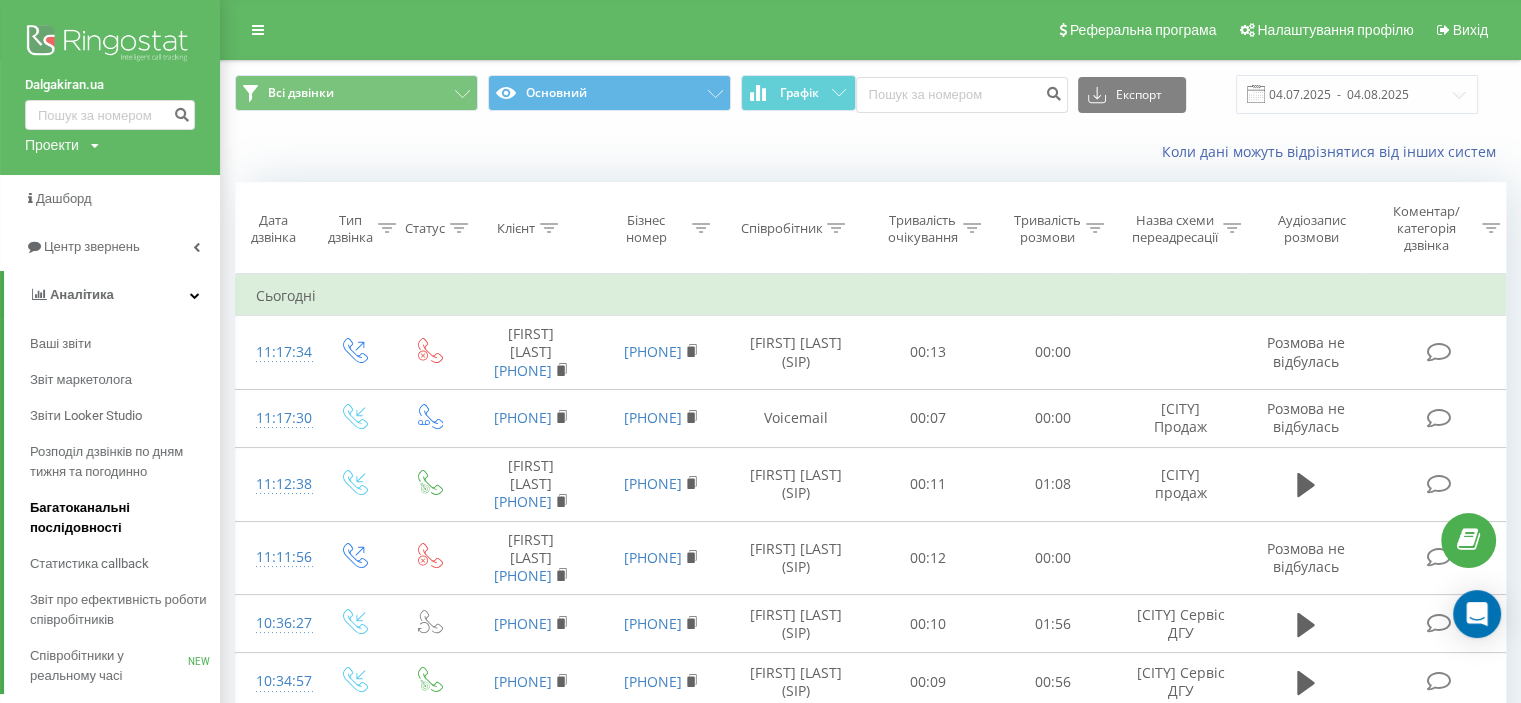 scroll, scrollTop: 200, scrollLeft: 0, axis: vertical 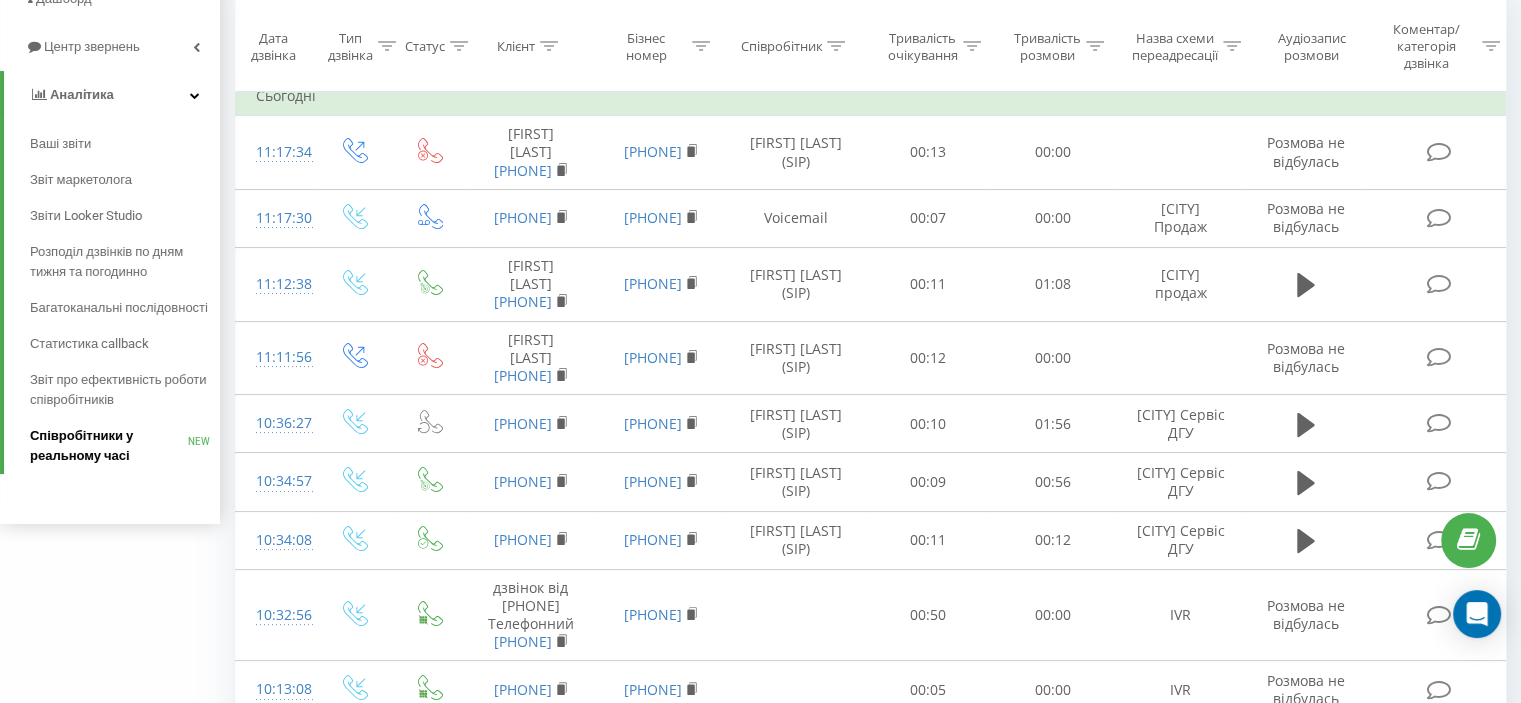 click on "Співробітники у реальному часі" at bounding box center (109, 446) 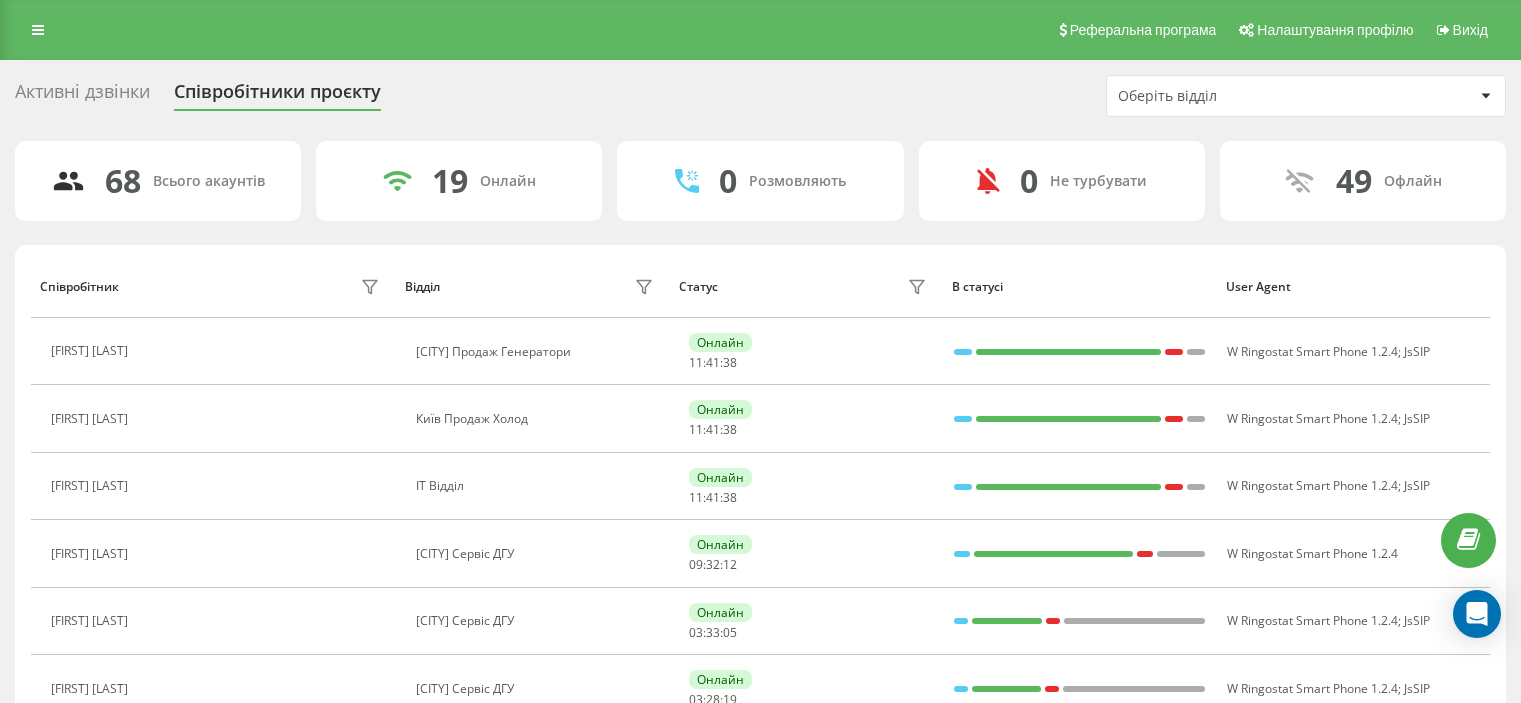 scroll, scrollTop: 0, scrollLeft: 0, axis: both 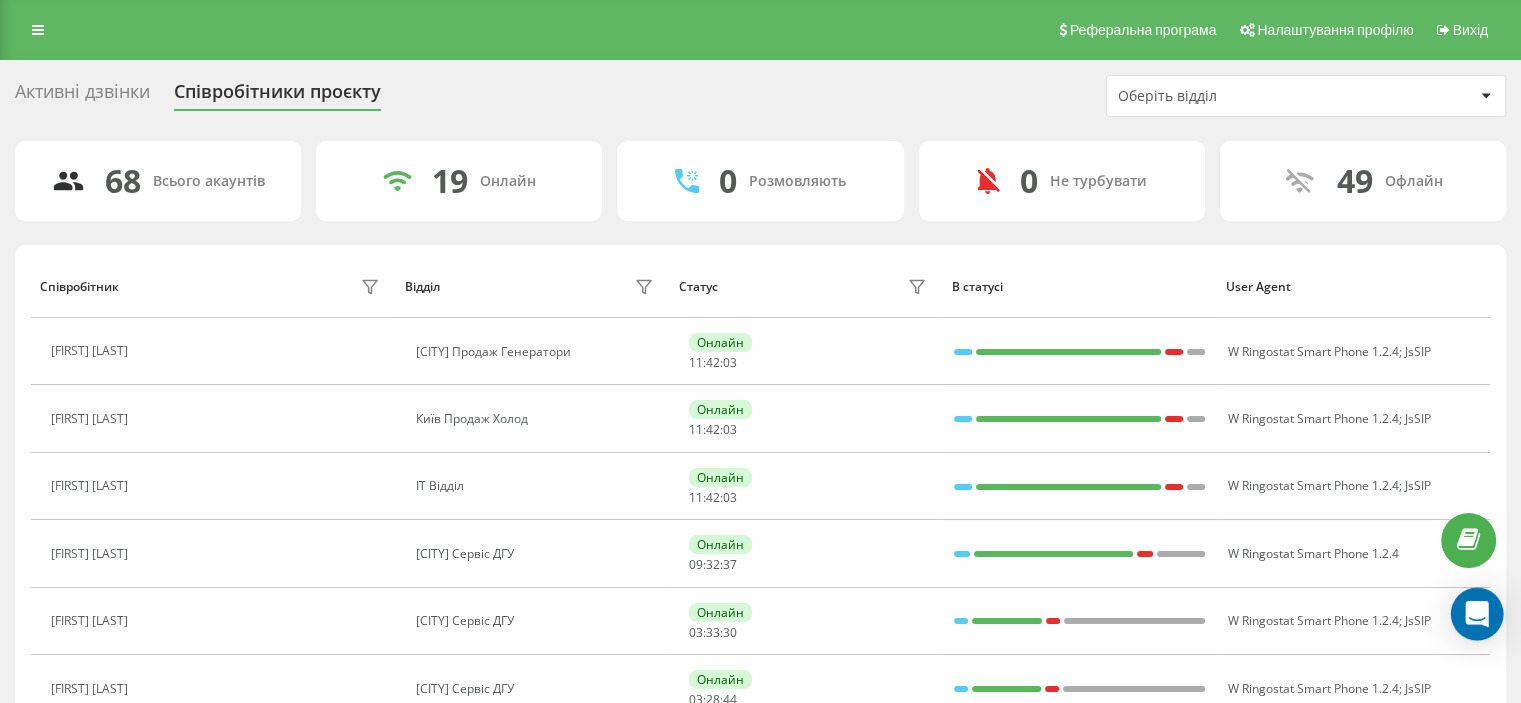 click 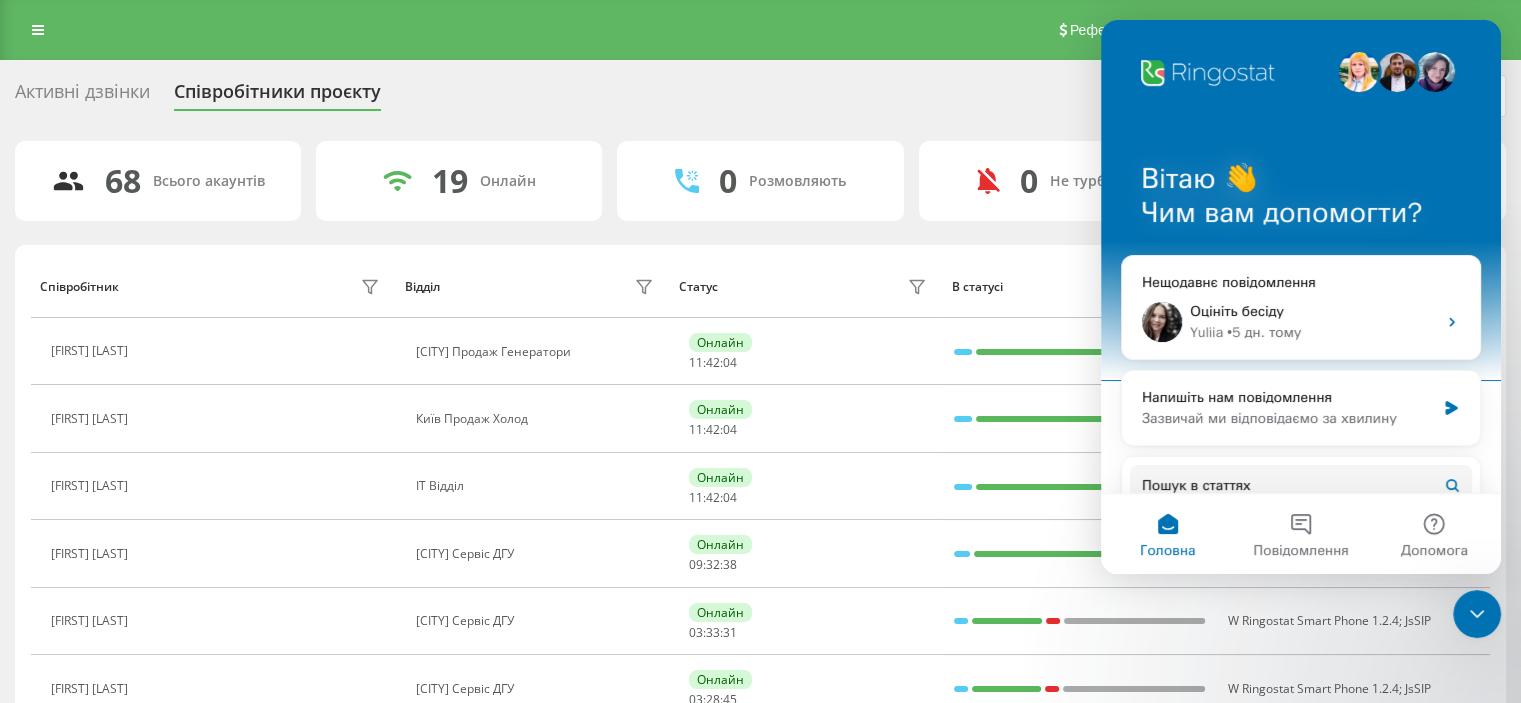 scroll, scrollTop: 0, scrollLeft: 0, axis: both 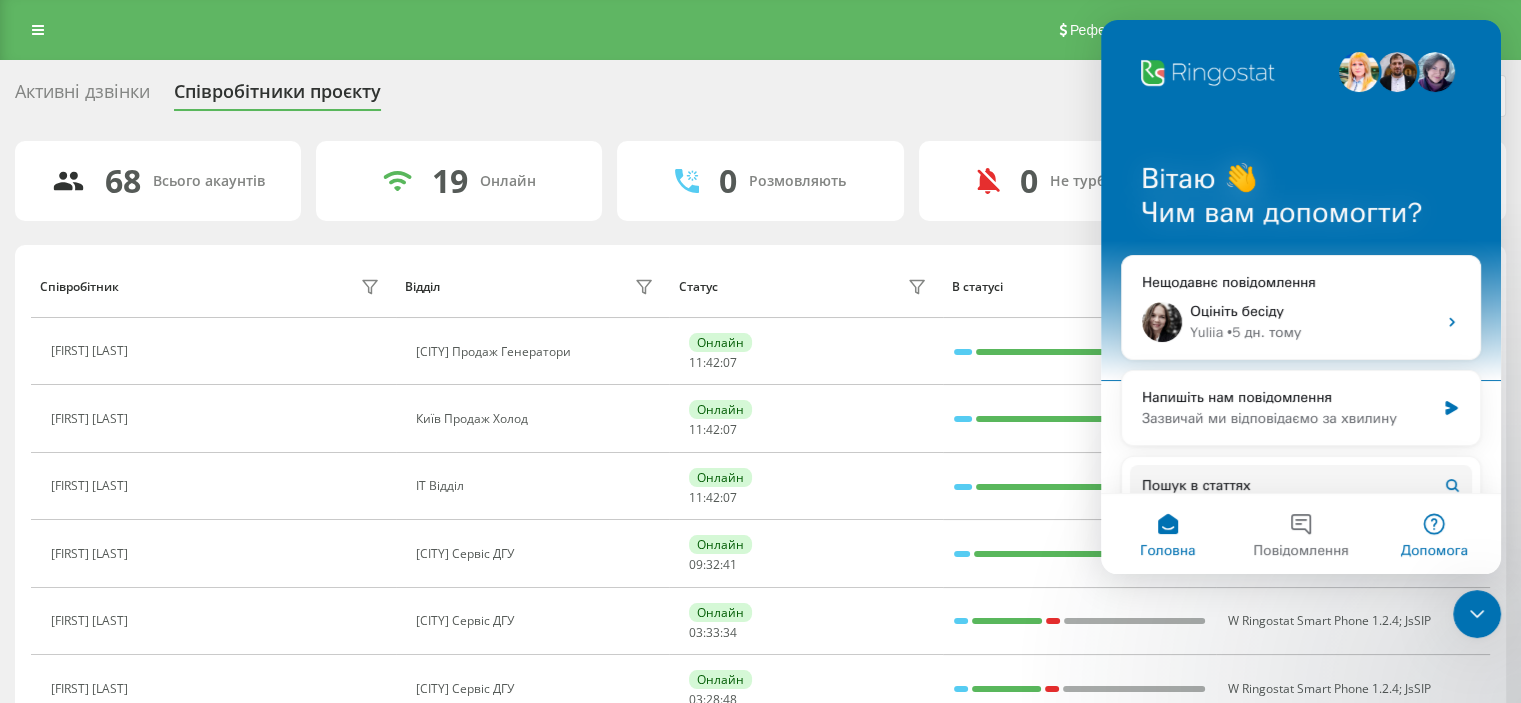 click on "Допомога" at bounding box center [1434, 534] 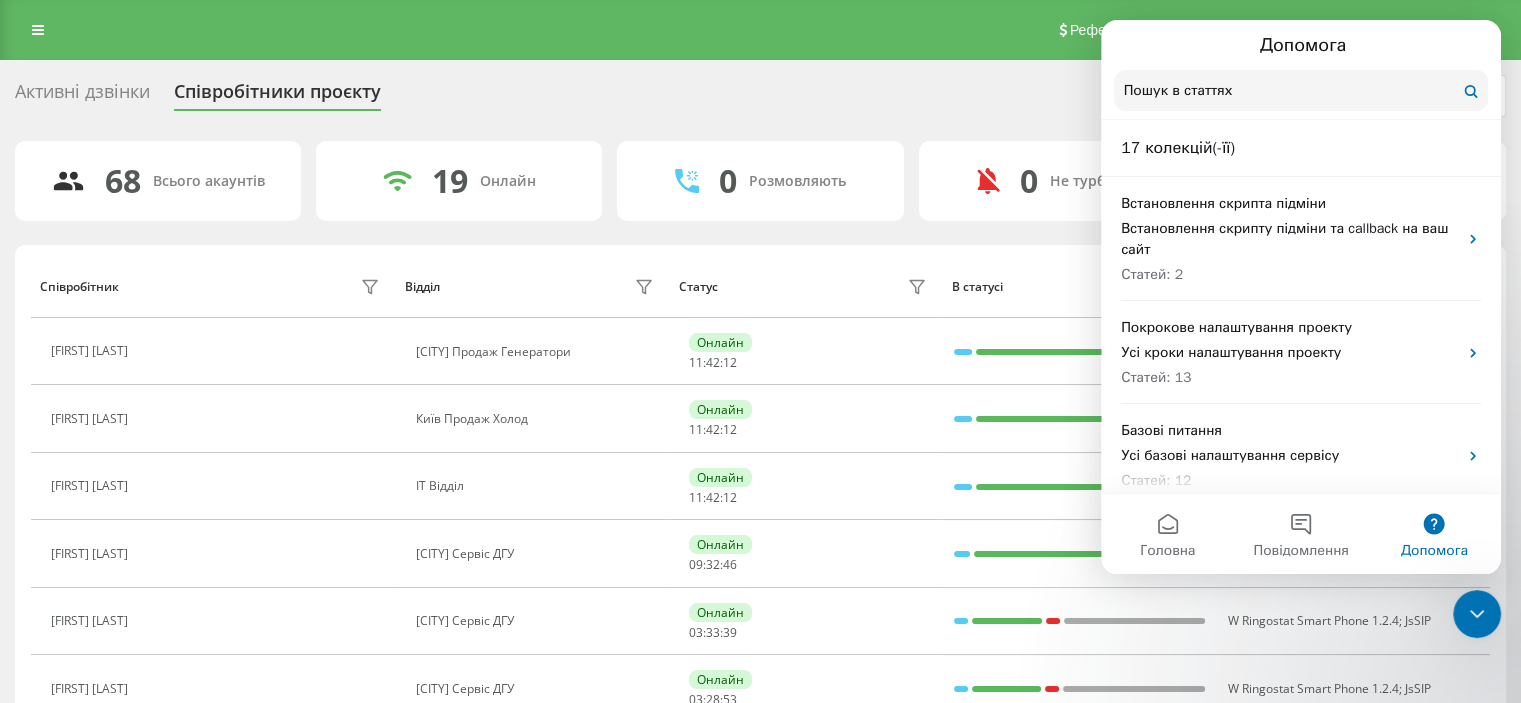 click at bounding box center (1301, 90) 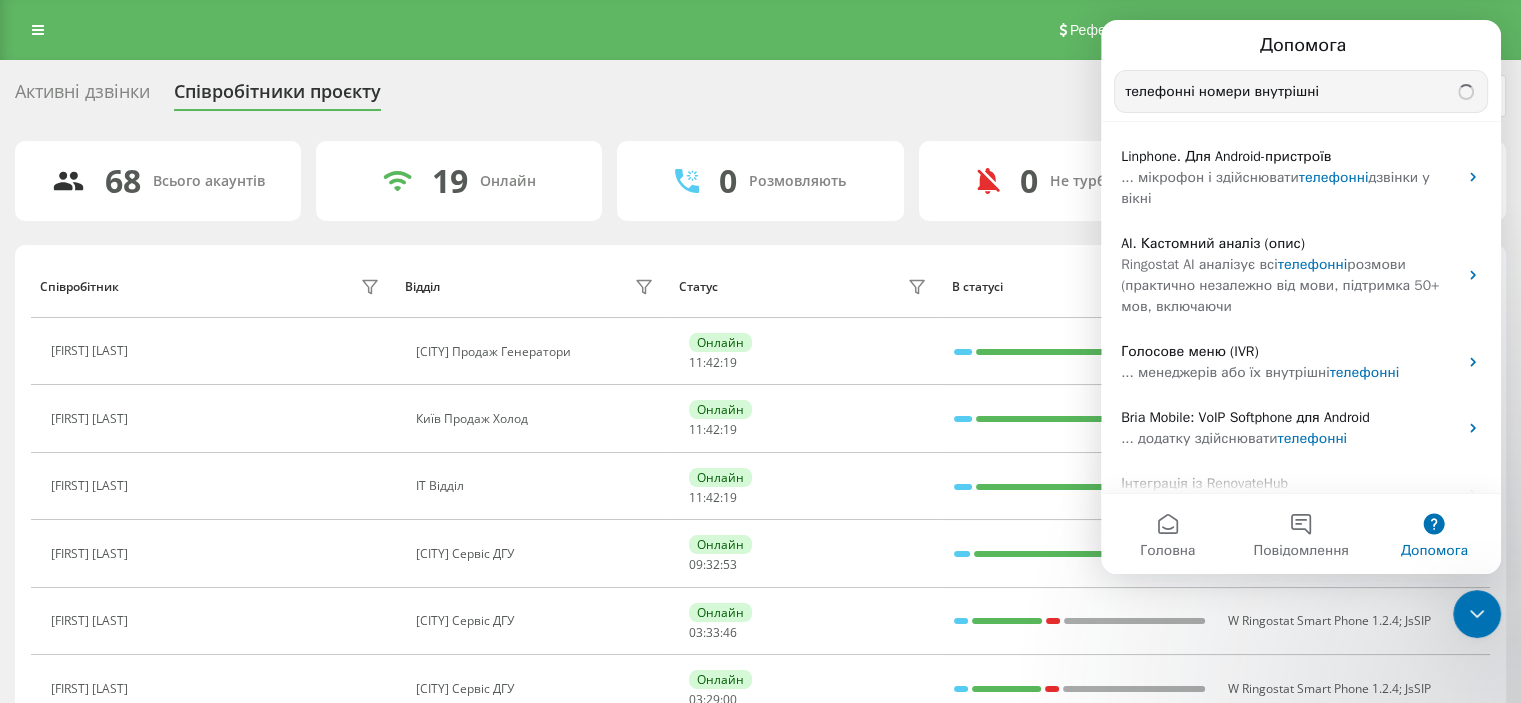 type on "телефонні номери внутрішні" 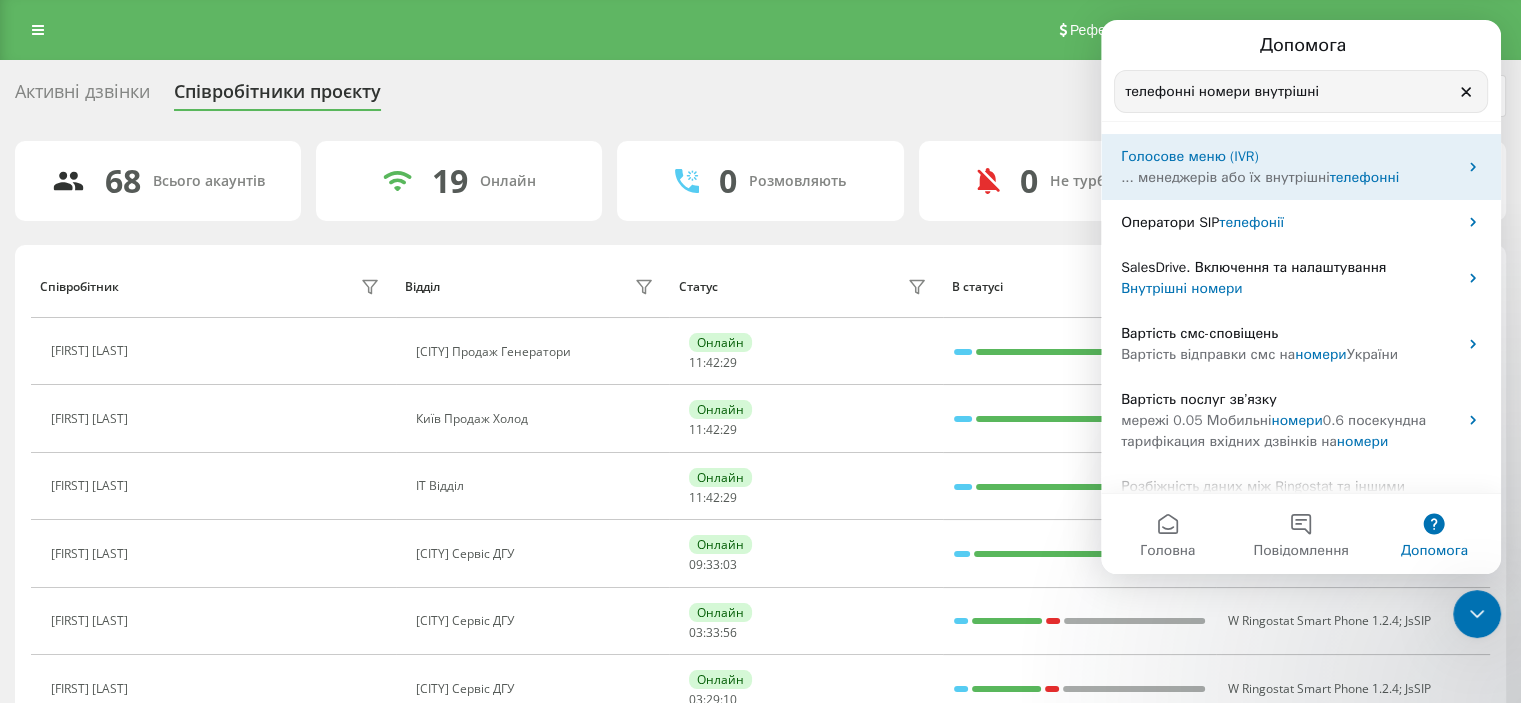 click on "... менеджерів або їх внутрішні" at bounding box center [1225, 177] 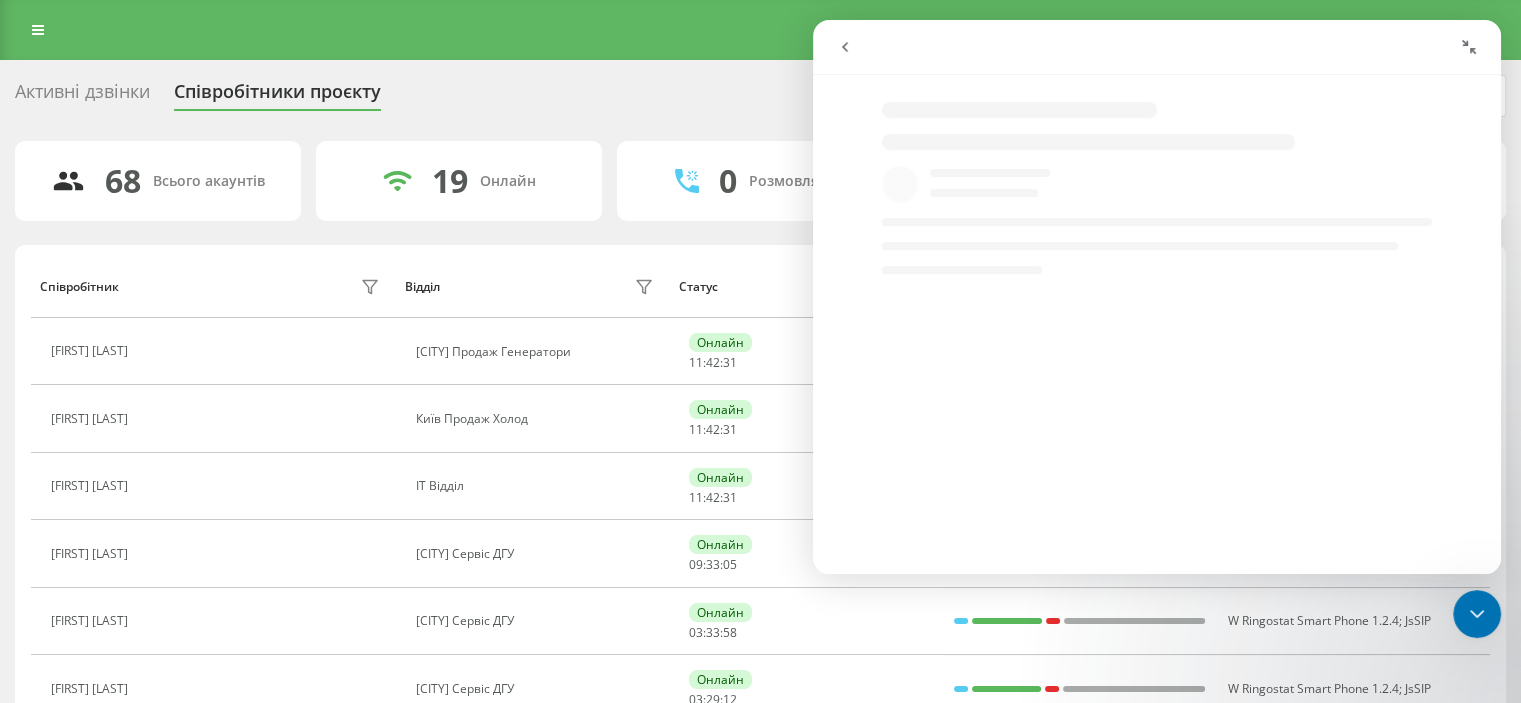 select on "uk" 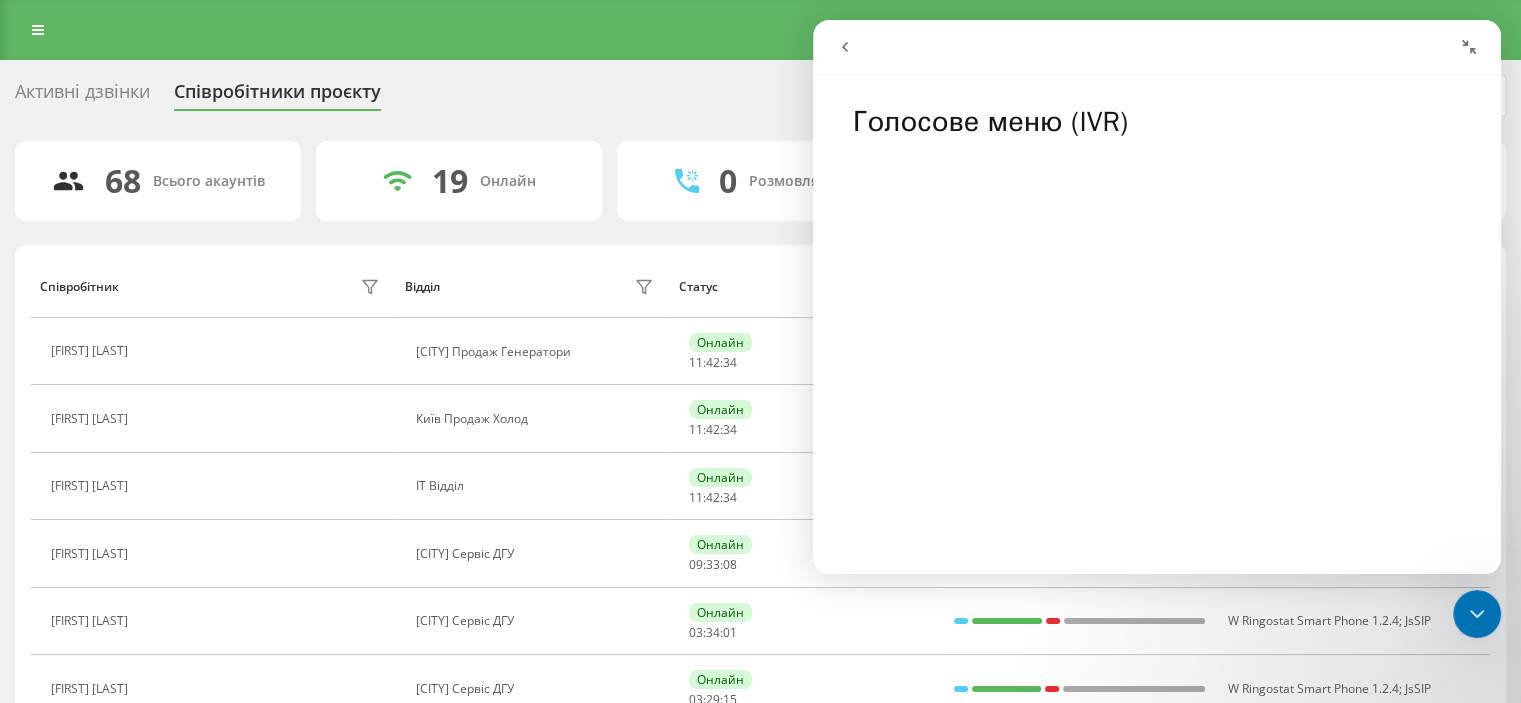 click 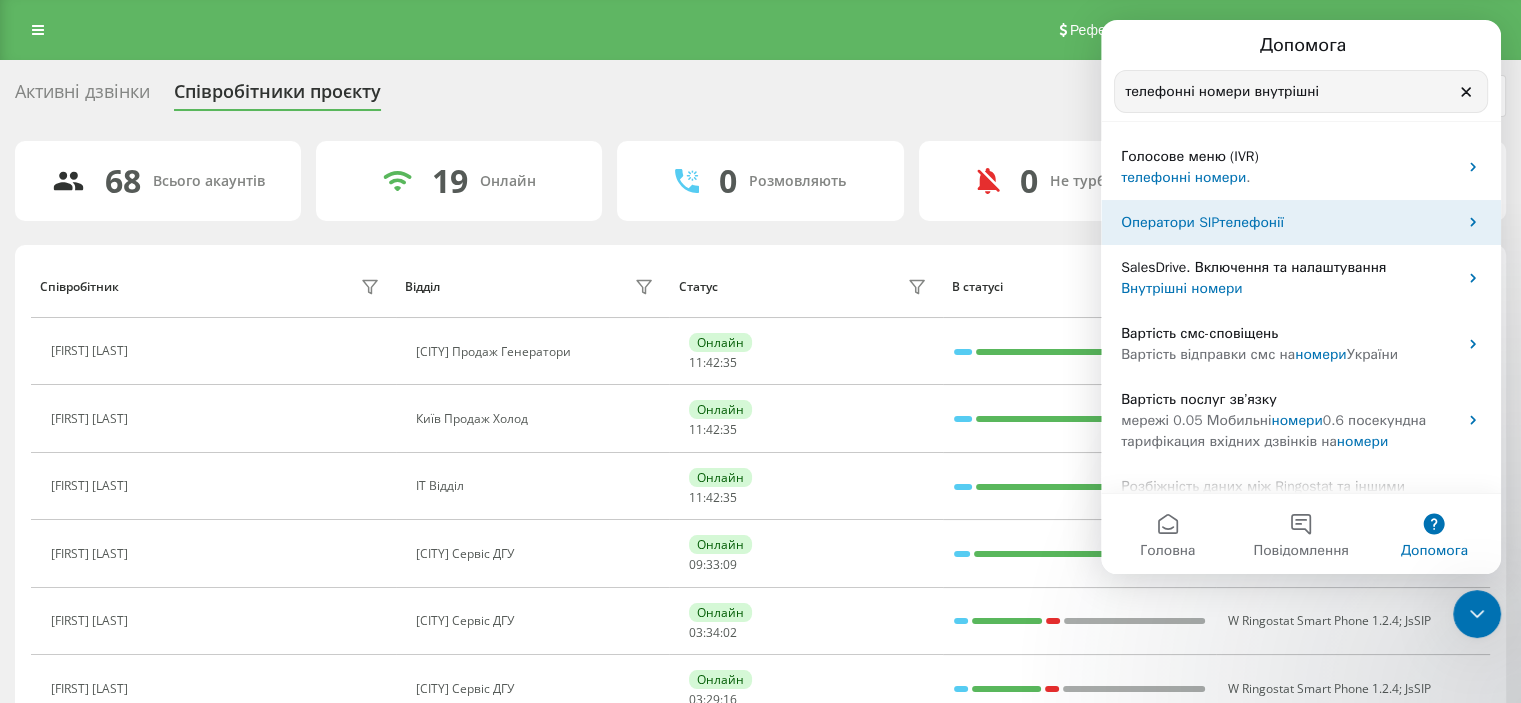 click on "Оператори SIP  телефонії" at bounding box center [1289, 222] 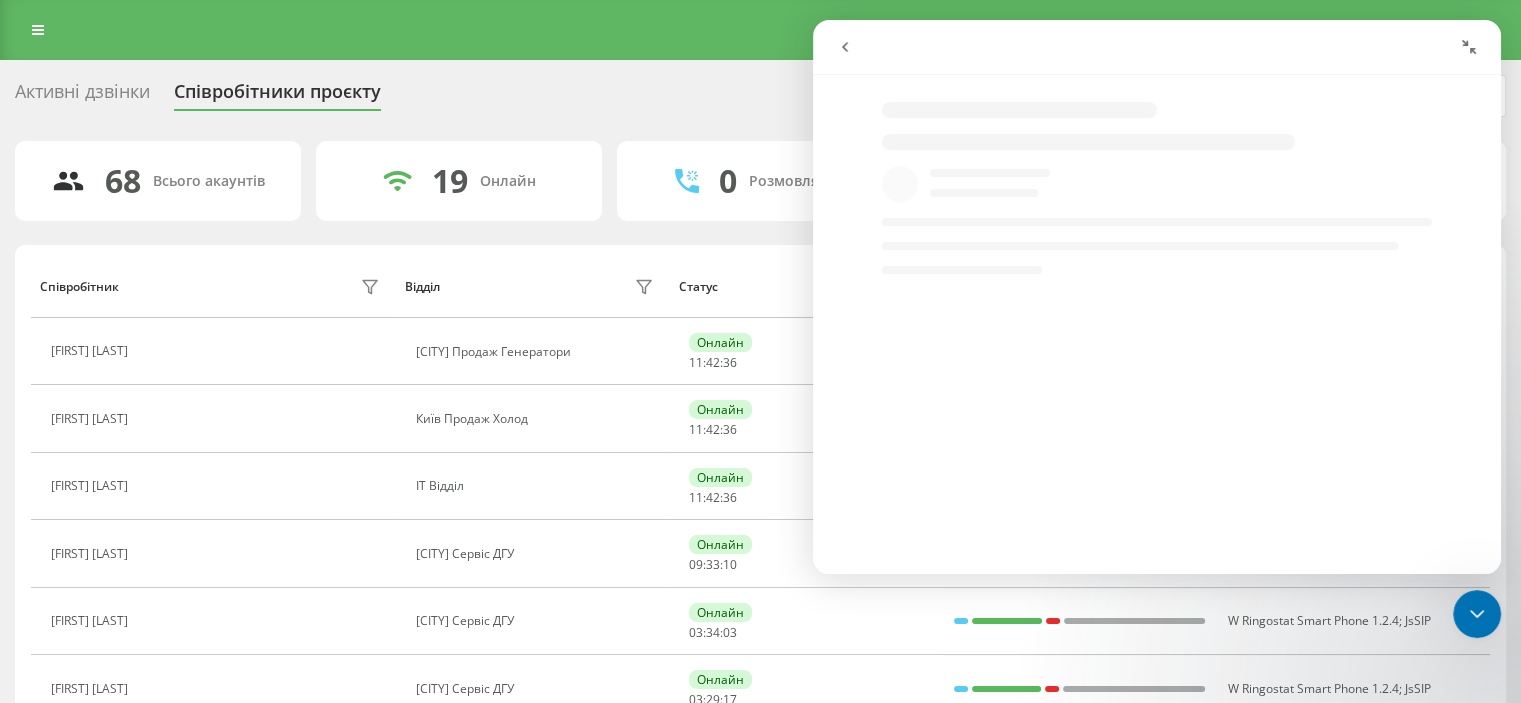 select on "uk" 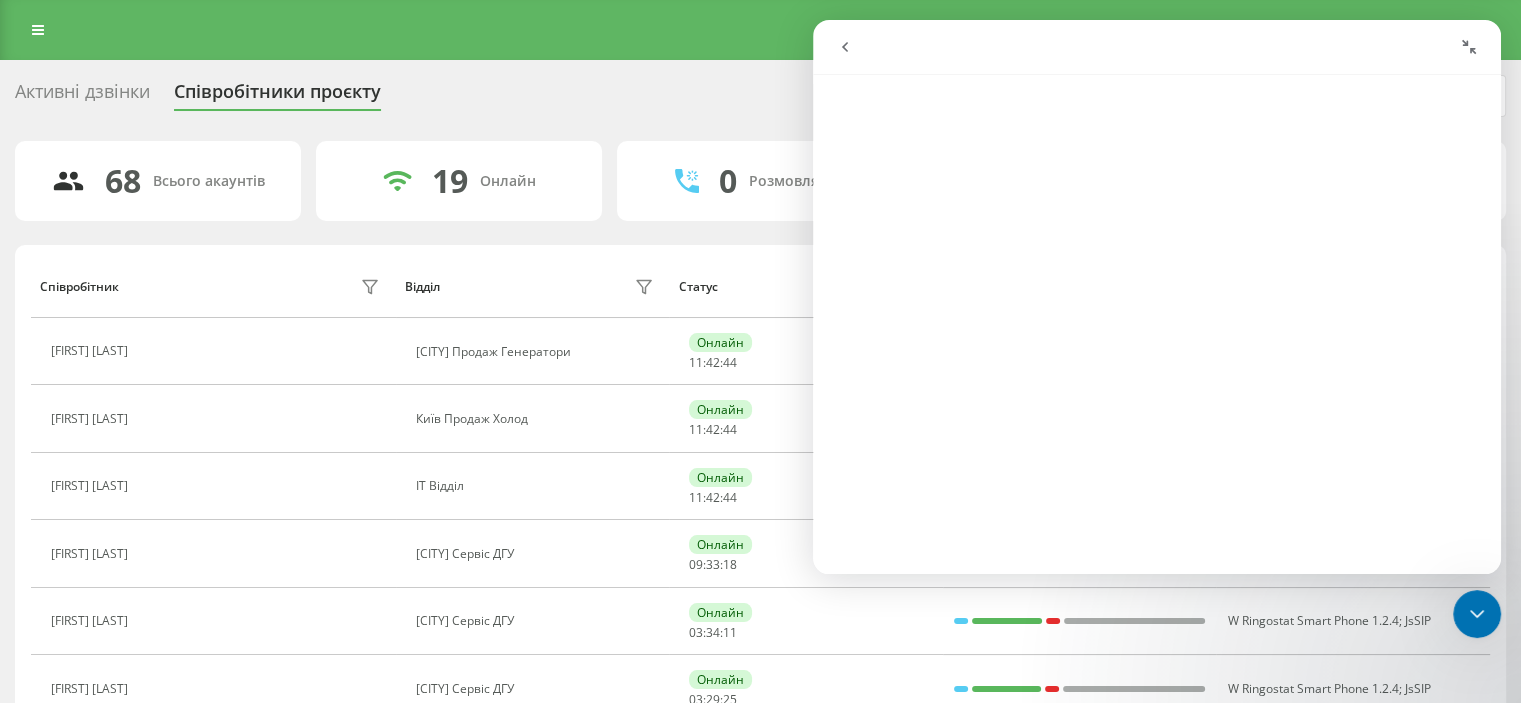 scroll, scrollTop: 0, scrollLeft: 0, axis: both 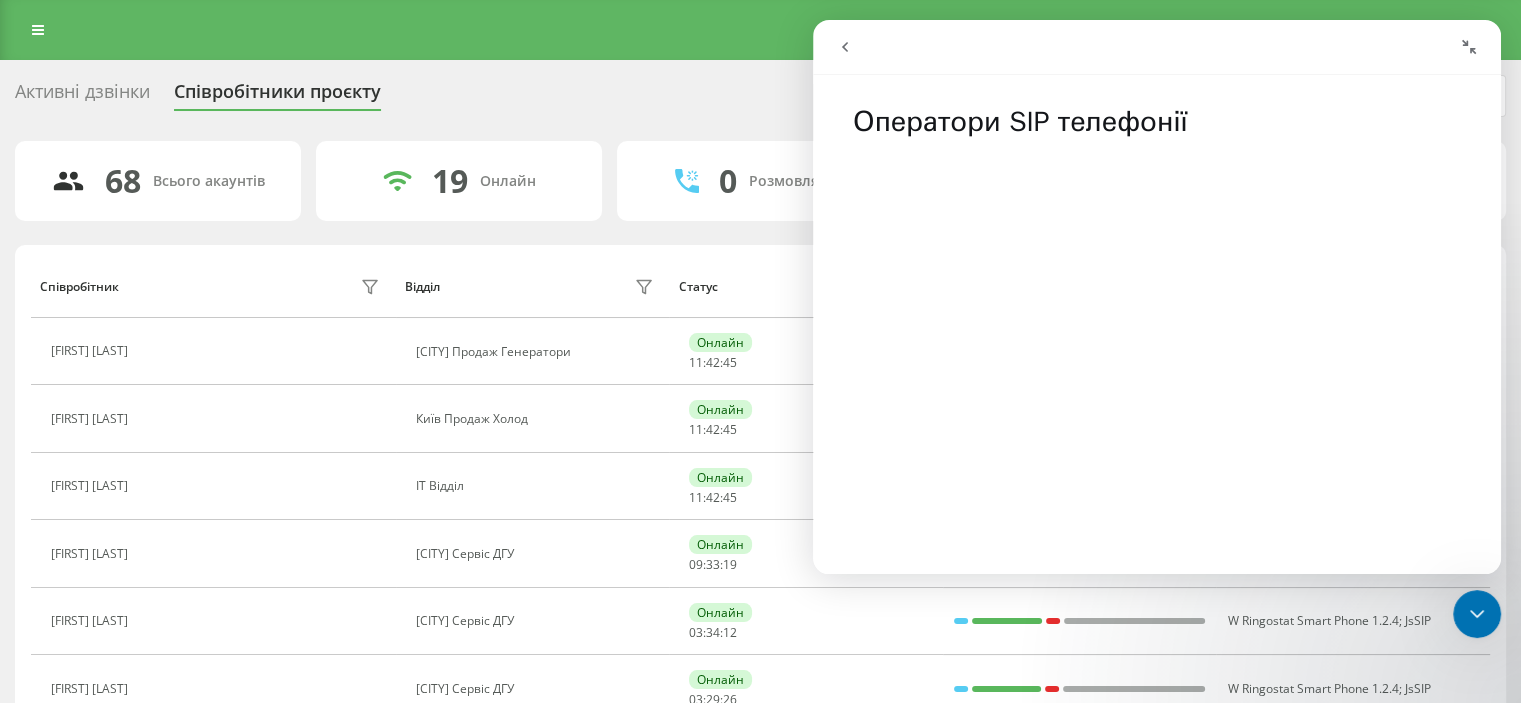 click 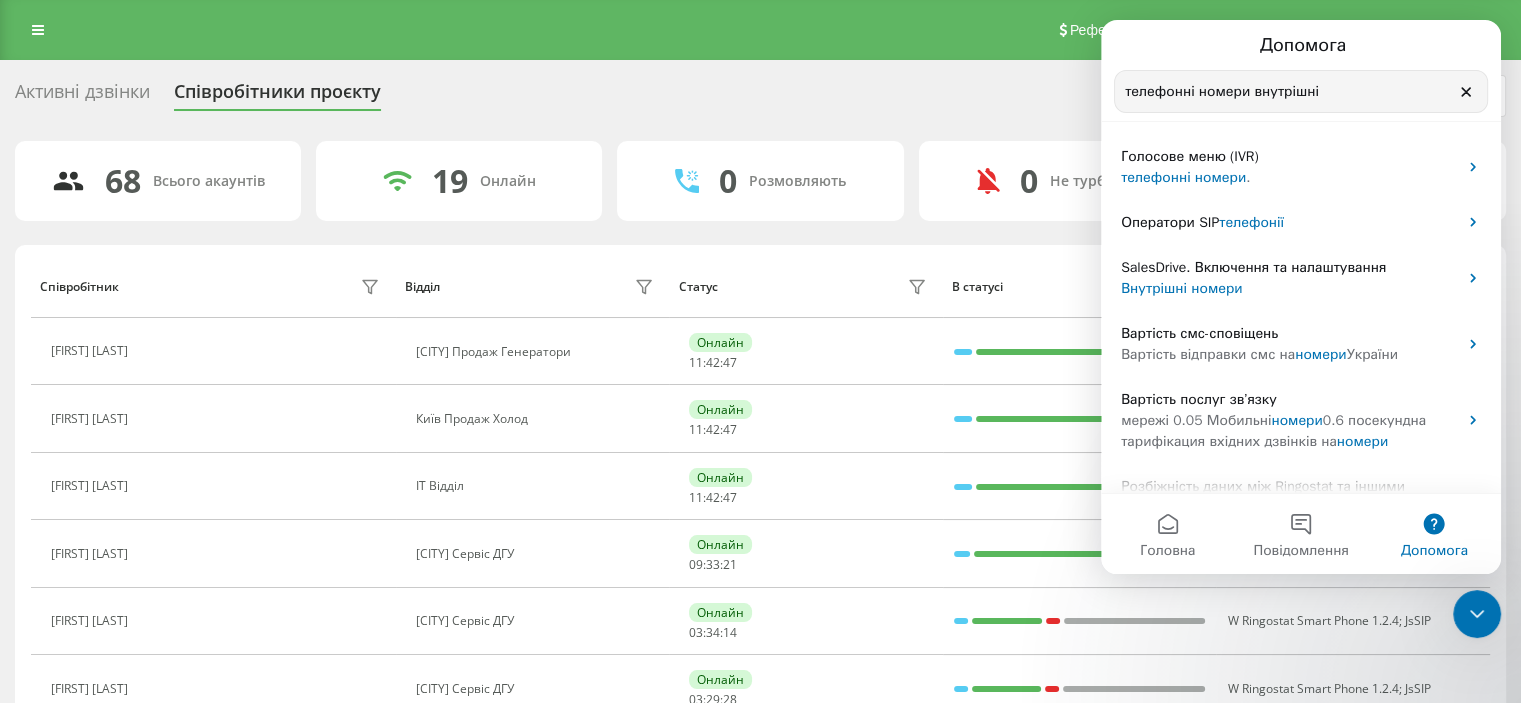 click on "Допомога" at bounding box center [1434, 534] 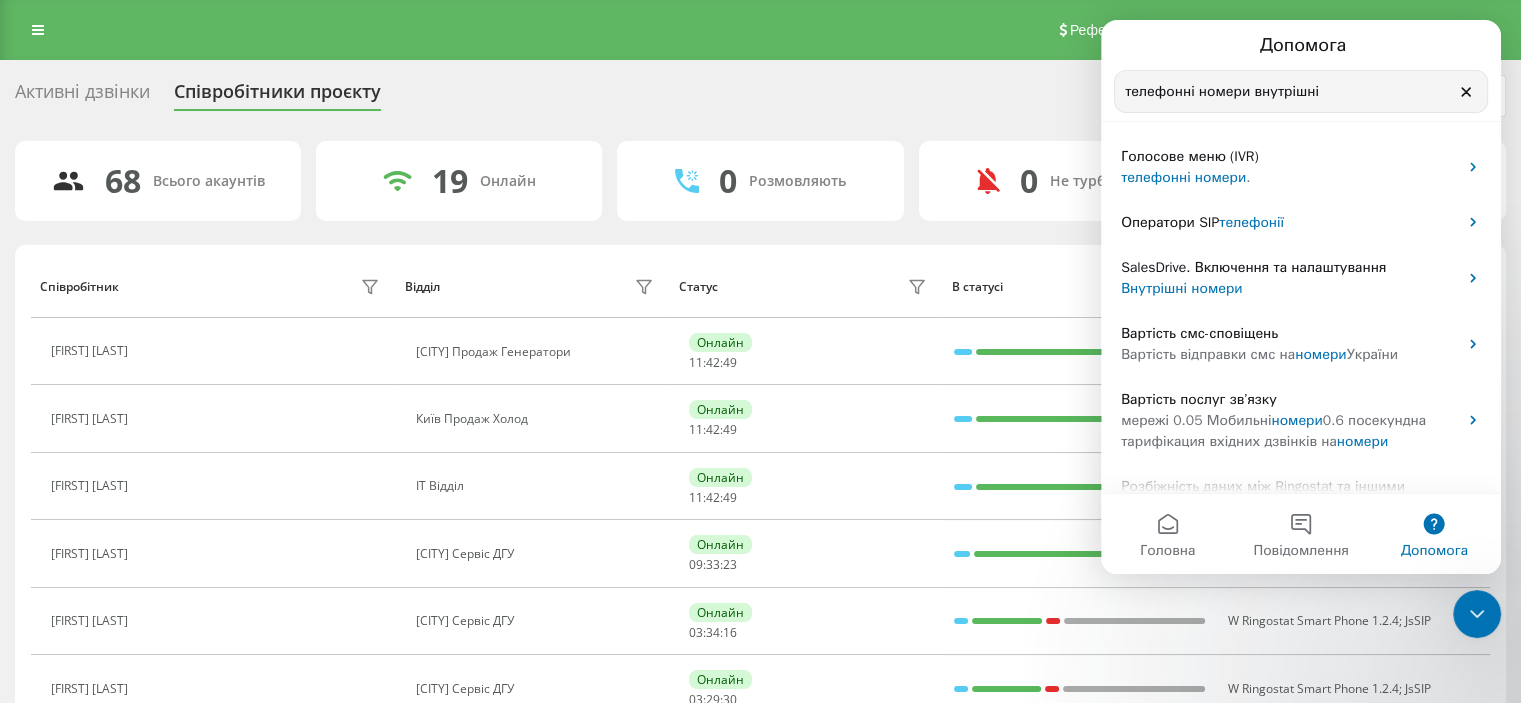 scroll, scrollTop: 279, scrollLeft: 0, axis: vertical 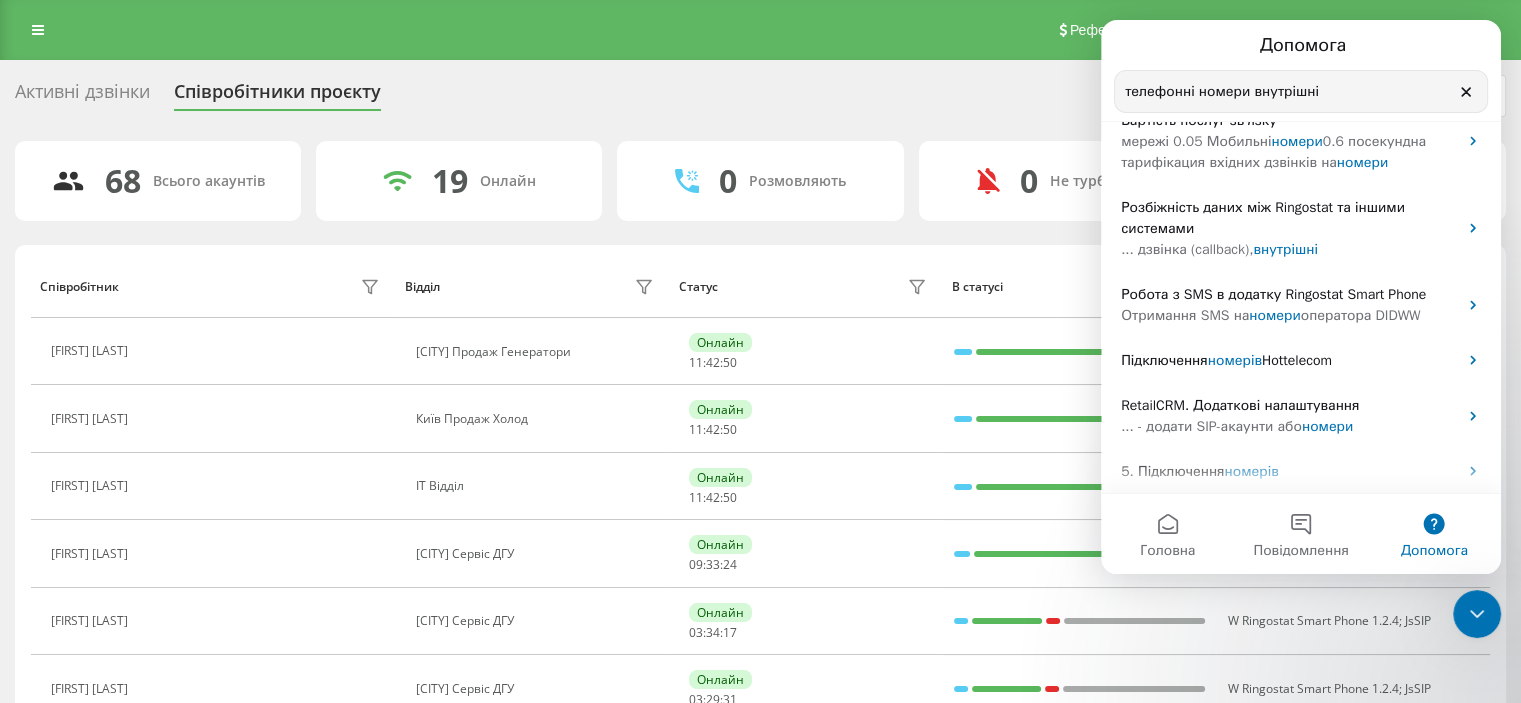 click 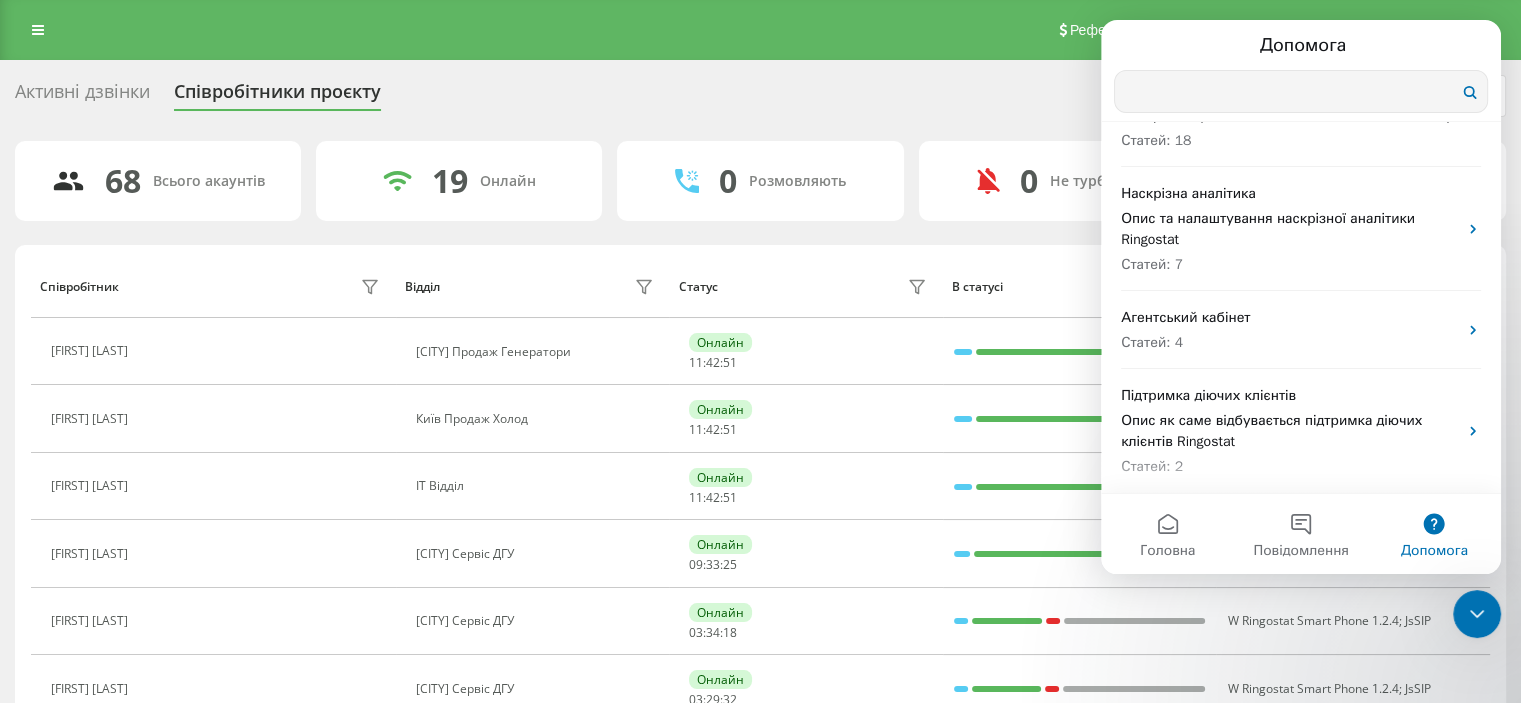 scroll, scrollTop: 1739, scrollLeft: 0, axis: vertical 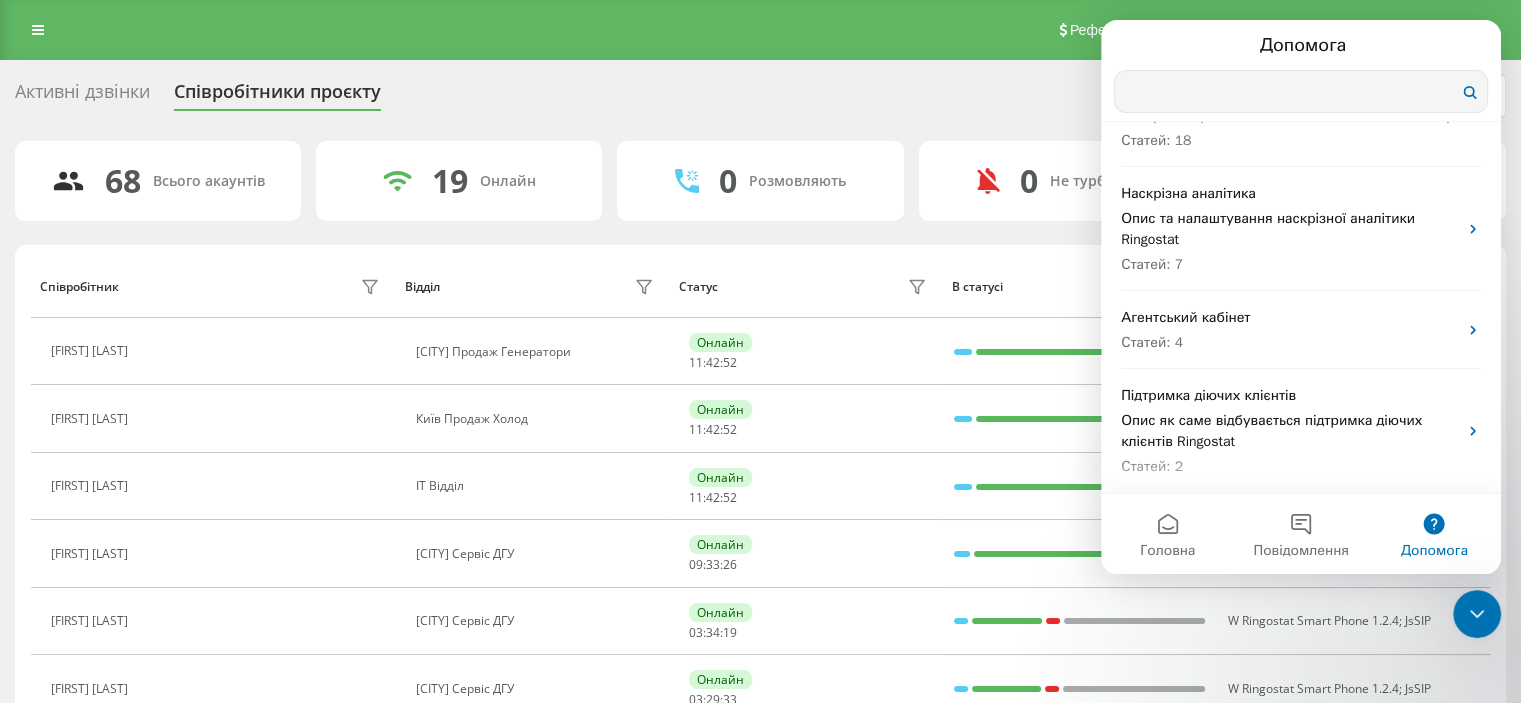 click at bounding box center (1477, 614) 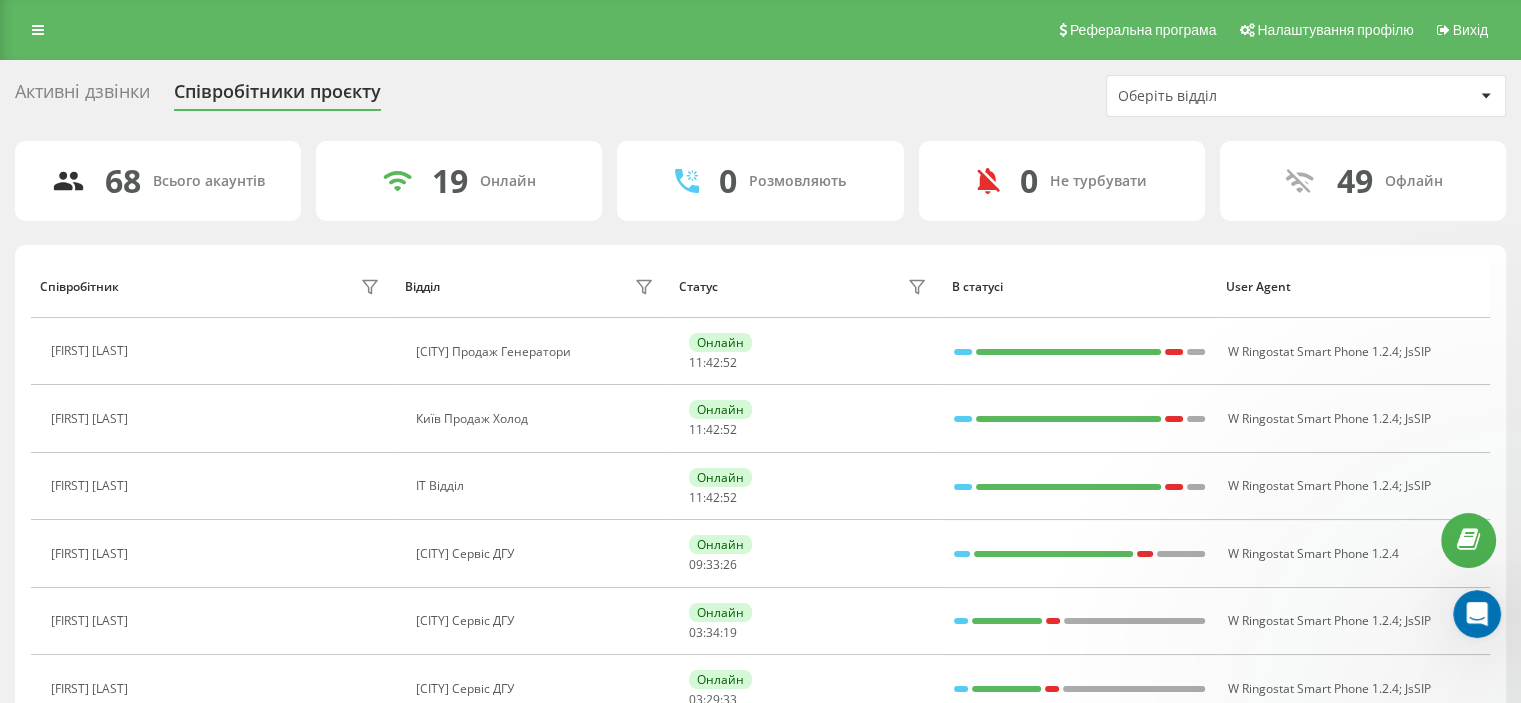 scroll, scrollTop: 0, scrollLeft: 0, axis: both 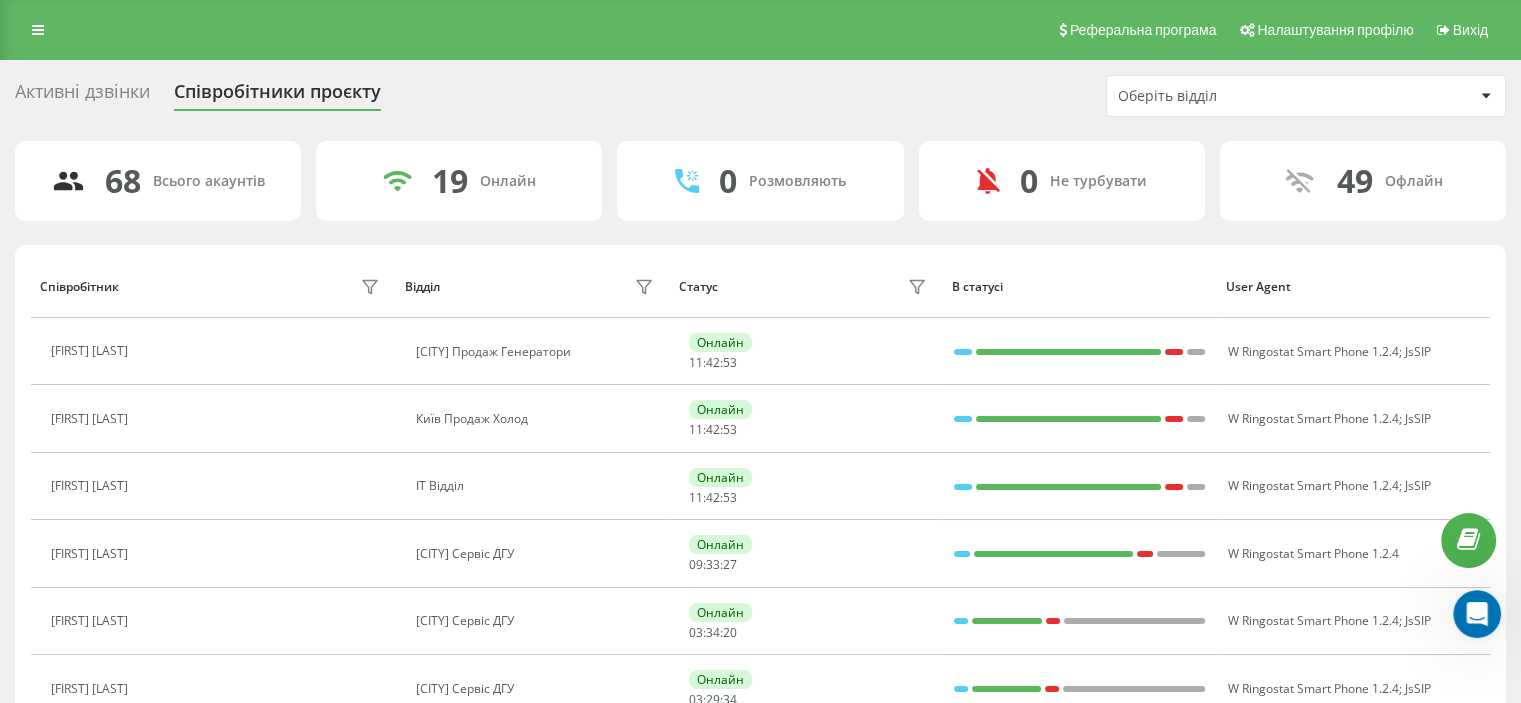 click at bounding box center (1468, 540) 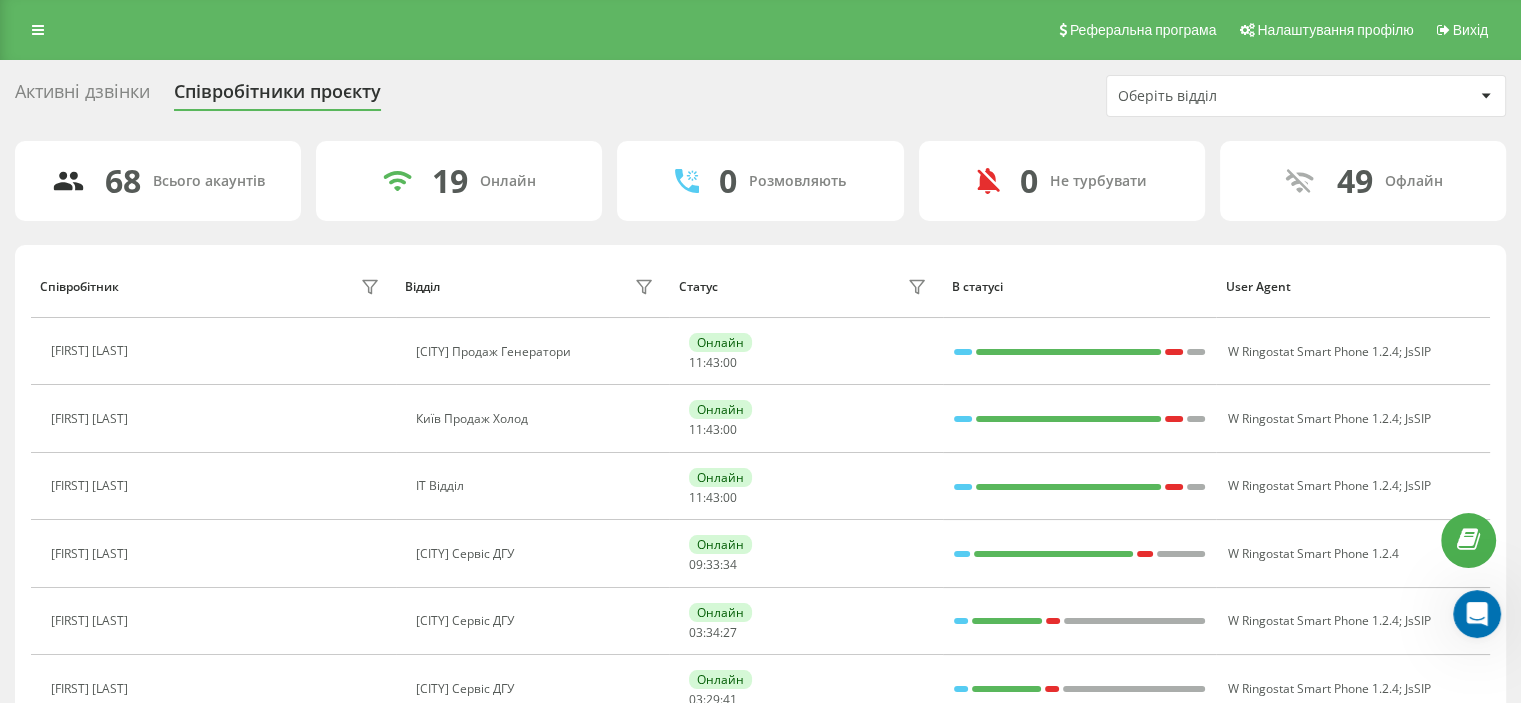 click 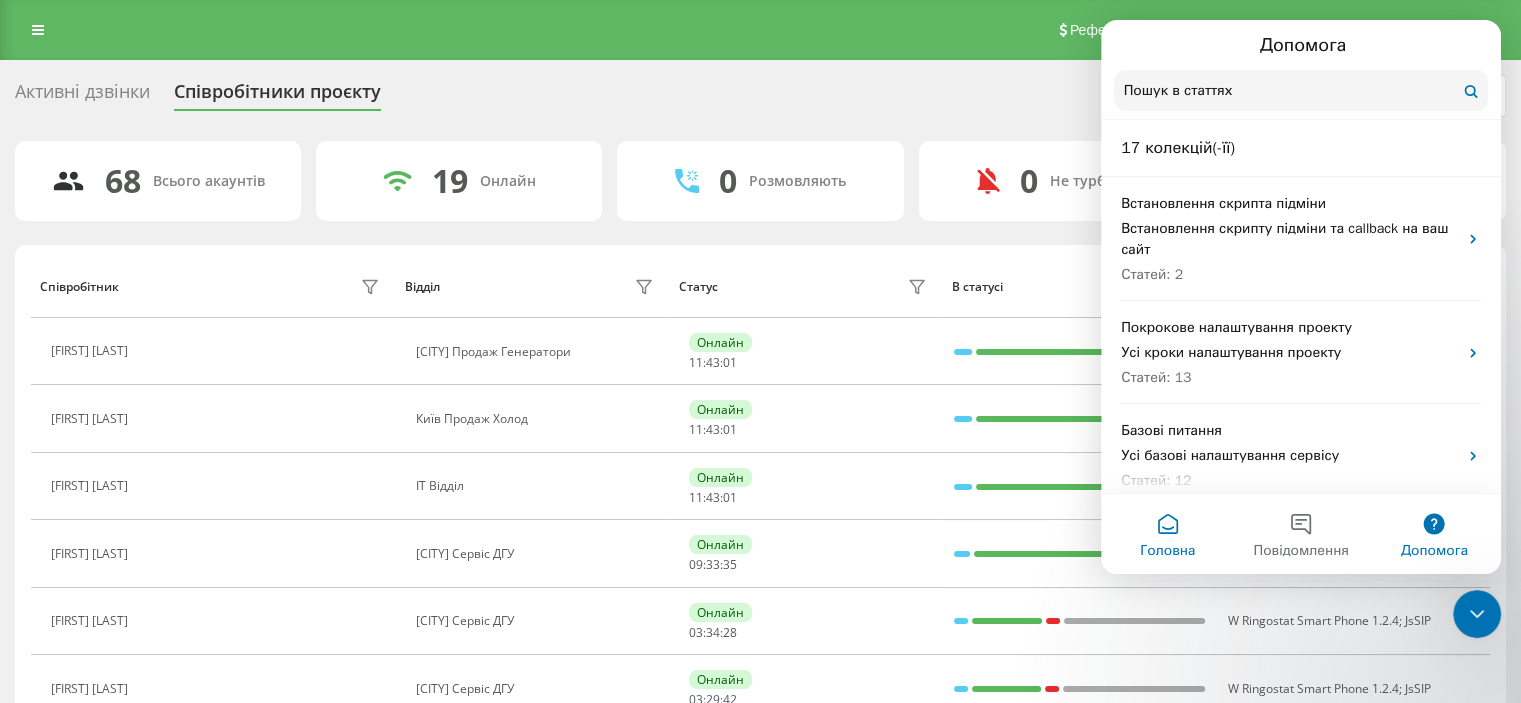 click on "Головна" at bounding box center [1167, 534] 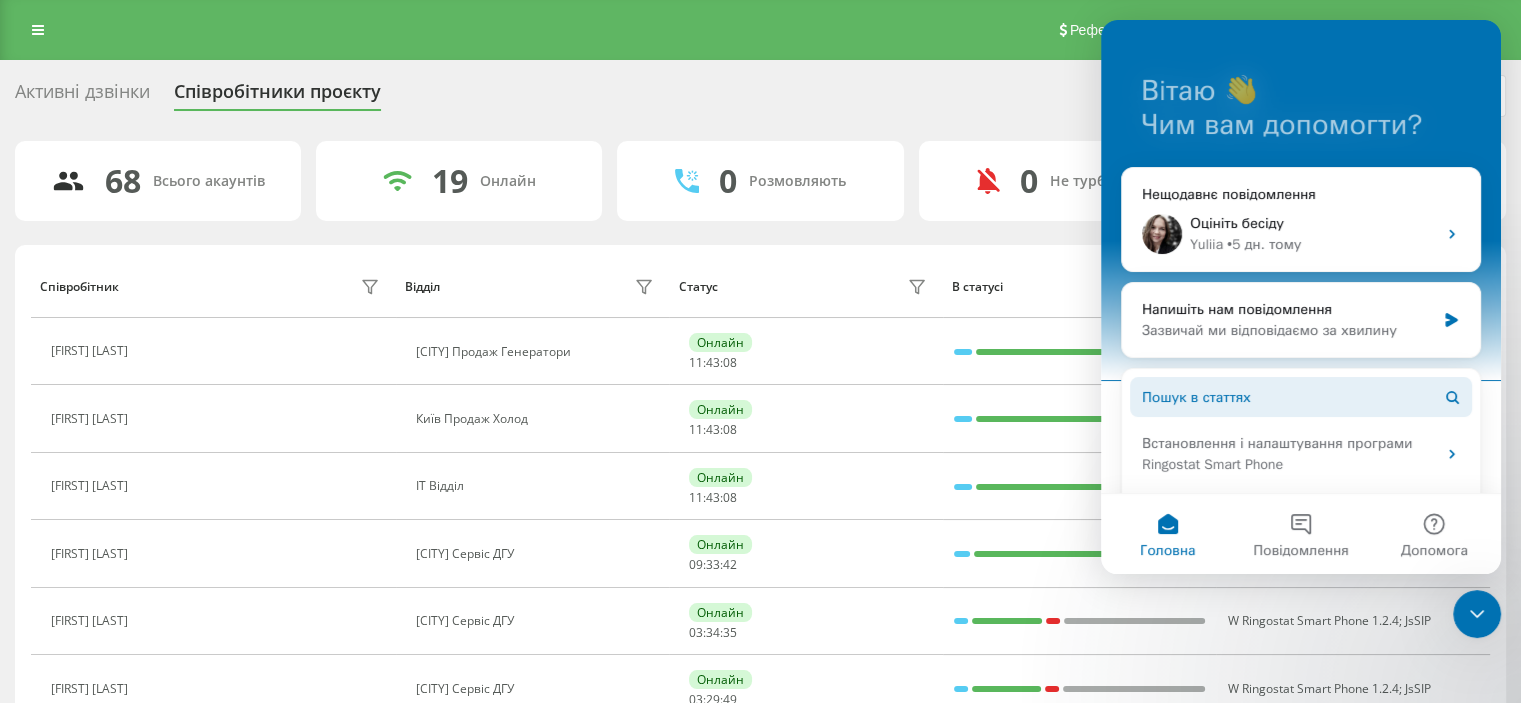 scroll, scrollTop: 0, scrollLeft: 0, axis: both 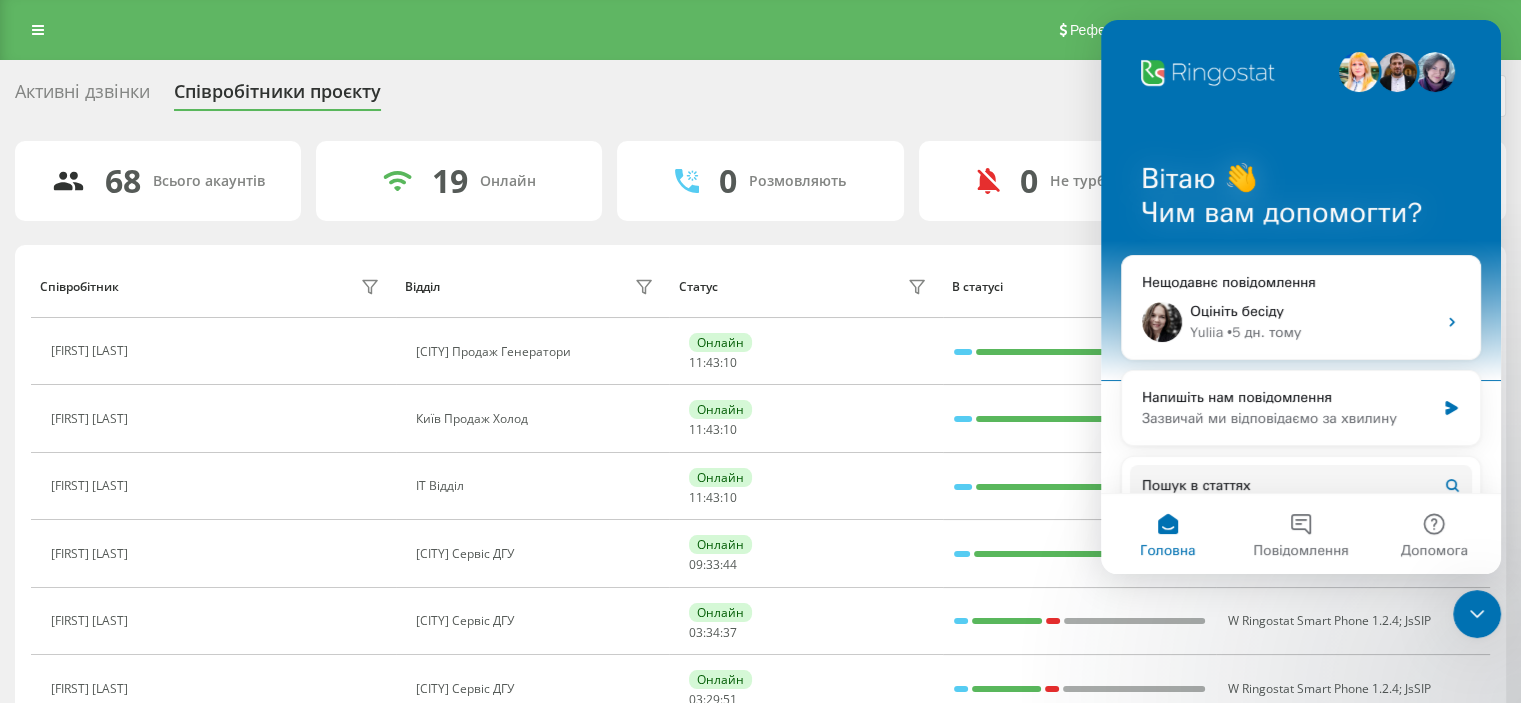 click on "Вiтаю 👋" at bounding box center [1301, 179] 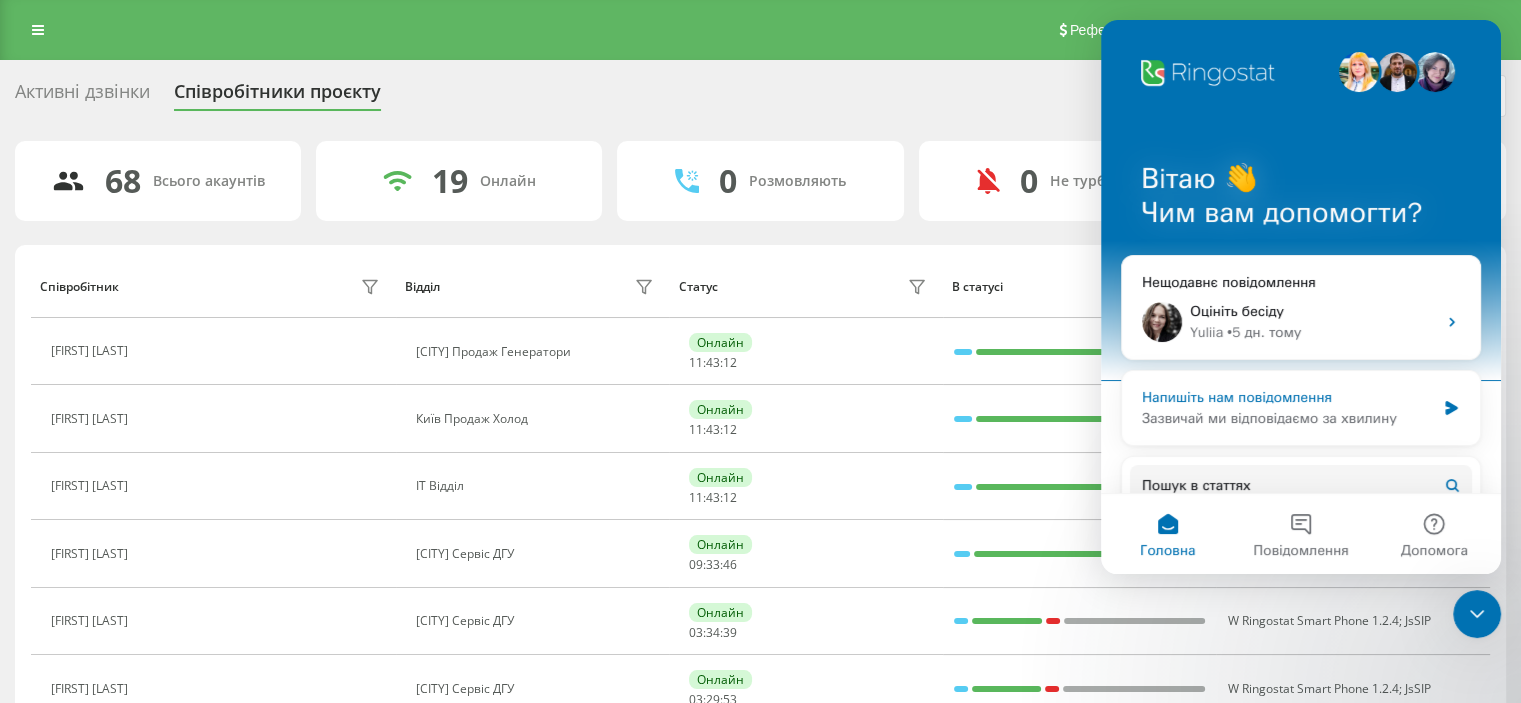 click on "Зазвичай ми відповідаємо за хвилину" at bounding box center (1288, 418) 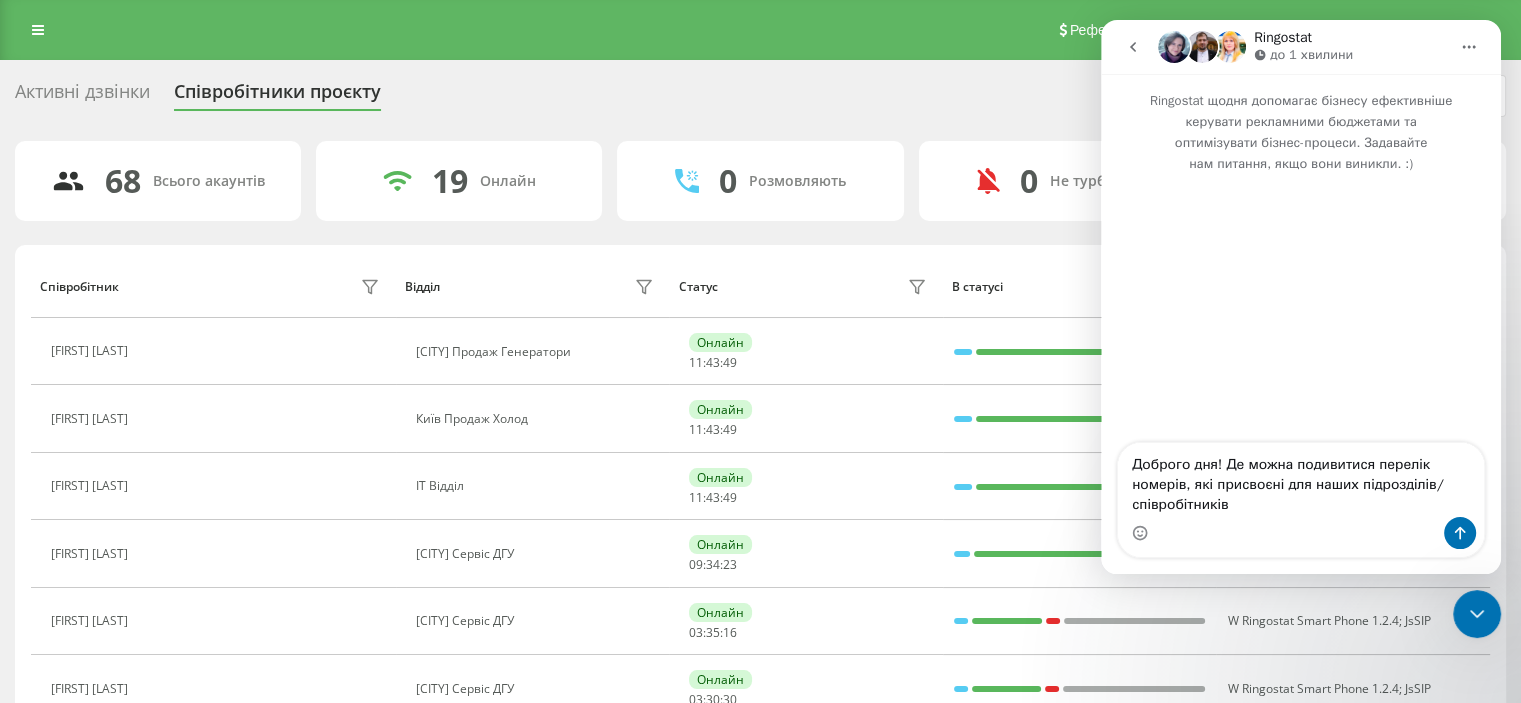 type on "Доброго дня! Де можна подивитися перелік номерів, які присвоєні для наших підрозділів/співробітників?" 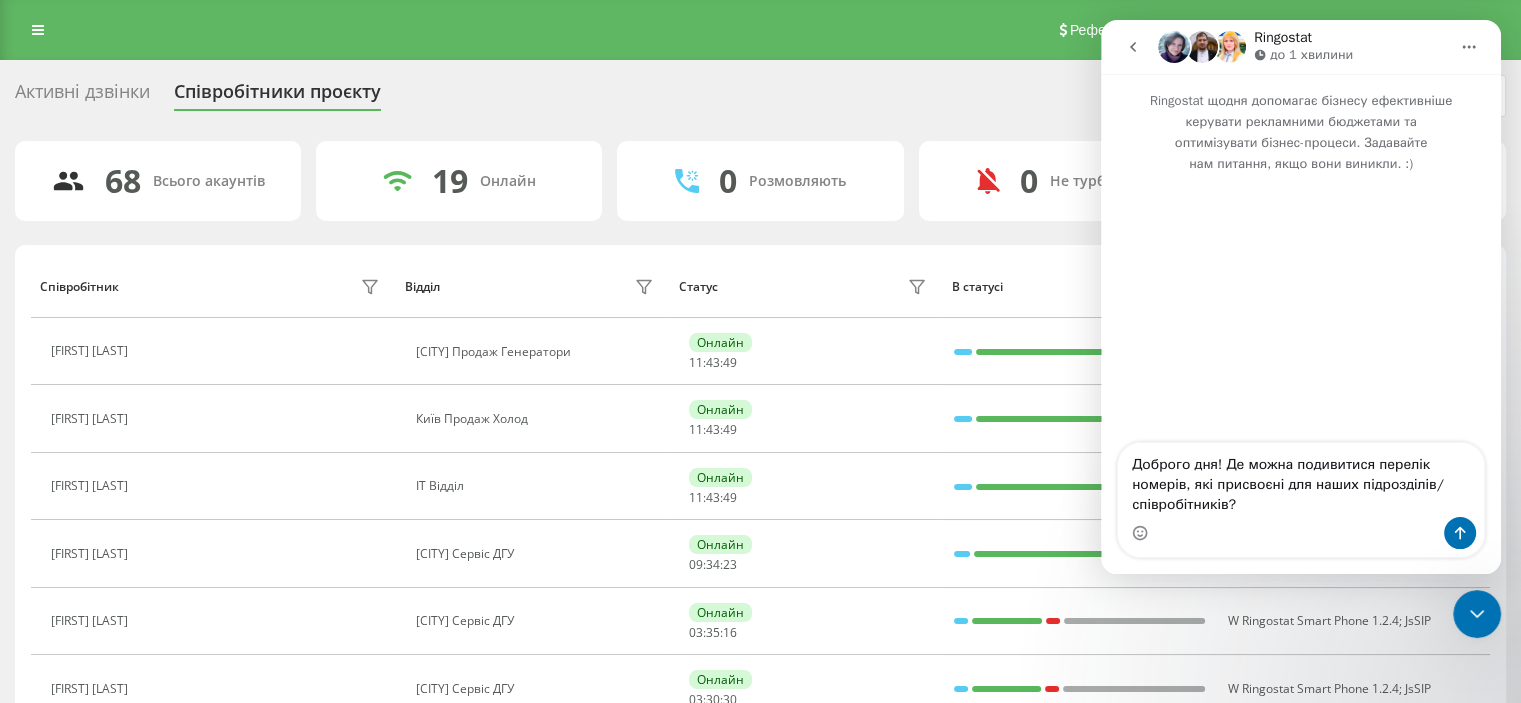 type 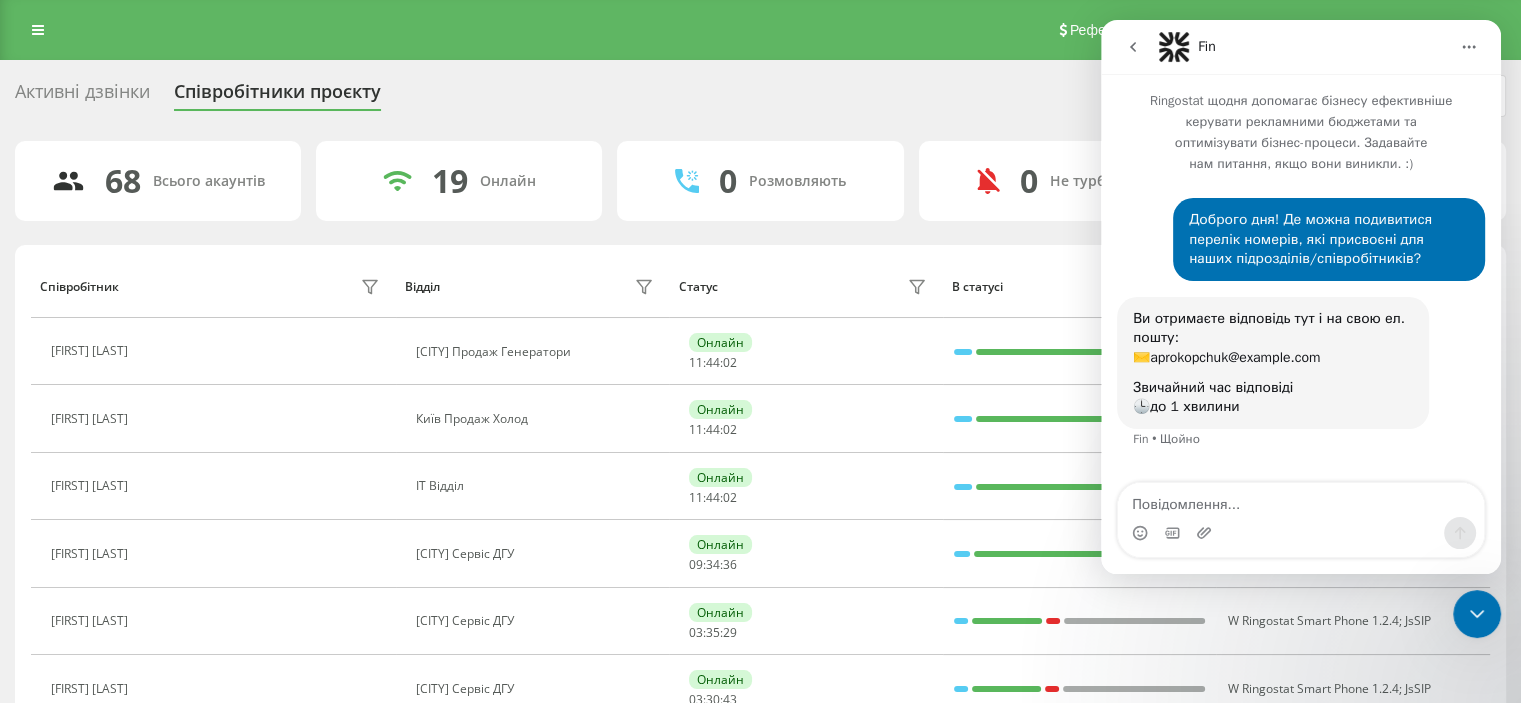click on "Активні дзвінки Співробітники проєкту Оберіть відділ   68   Всього акаунтів   19   Онлайн   0   Розмовляють   0   Не турбувати   49   Офлайн Співробітник Відділ Статус В статусі User Agent Олександр ПОПОВ Київ Продаж Генератори Онлайн 11 : 44 : 02 W Ringostat Smart Phone 1.2.4 JsSIP Андрій РЕВУЦЬКИЙ Київ Продаж Холод Онлайн 11 : 44 : 02 W Ringostat Smart Phone 1.2.4 JsSIP Олексій АНТОНЮК ІТ Відділ Онлайн 11 : 44 : 02 W Ringostat Smart Phone 1.2.4 JsSIP Вадім ПЛЯЦОК Київ Сервіс ДГУ Онлайн 09 : 34 : 36 W Ringostat Smart Phone 1.2.4 Павло ДЕНИСЮК Київ Сервіс ДГУ Онлайн 03 : 35 : 29 W Ringostat Smart Phone 1.2.4 JsSIP Денис ЛАЙКІН Київ Сервіс ДГУ Онлайн 03 : 30 : 43 W Ringostat Smart Phone 1.2.4 :" at bounding box center [760, 1069] 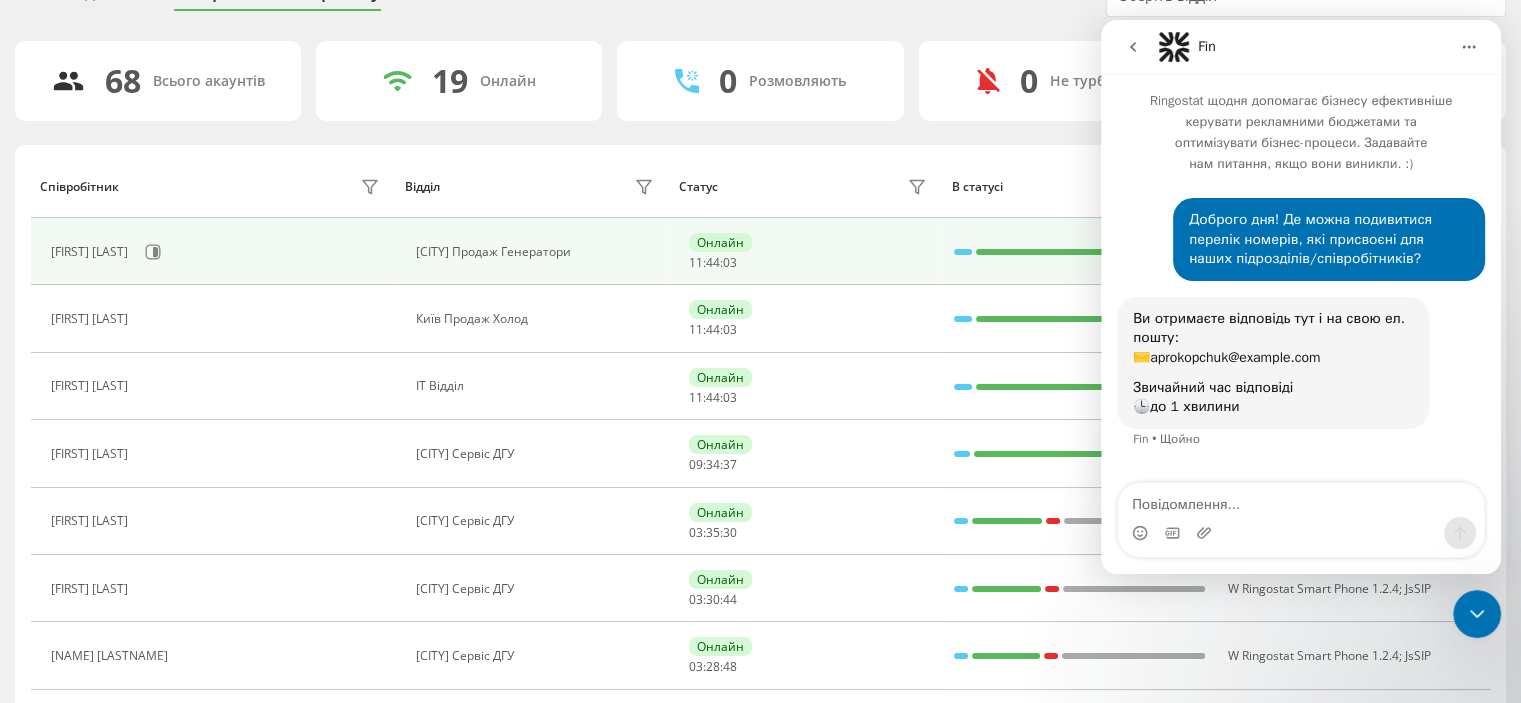 scroll, scrollTop: 0, scrollLeft: 0, axis: both 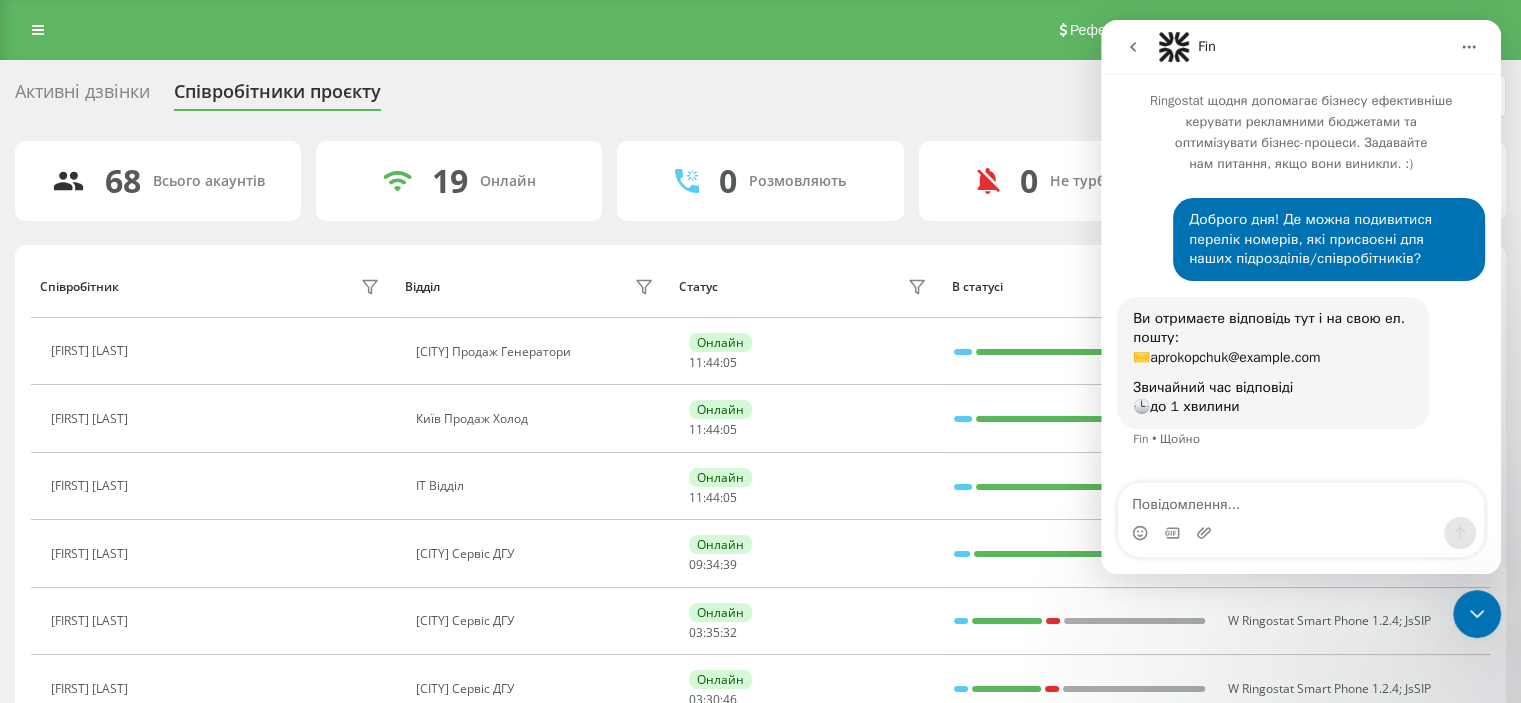 click 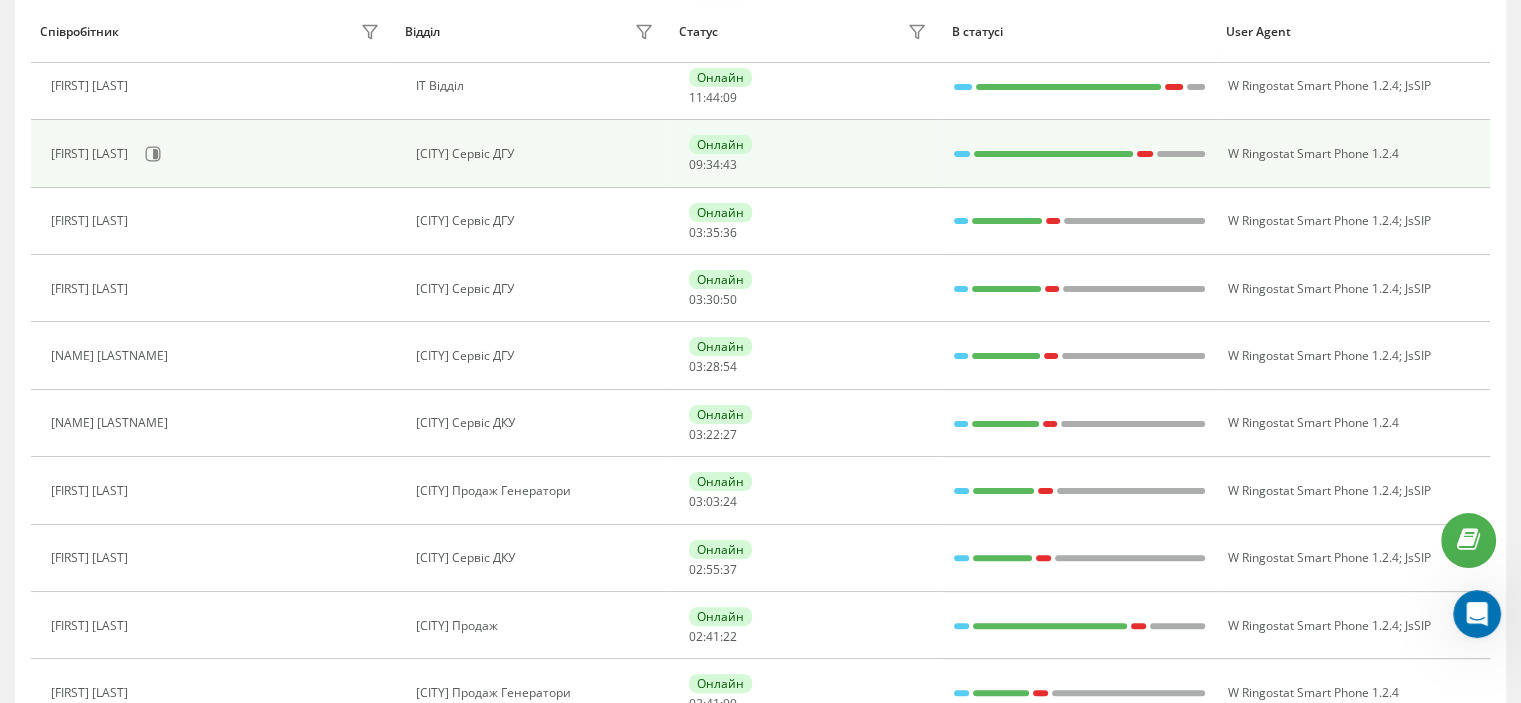 scroll, scrollTop: 0, scrollLeft: 0, axis: both 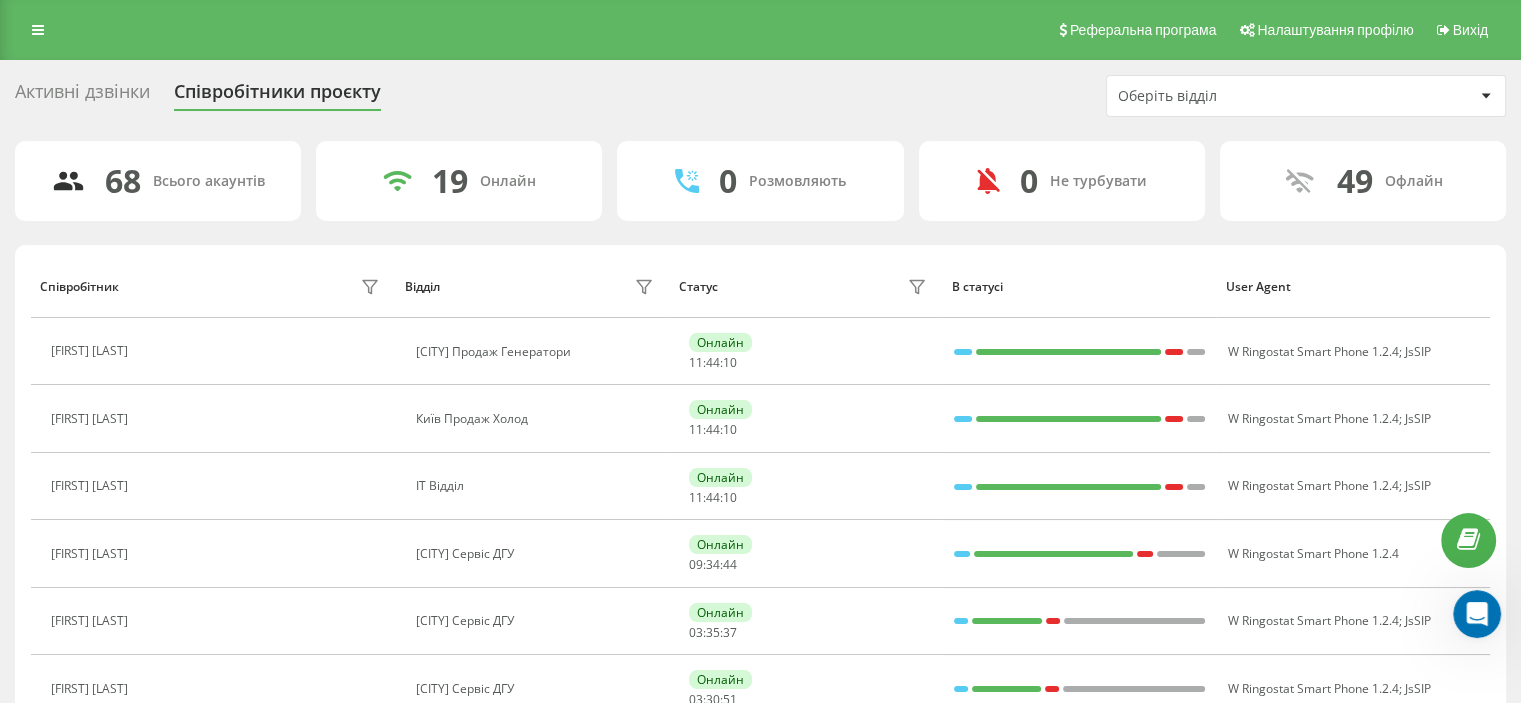 click on "Оберіть відділ" at bounding box center [1237, 96] 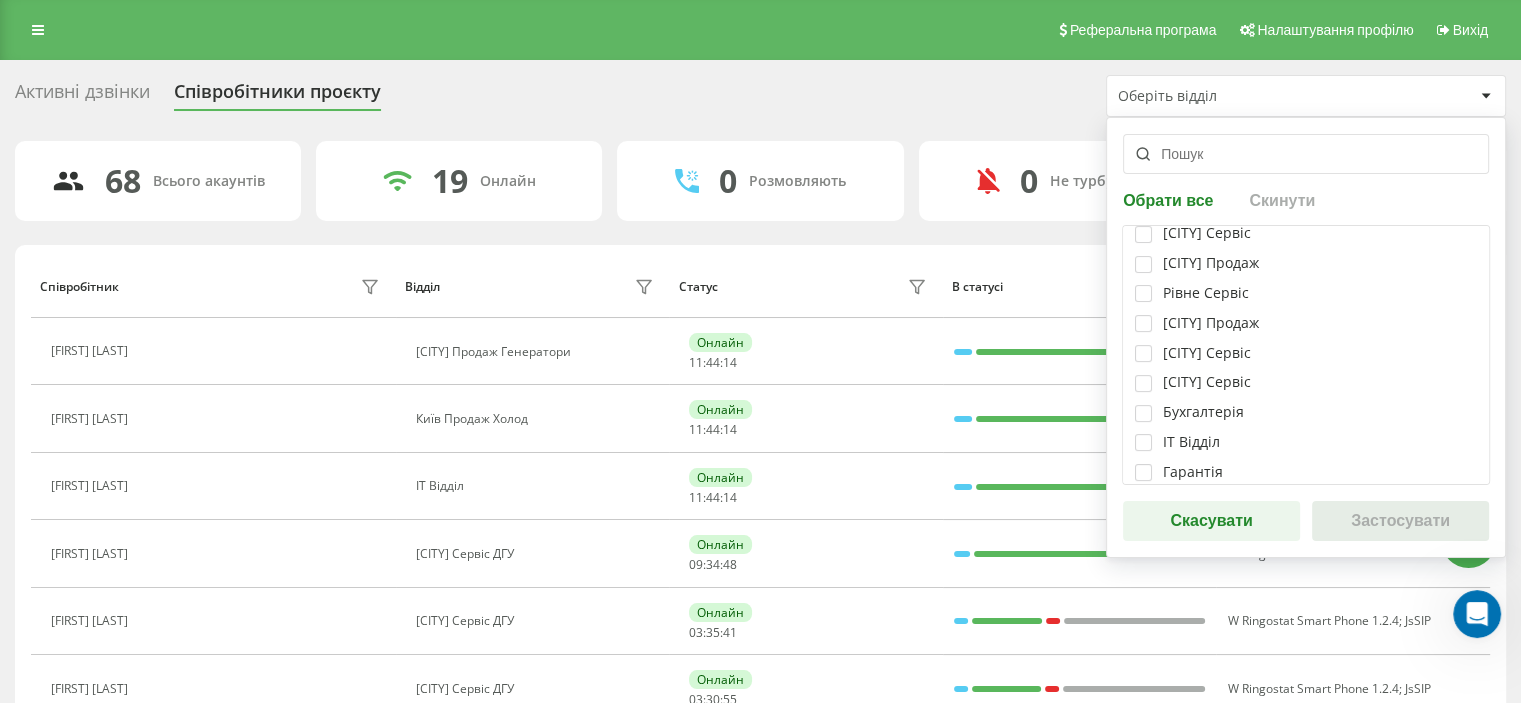 scroll, scrollTop: 468, scrollLeft: 0, axis: vertical 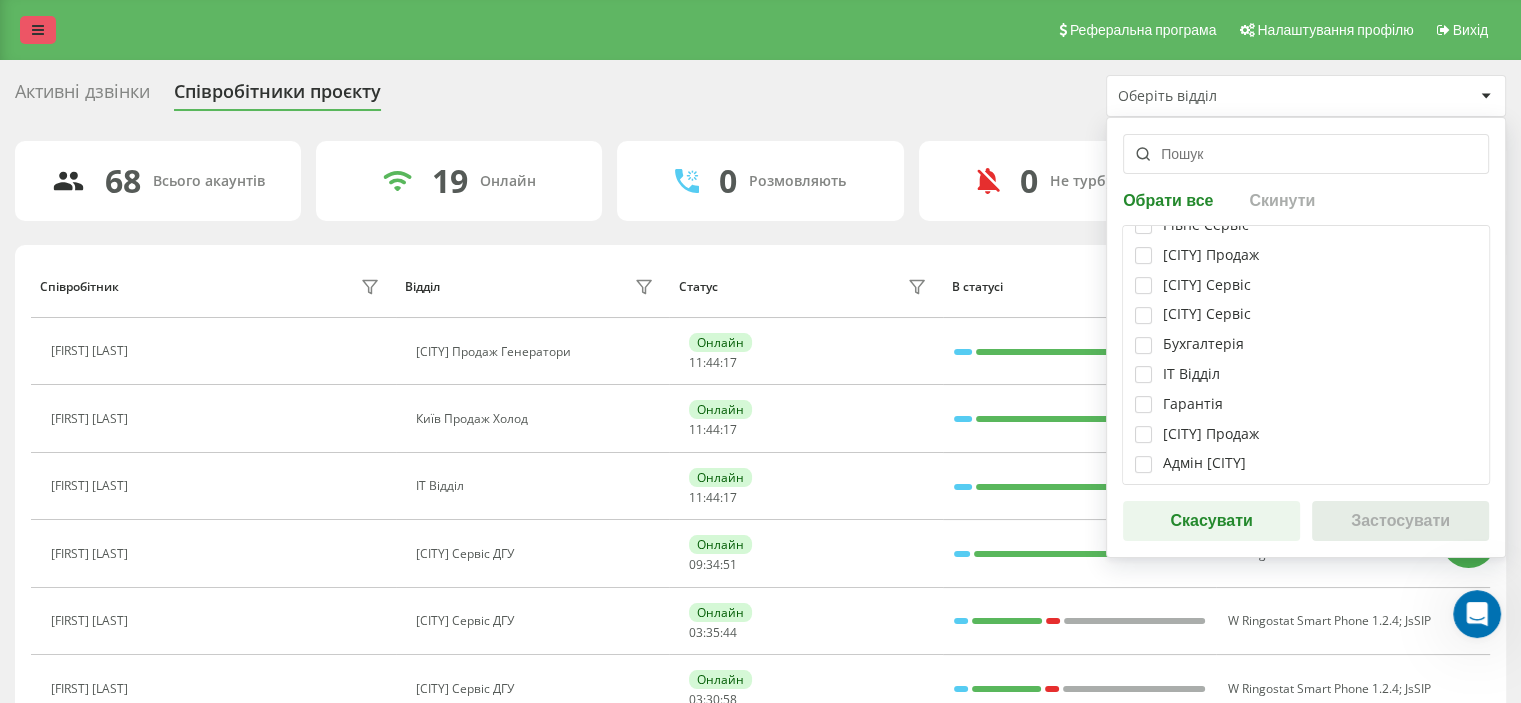 click at bounding box center (38, 30) 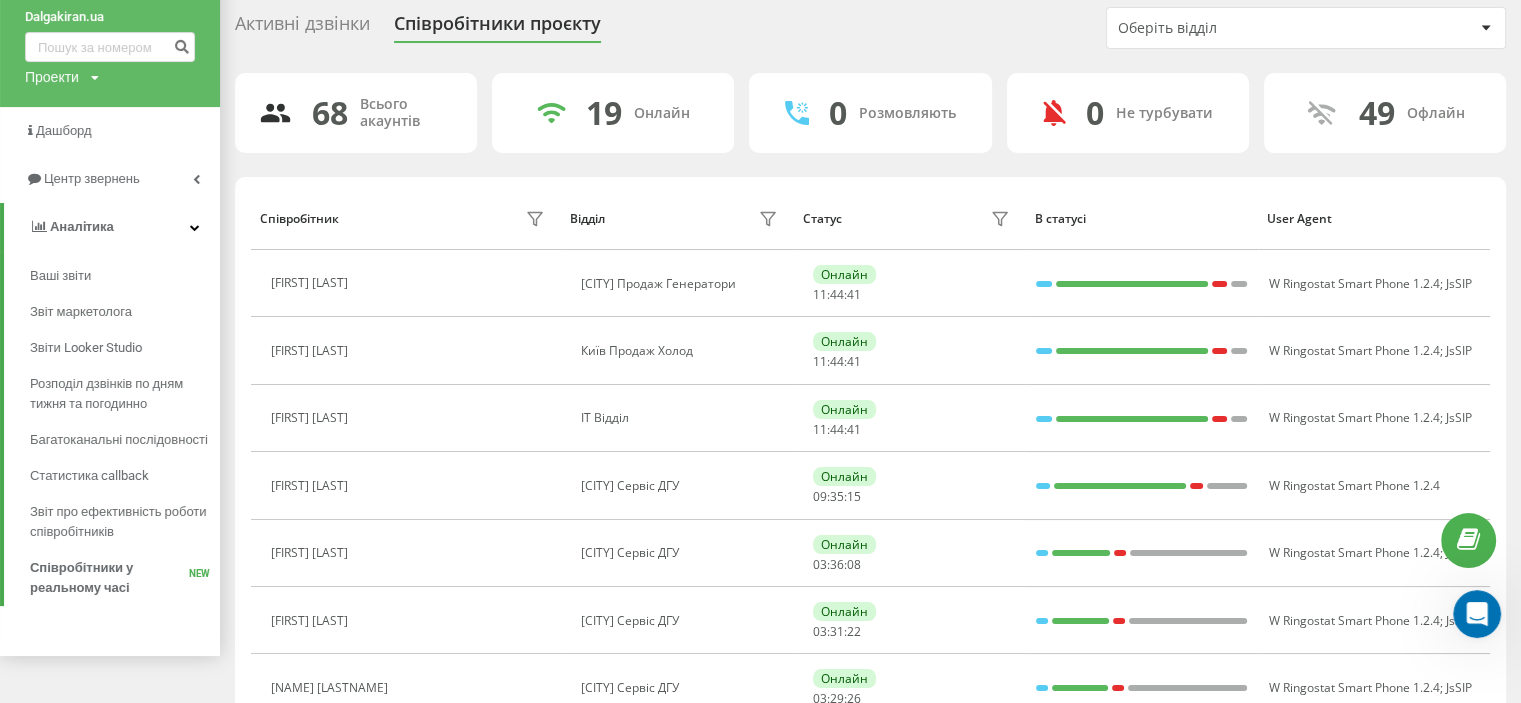 scroll, scrollTop: 0, scrollLeft: 0, axis: both 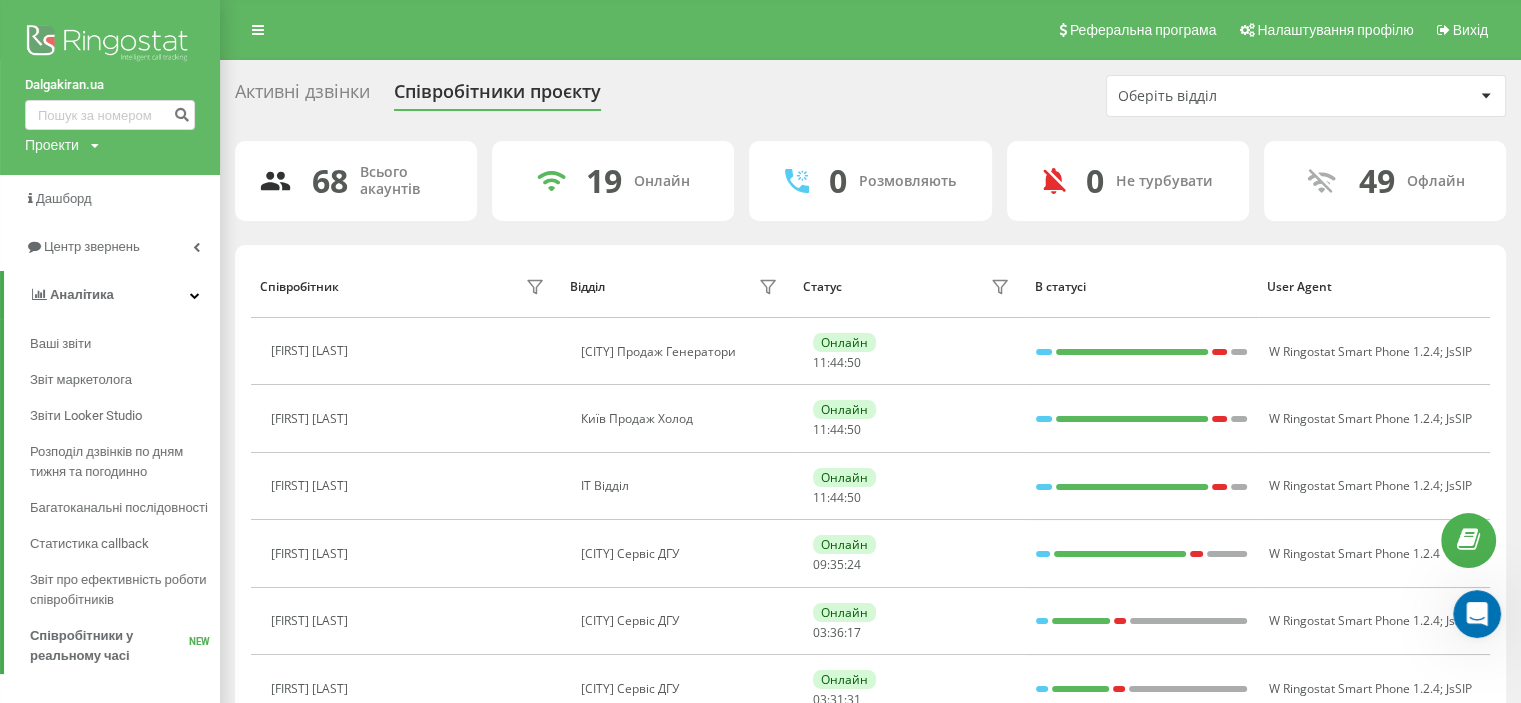 click 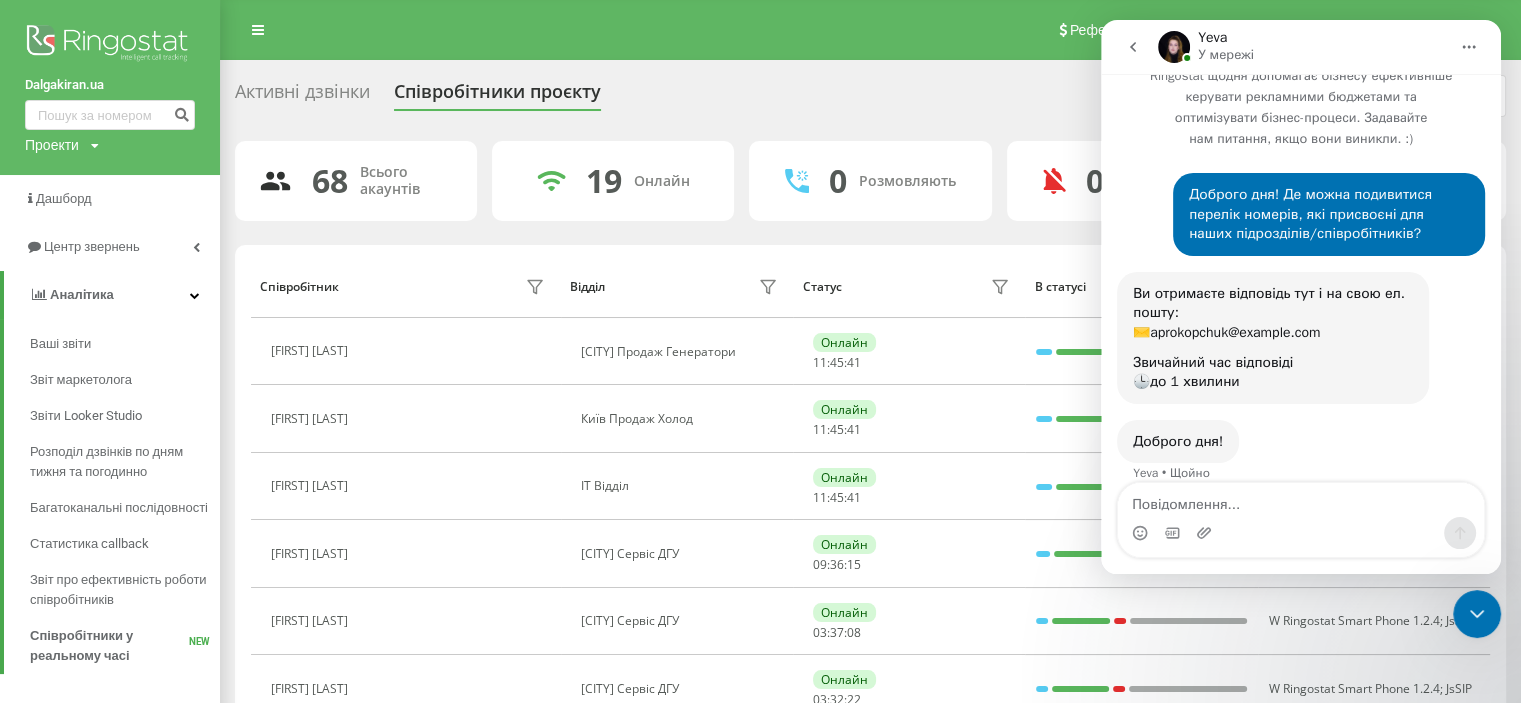 scroll, scrollTop: 102, scrollLeft: 0, axis: vertical 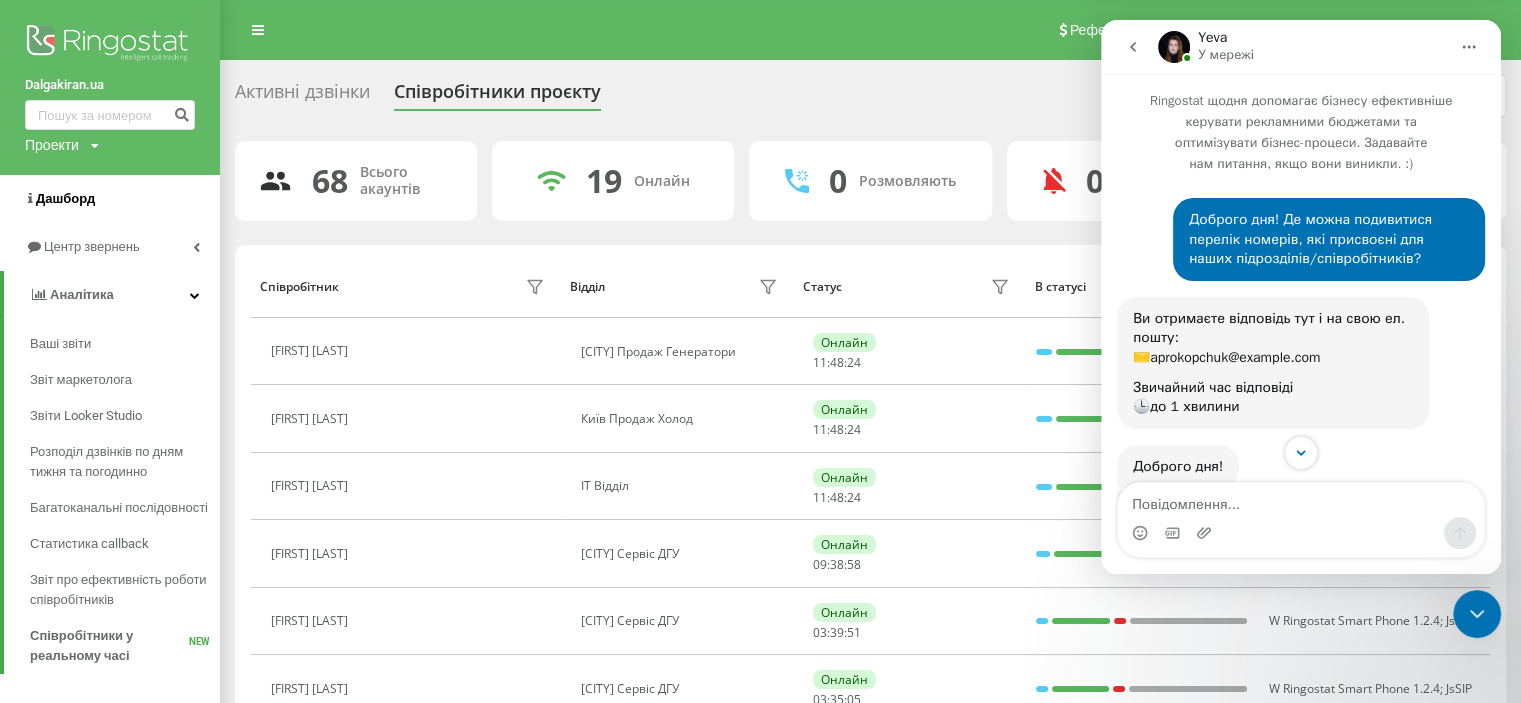 click on "Дашборд" at bounding box center [65, 198] 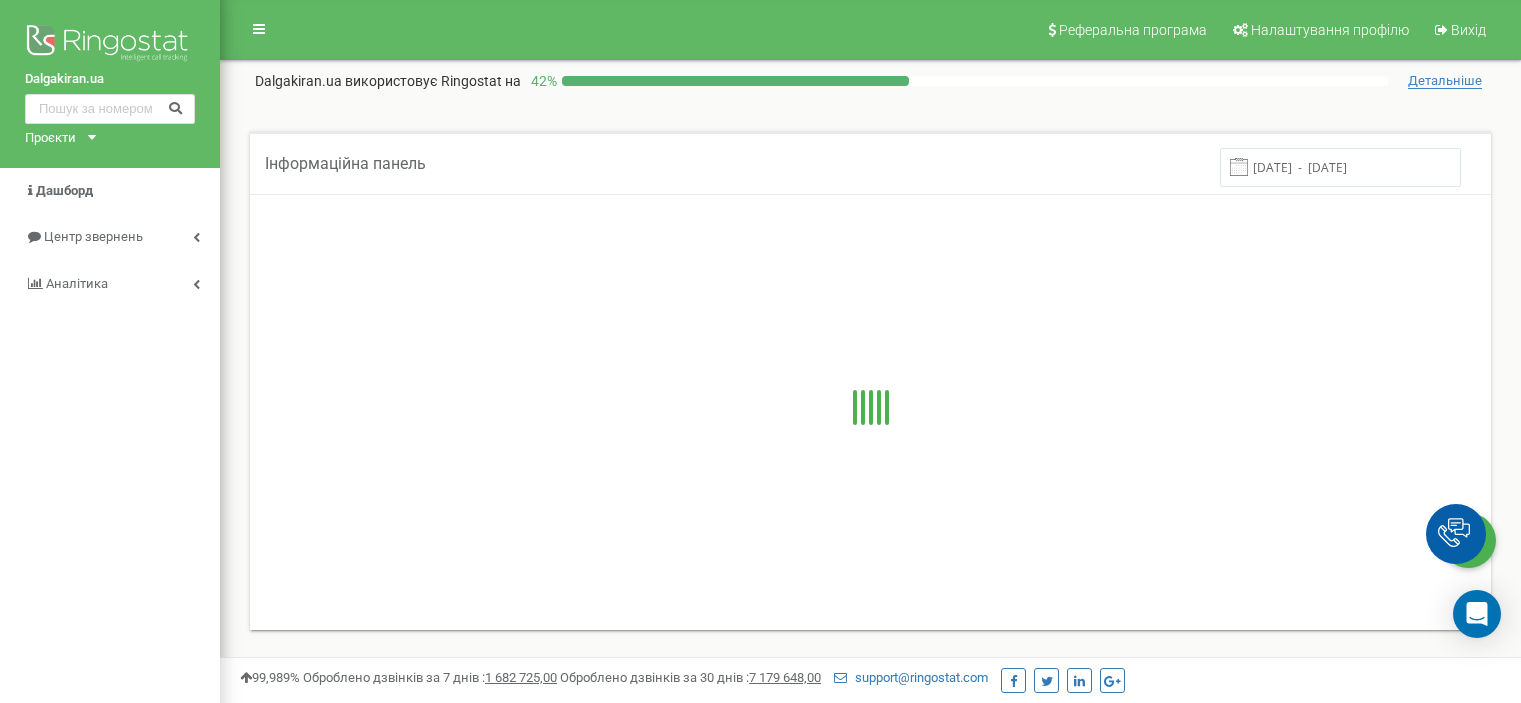 scroll, scrollTop: 0, scrollLeft: 0, axis: both 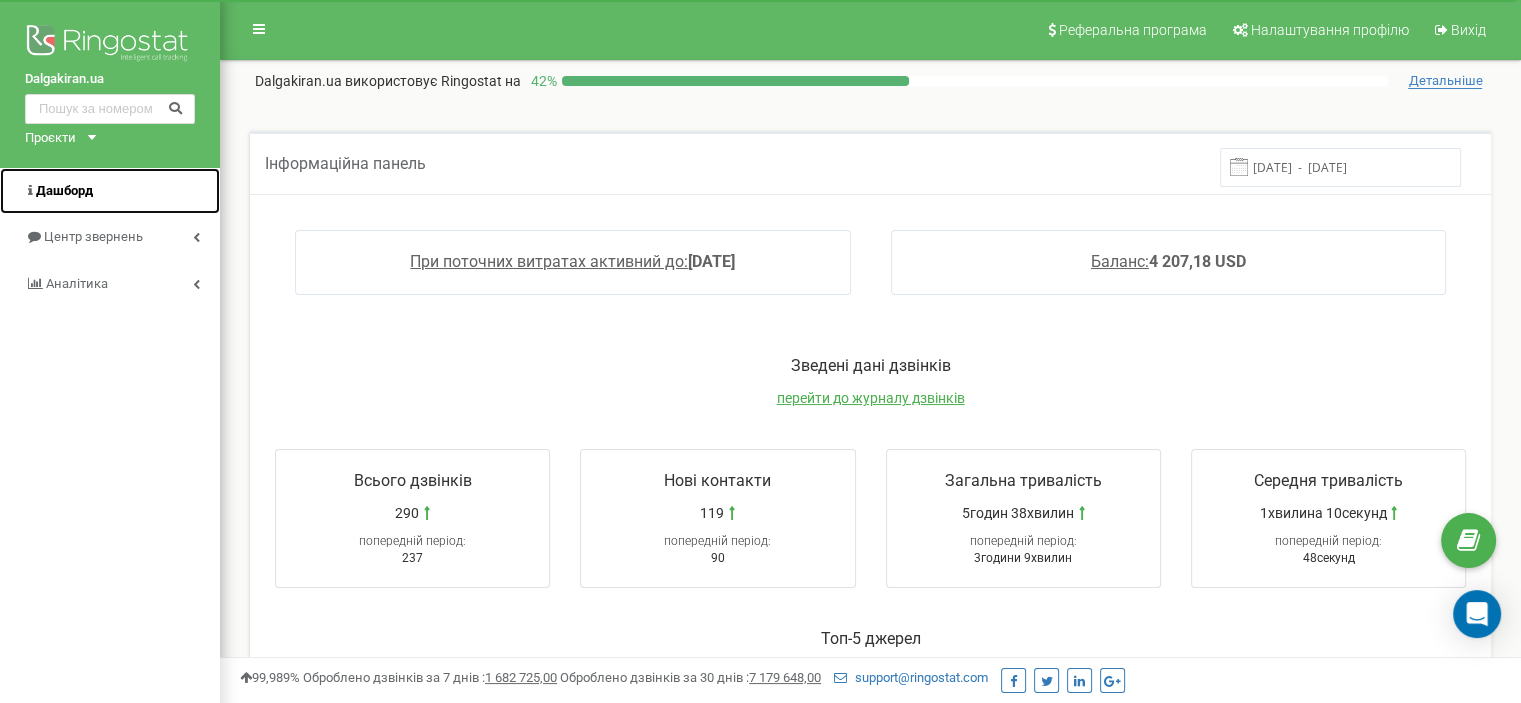 click on "Дашборд" at bounding box center (64, 190) 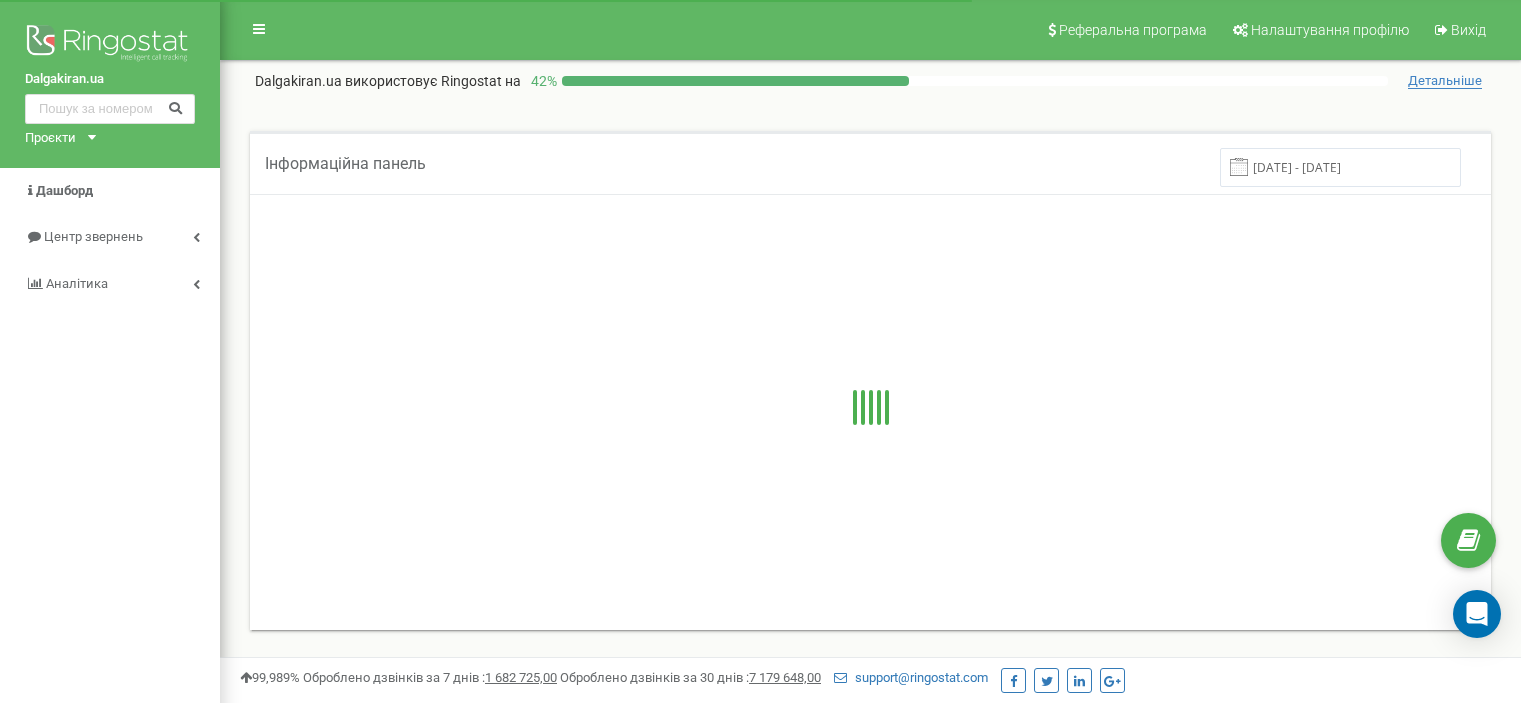 scroll, scrollTop: 0, scrollLeft: 0, axis: both 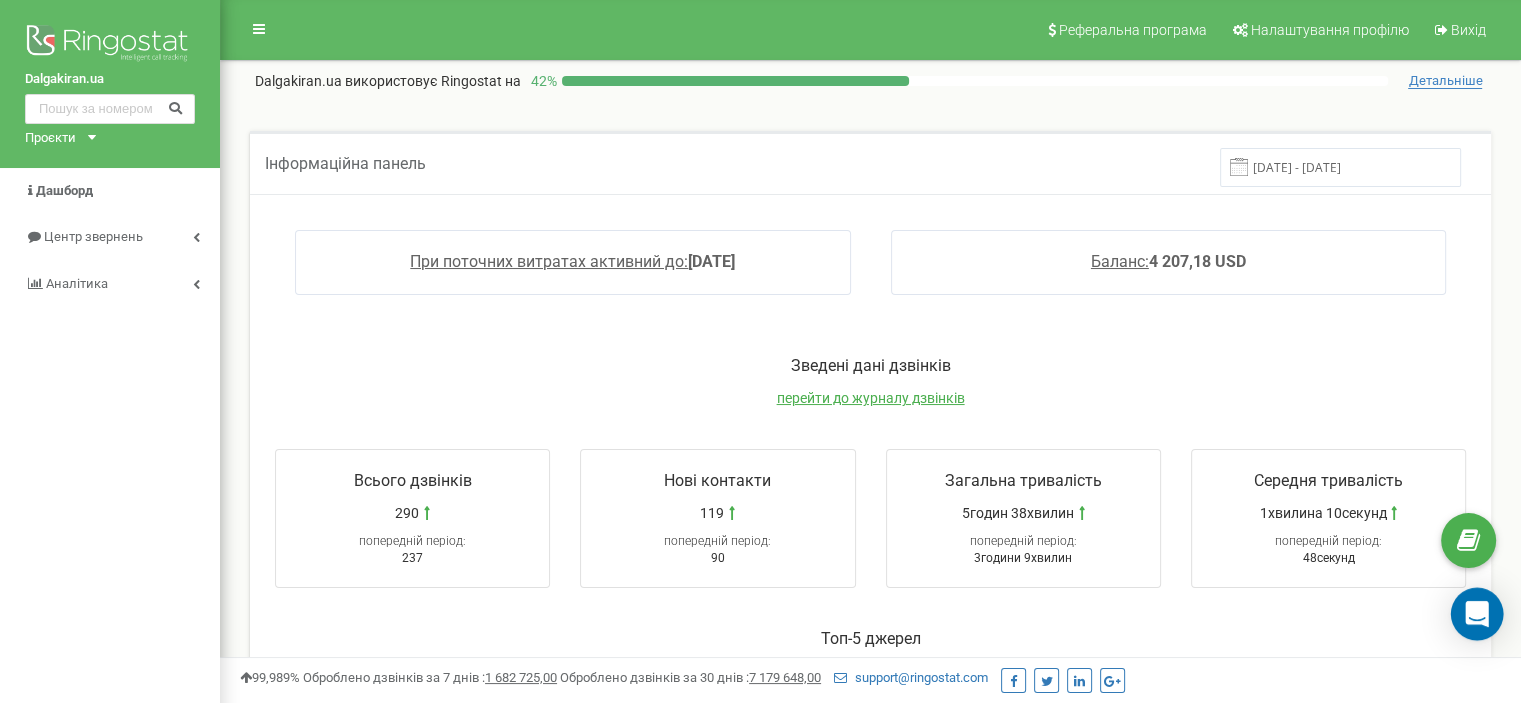 click at bounding box center [1477, 614] 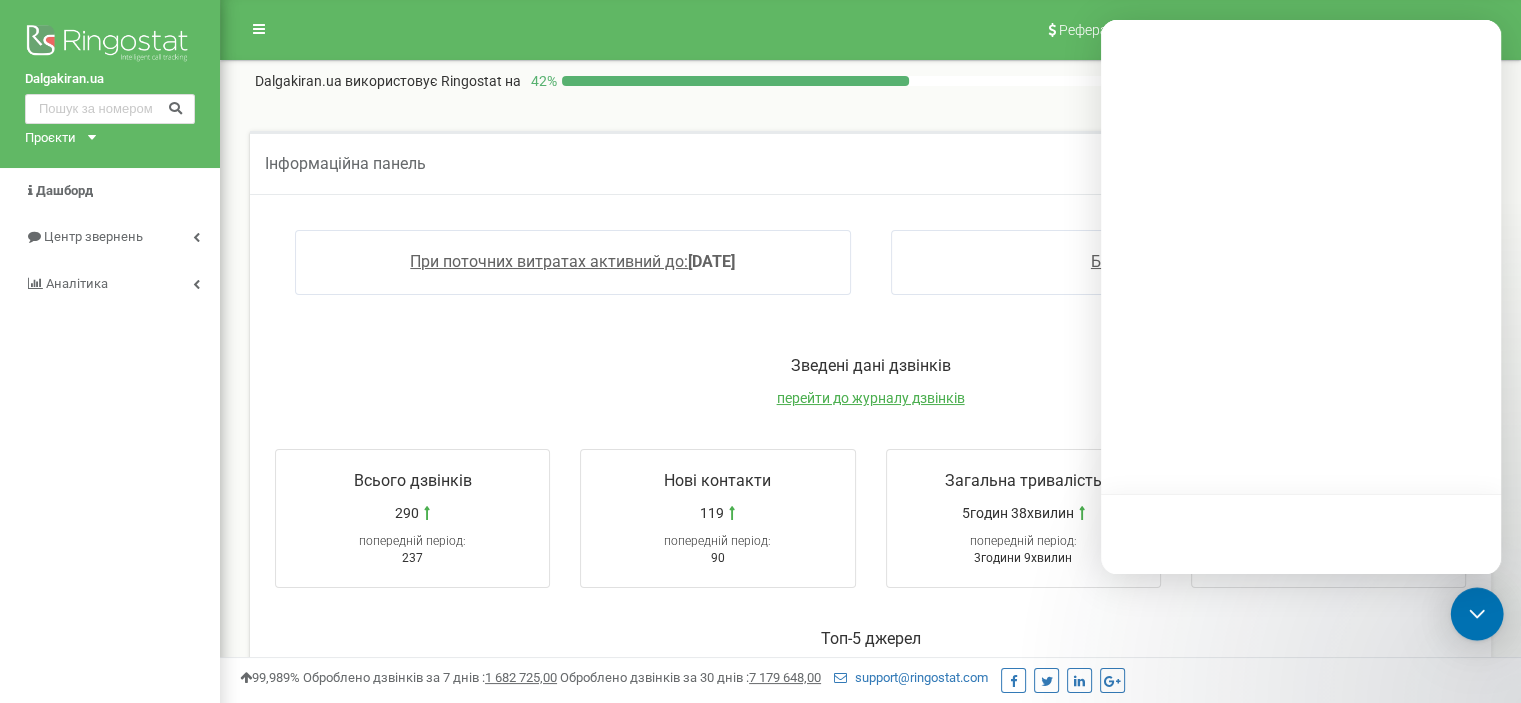 scroll, scrollTop: 0, scrollLeft: 0, axis: both 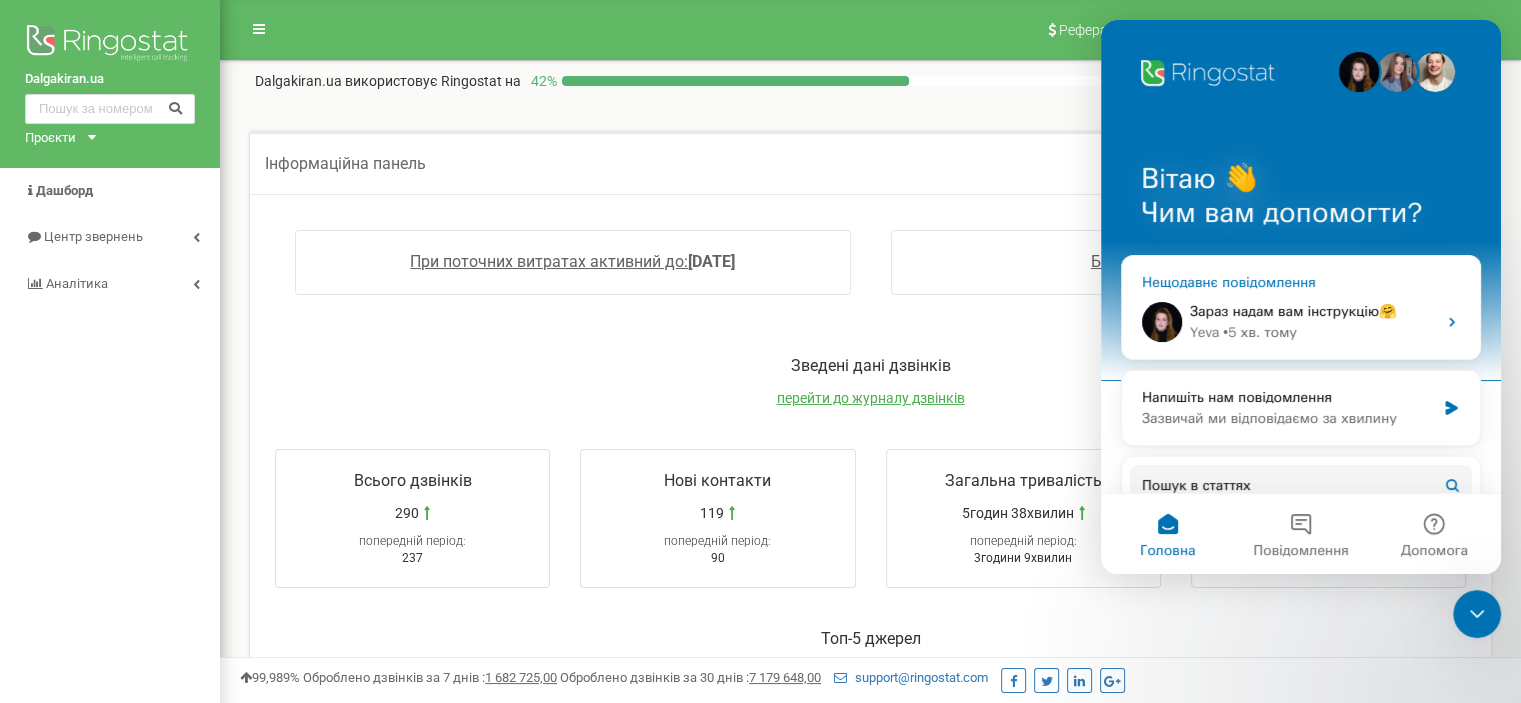 click on "Зараз надам вам інструкцію🤗" at bounding box center (1293, 311) 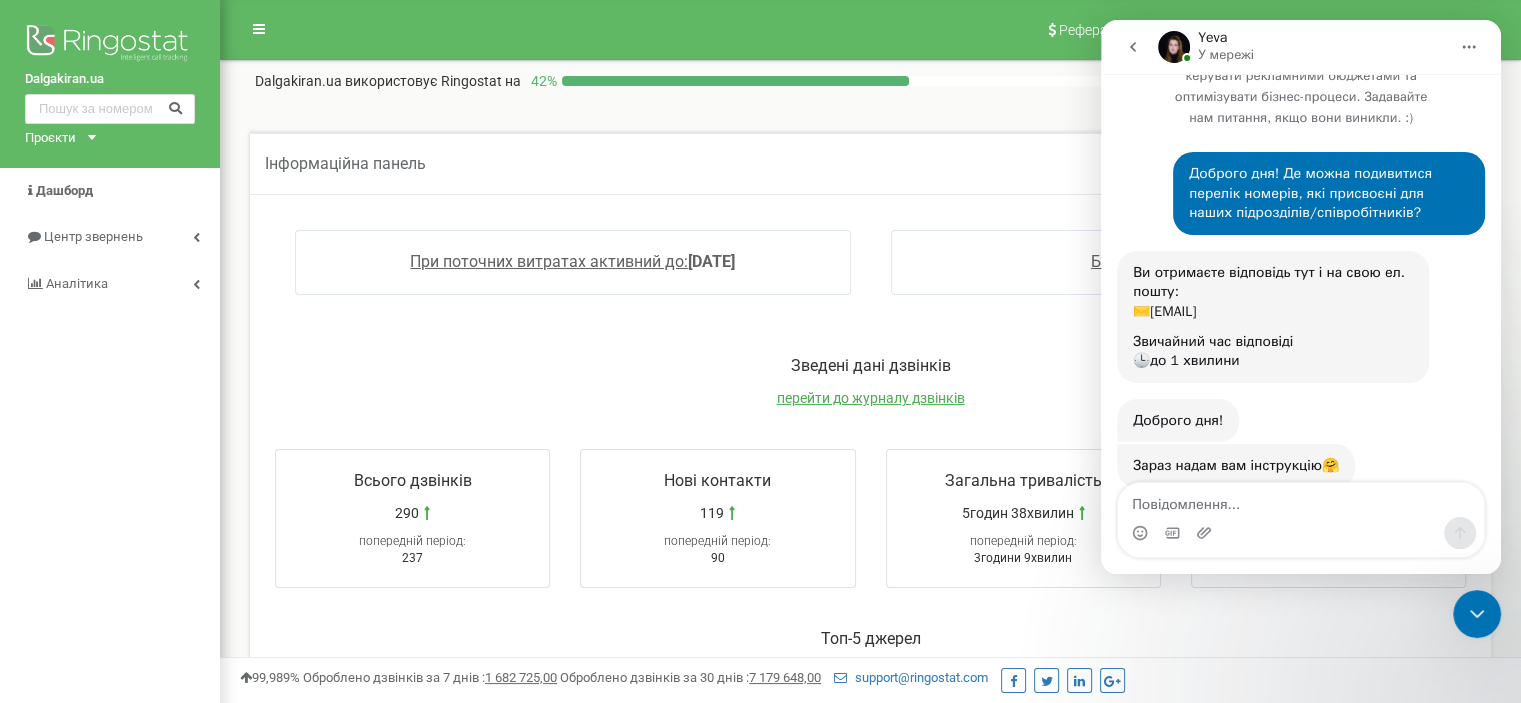 scroll, scrollTop: 148, scrollLeft: 0, axis: vertical 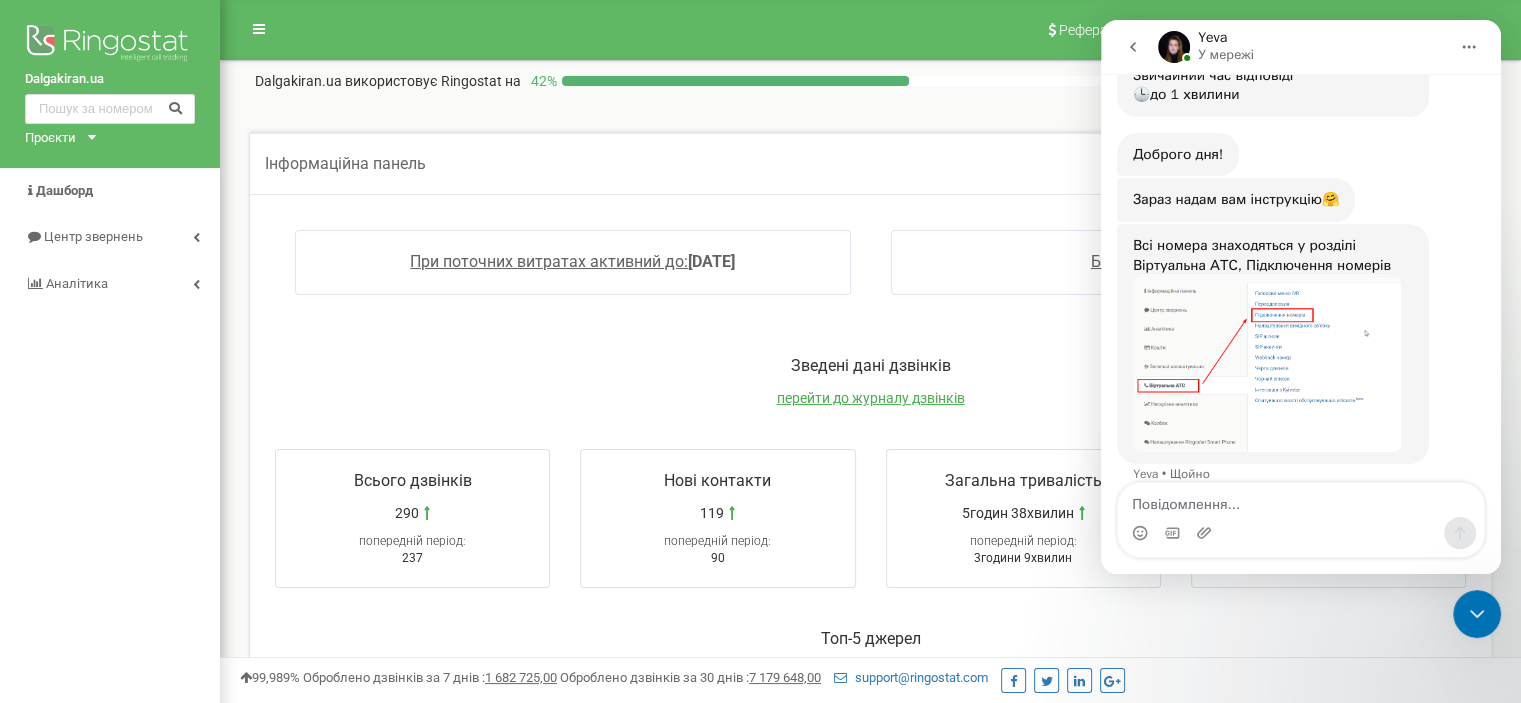 click at bounding box center [1267, 363] 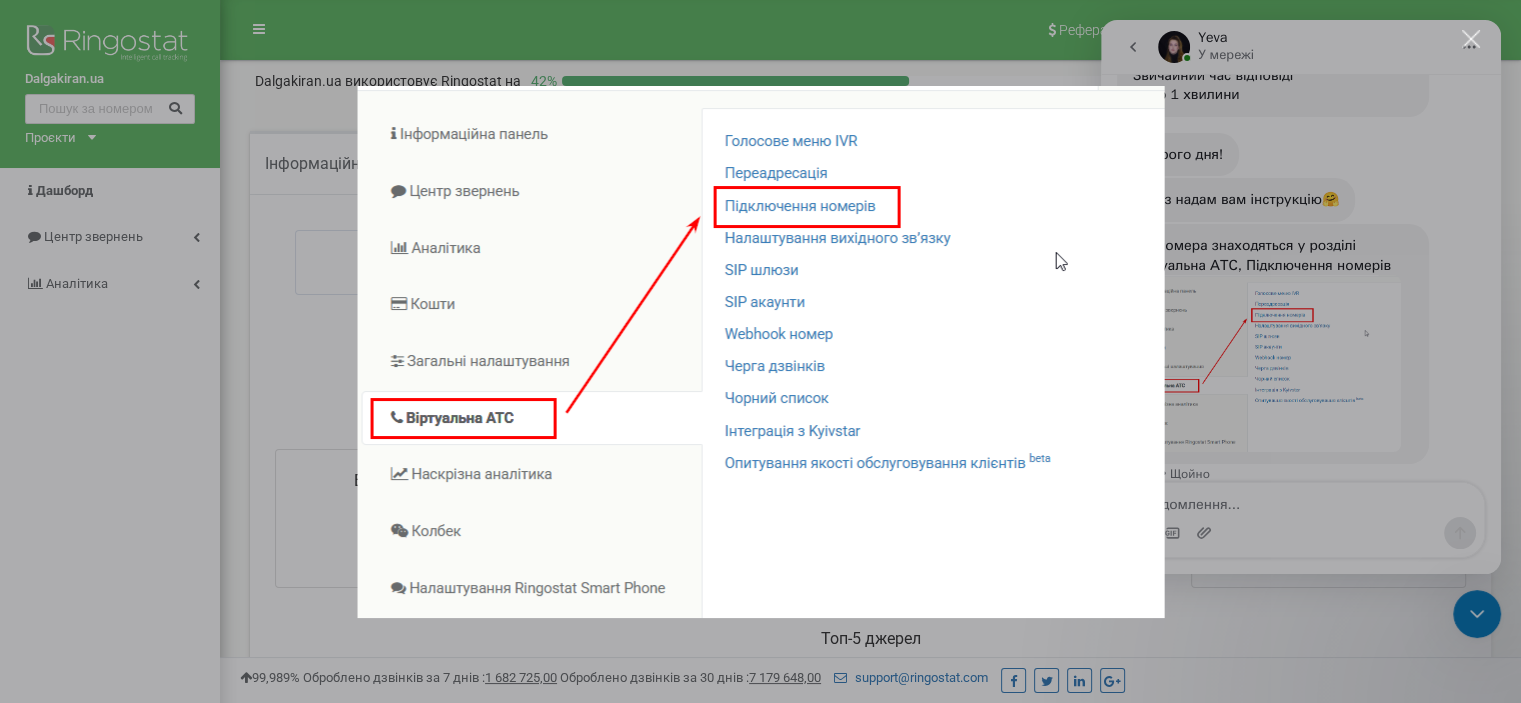 scroll, scrollTop: 0, scrollLeft: 0, axis: both 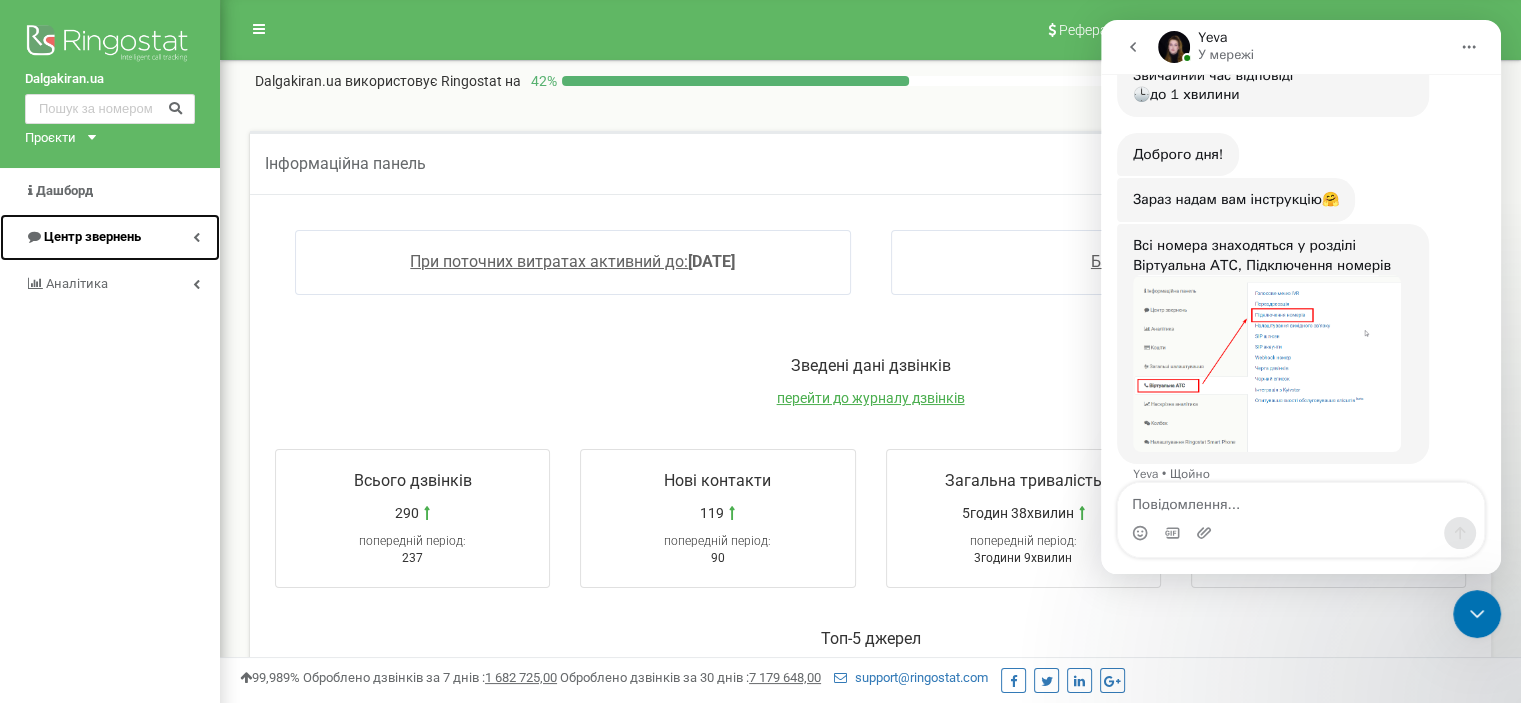 click on "Центр звернень" at bounding box center (92, 236) 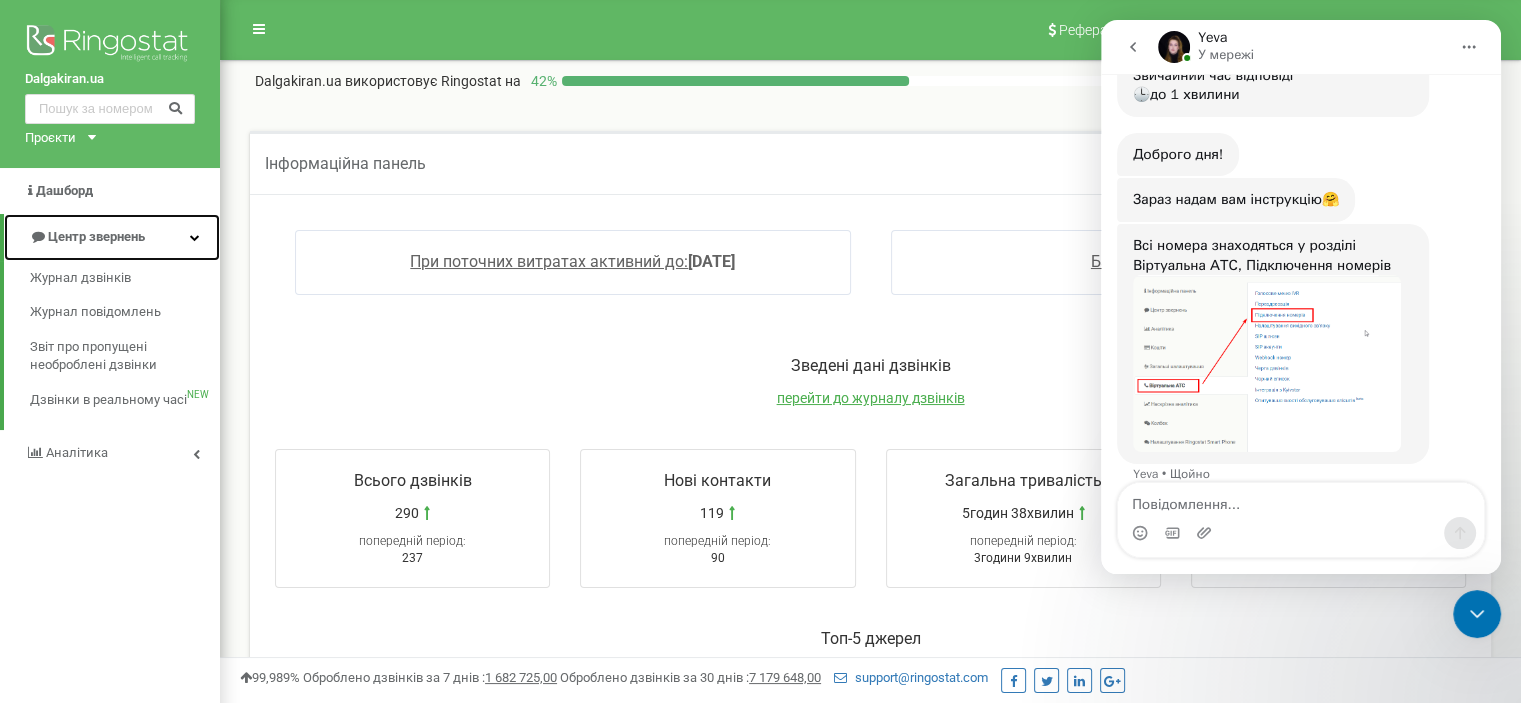 click on "Центр звернень" at bounding box center [96, 236] 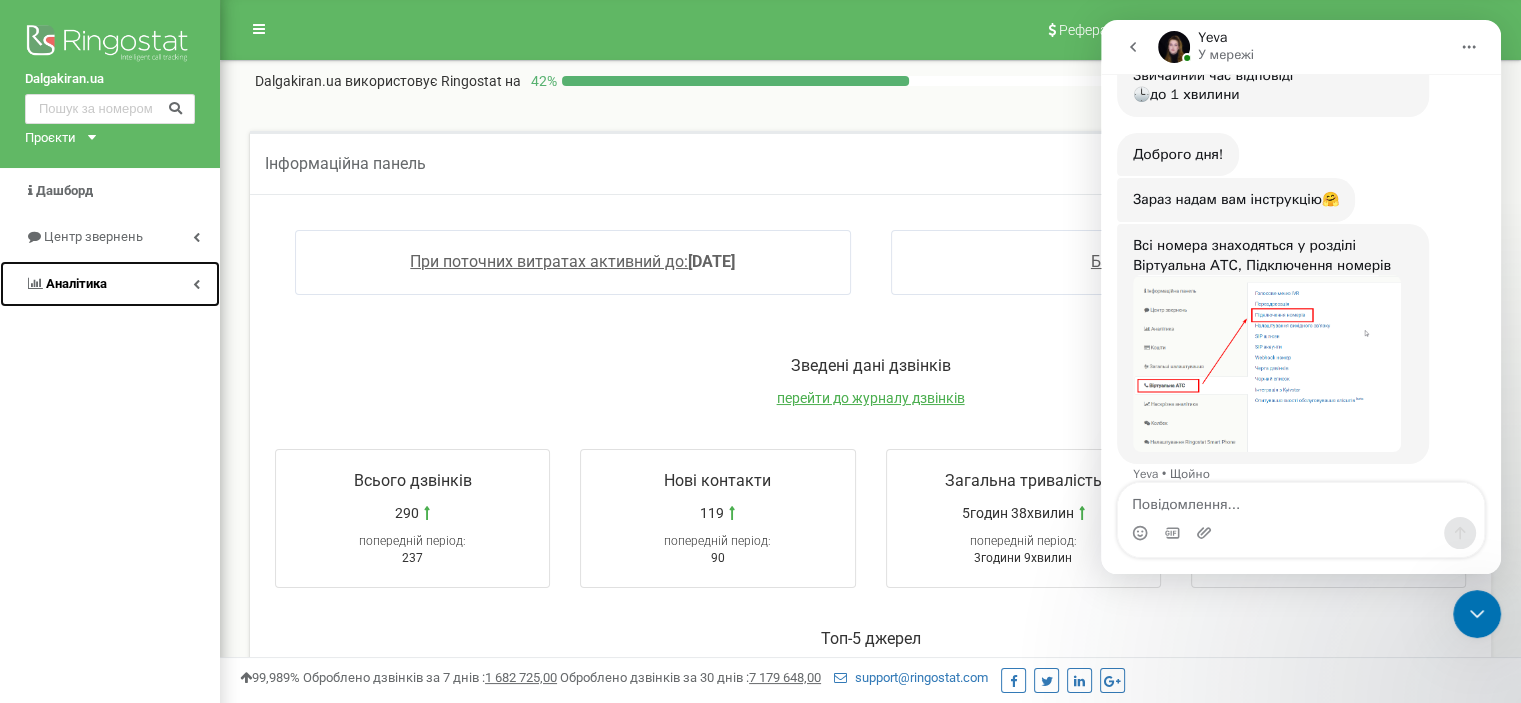 click on "Аналiтика" at bounding box center [76, 283] 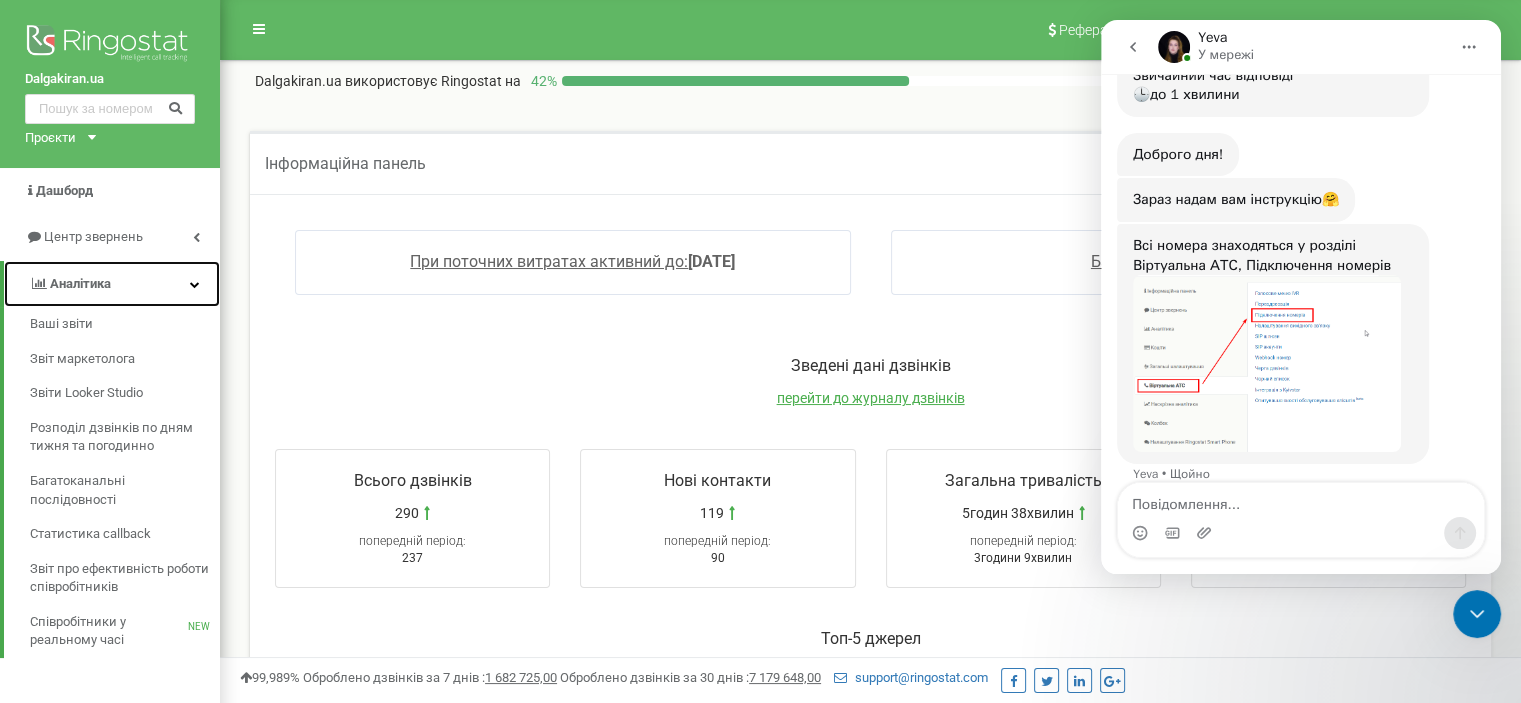 click on "Аналiтика" at bounding box center (80, 283) 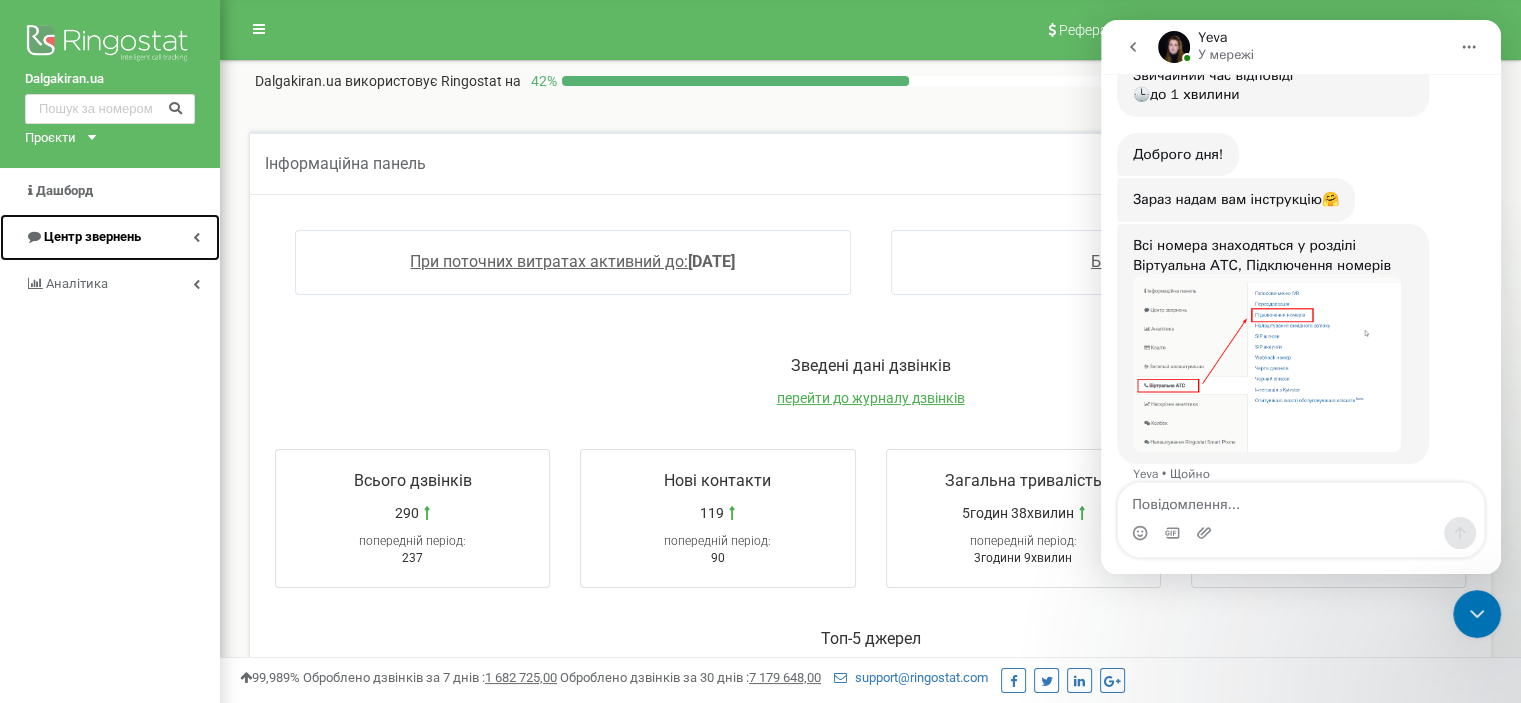 click on "Центр звернень" at bounding box center [92, 236] 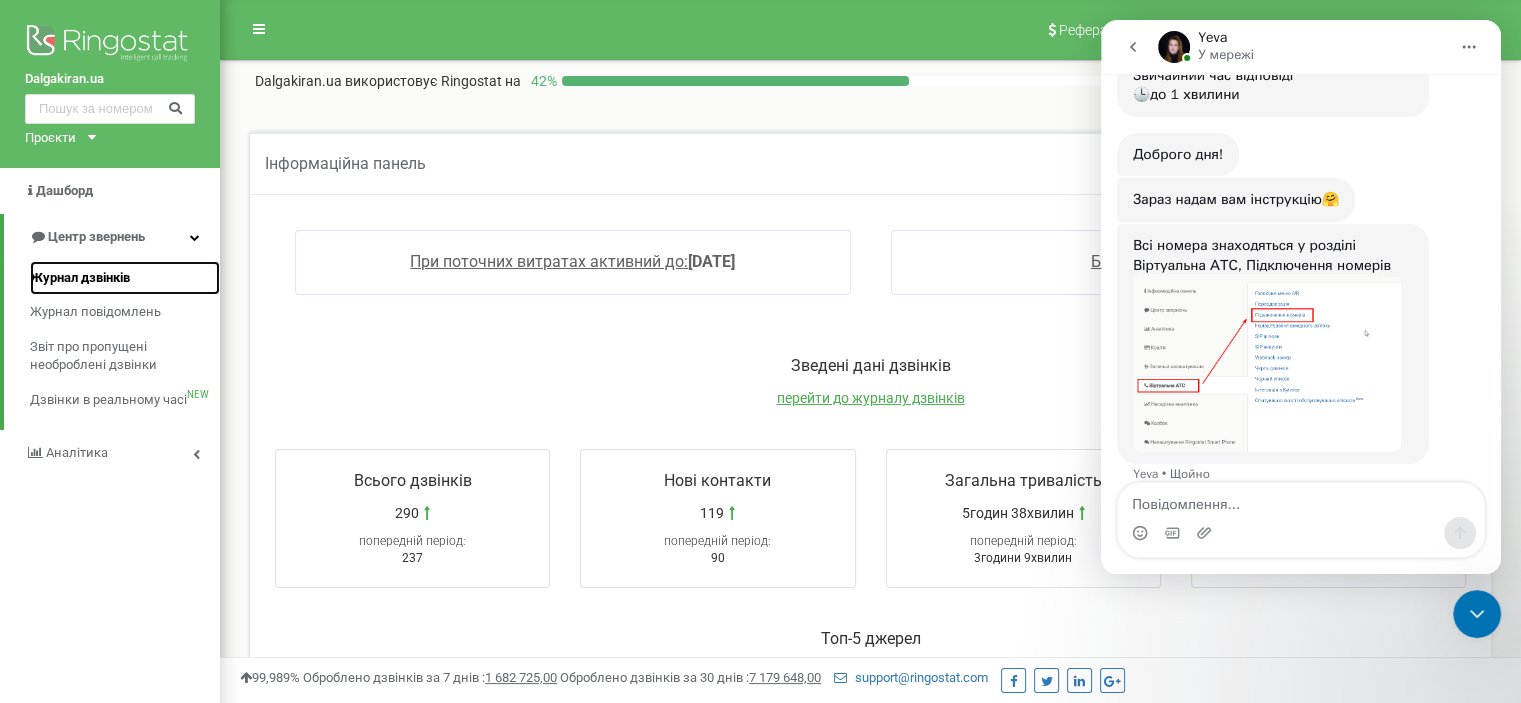 click on "Журнал дзвінків" at bounding box center (80, 278) 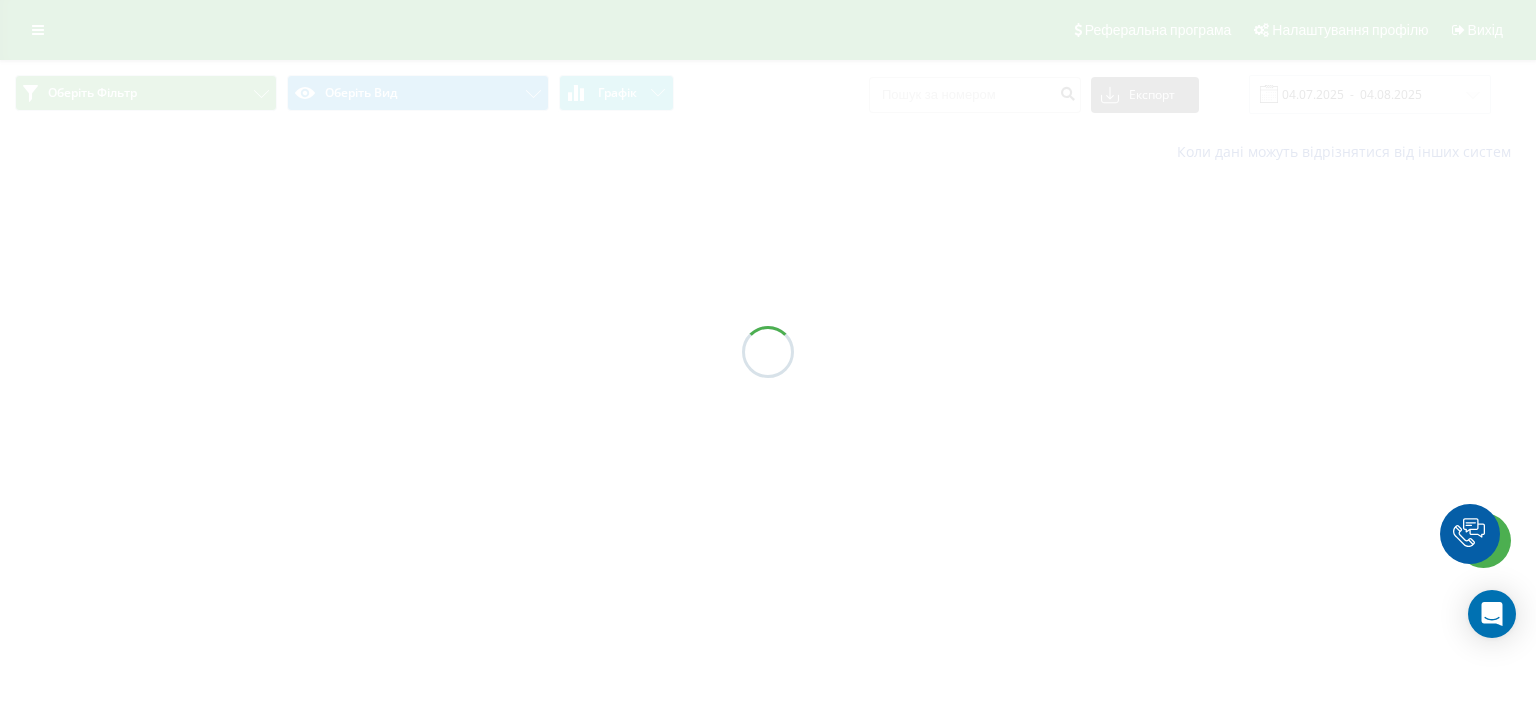 scroll, scrollTop: 0, scrollLeft: 0, axis: both 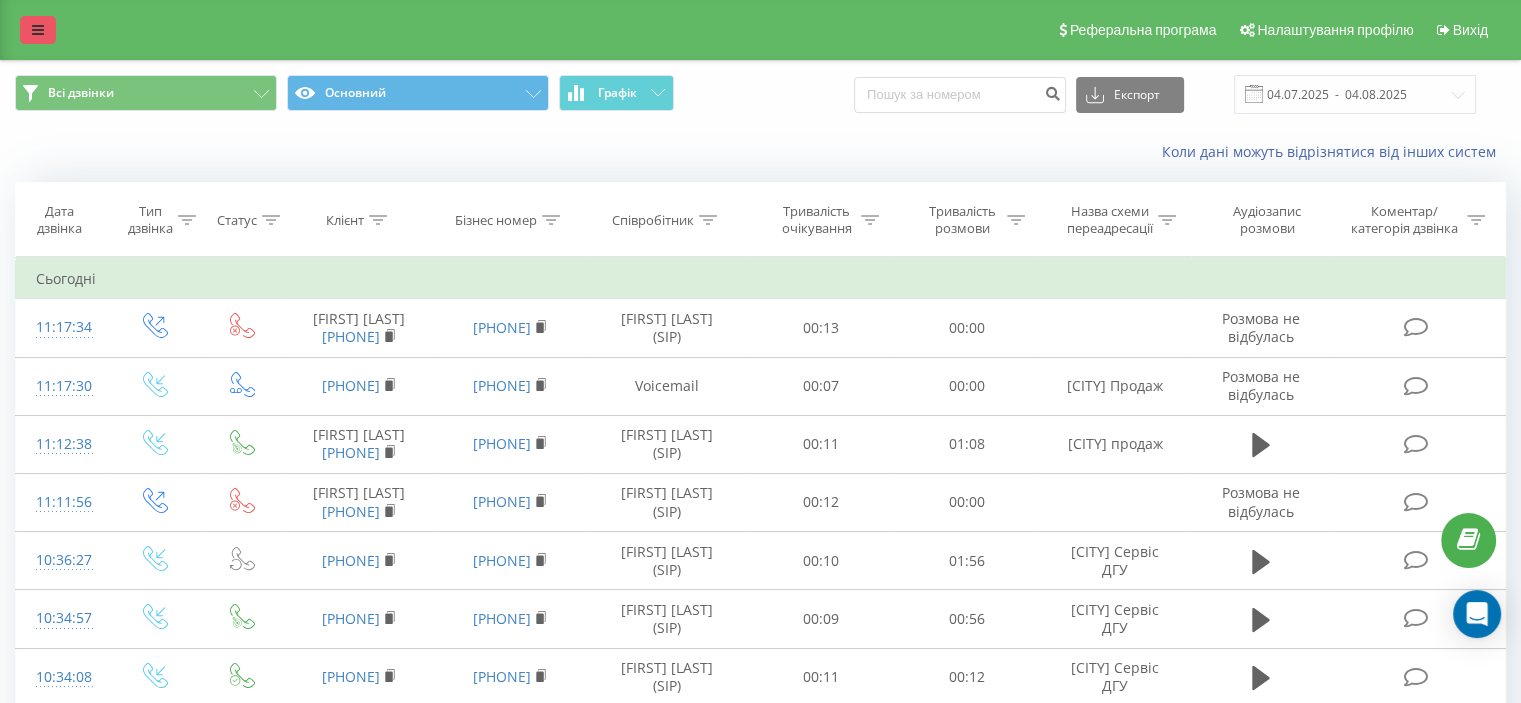 click at bounding box center (38, 30) 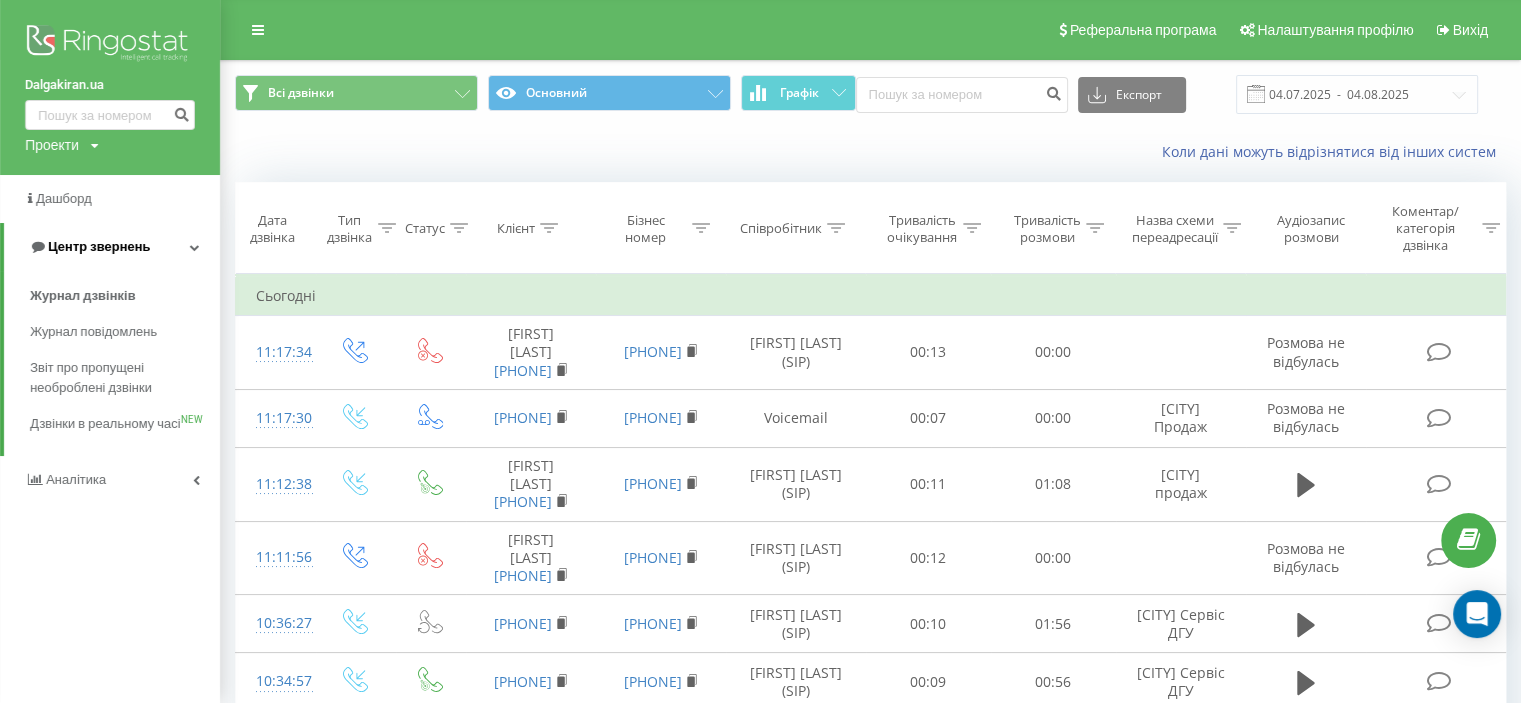 click on "Центр звернень" at bounding box center (99, 246) 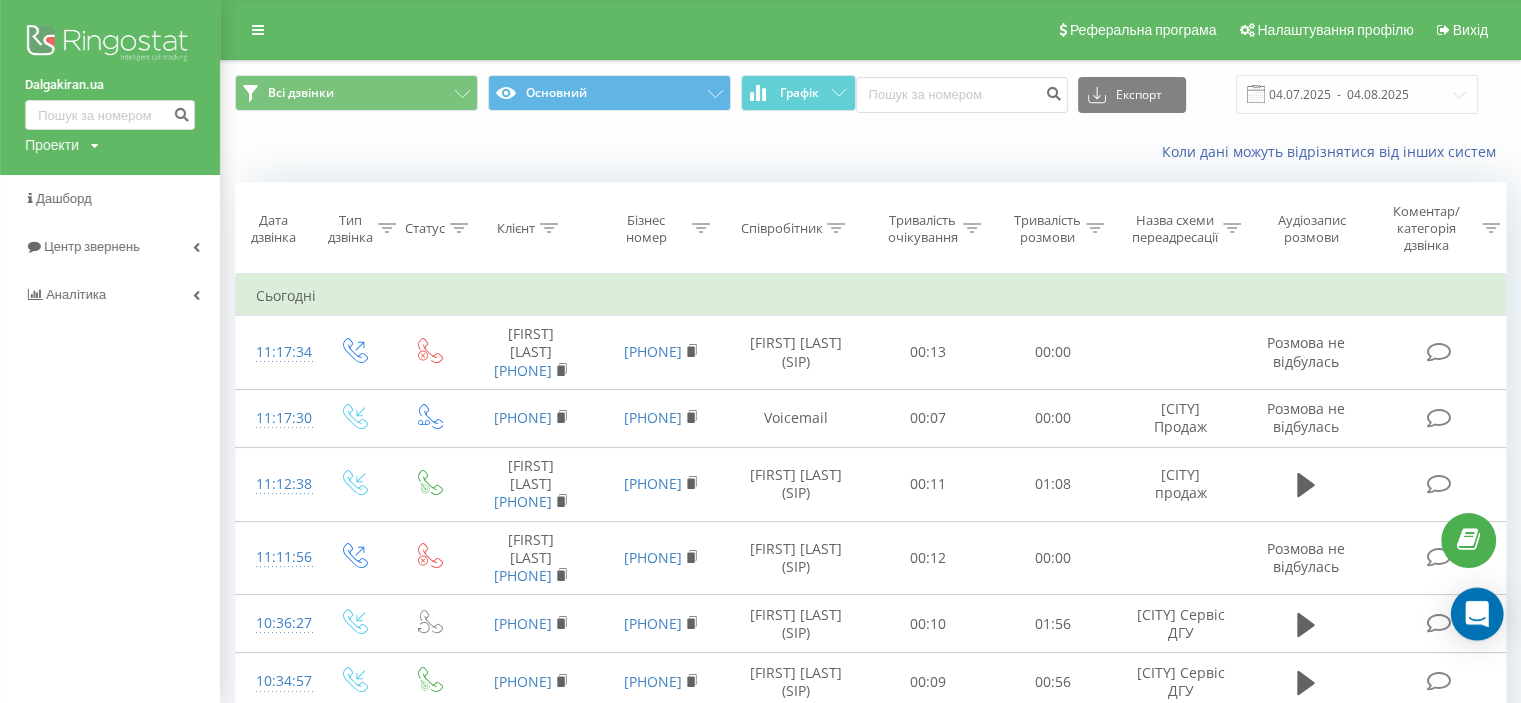 click 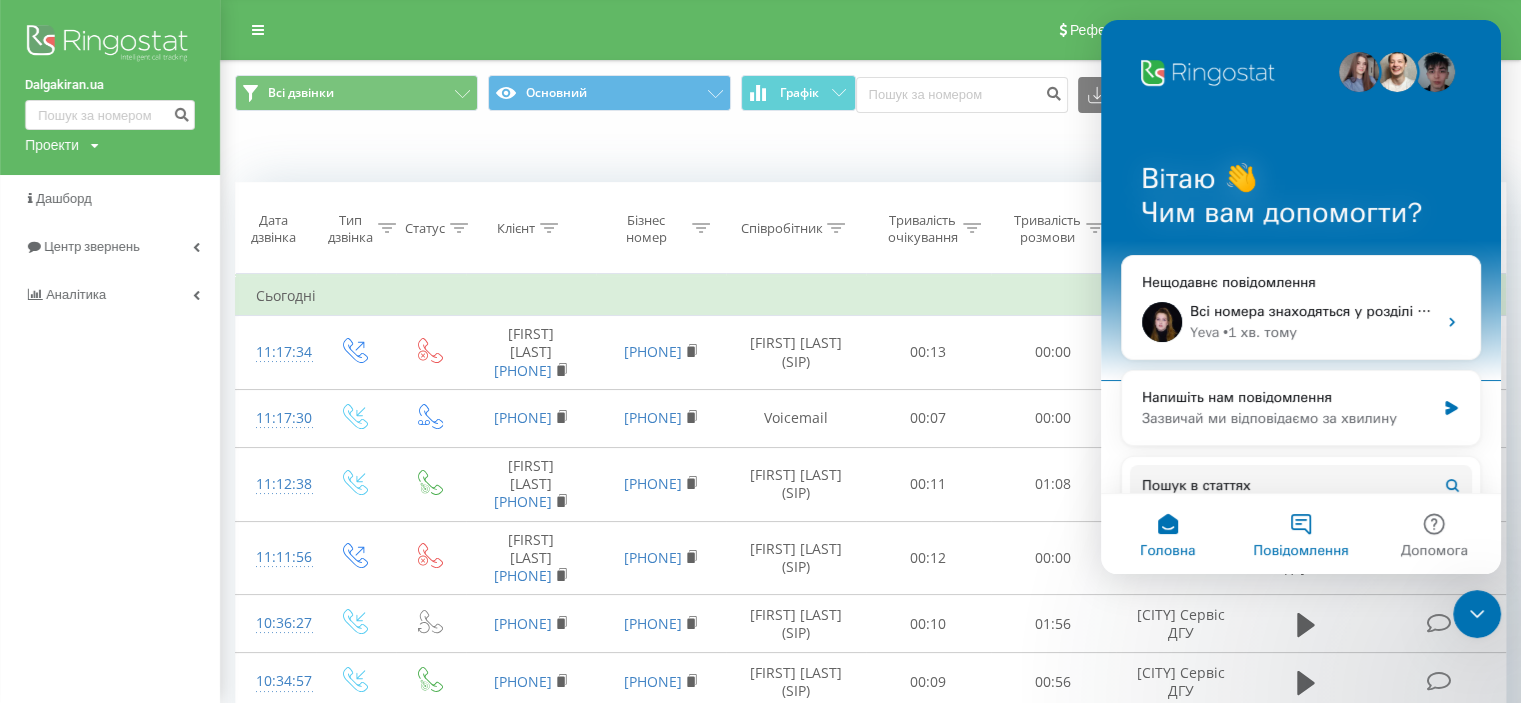 scroll, scrollTop: 0, scrollLeft: 0, axis: both 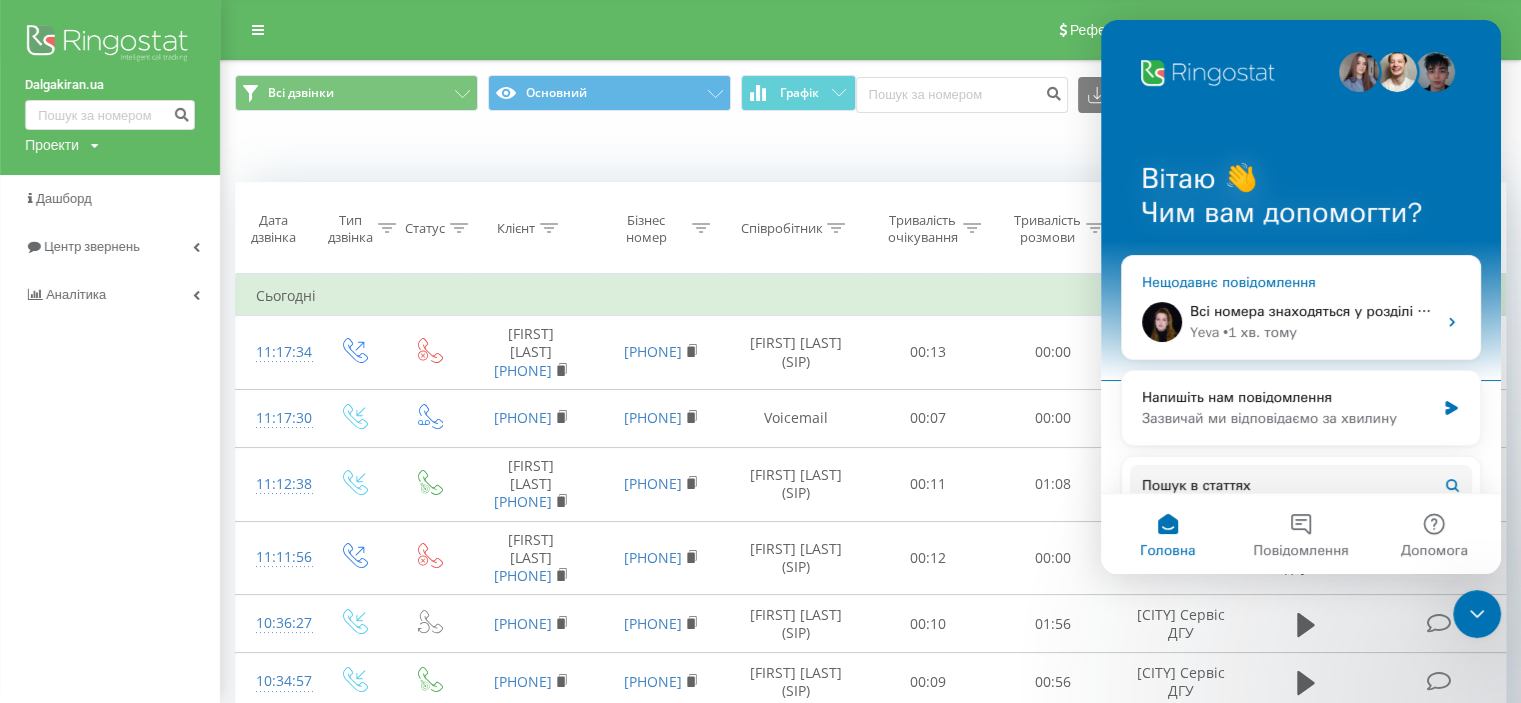 click on "Всі номера знаходяться у розділі Віртуальна АТС, Підключення номерів" at bounding box center [1313, 311] 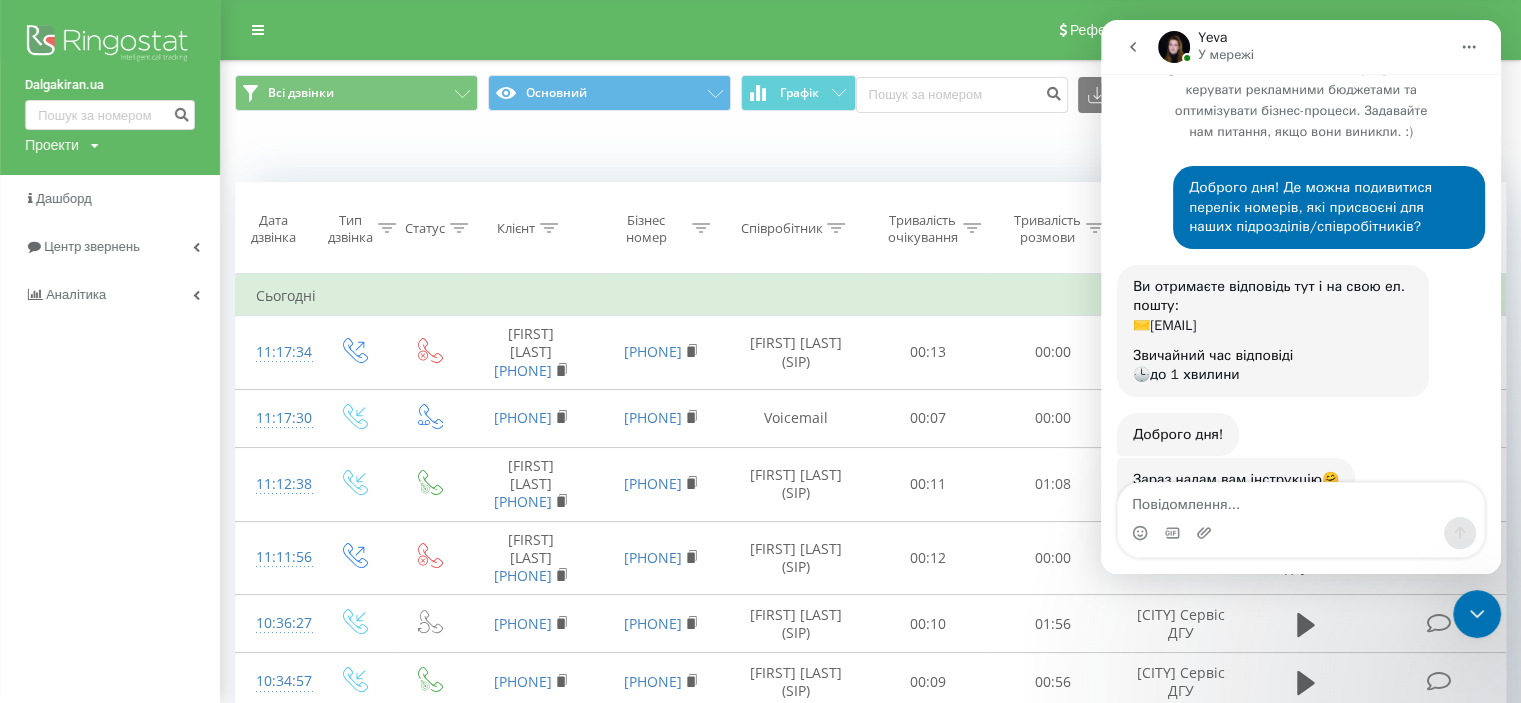scroll, scrollTop: 312, scrollLeft: 0, axis: vertical 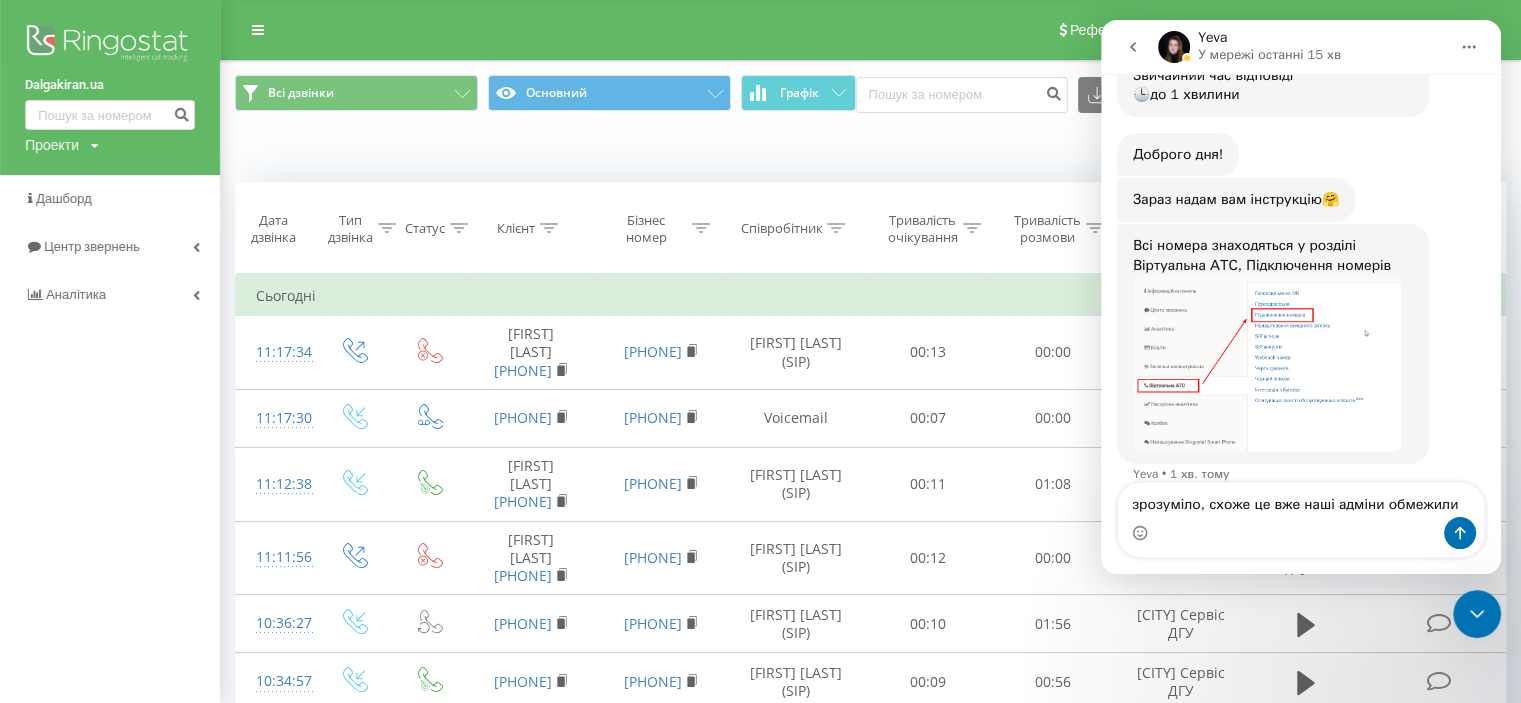 click on "зрозуміло, схоже це вже наші адміни обмежили" at bounding box center (1301, 500) 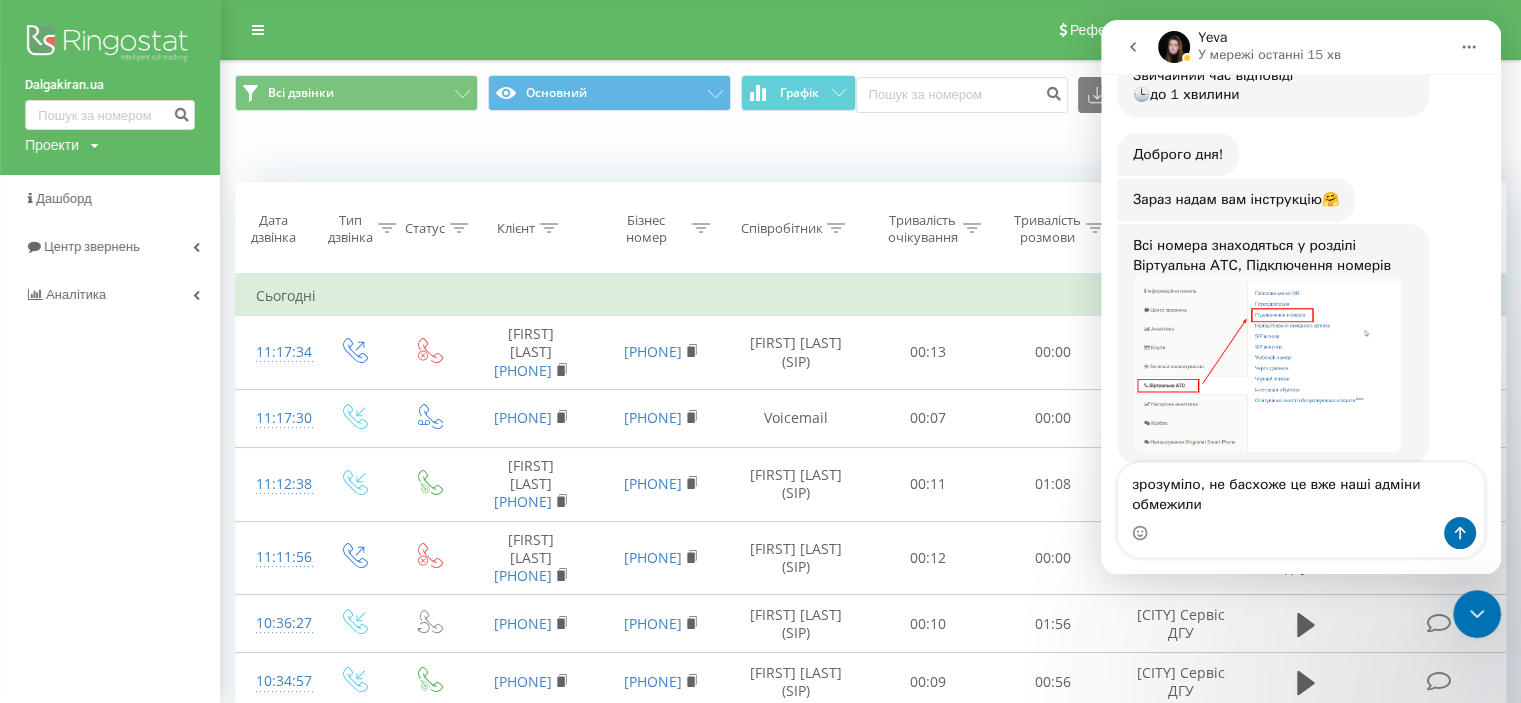 scroll, scrollTop: 332, scrollLeft: 0, axis: vertical 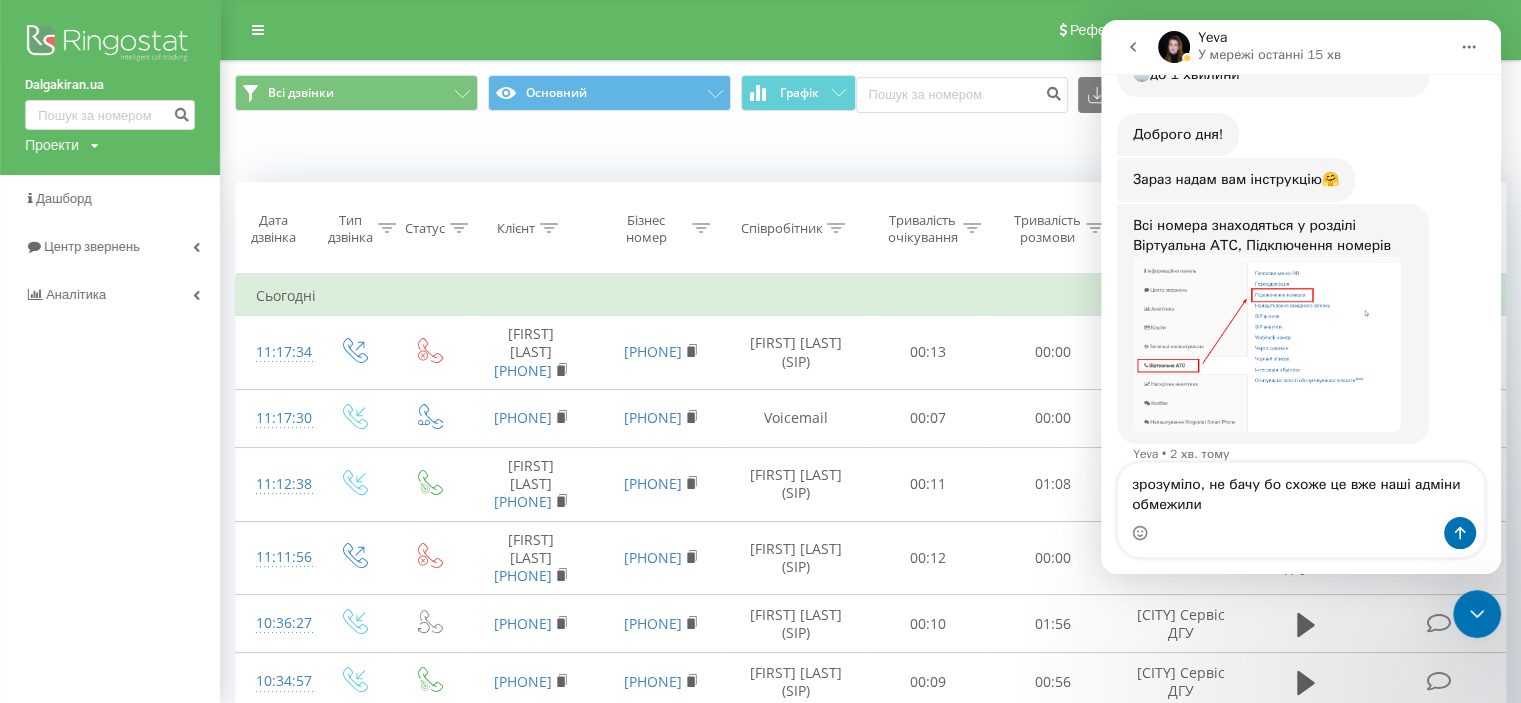 drag, startPoint x: 1365, startPoint y: 492, endPoint x: 1319, endPoint y: 487, distance: 46.270943 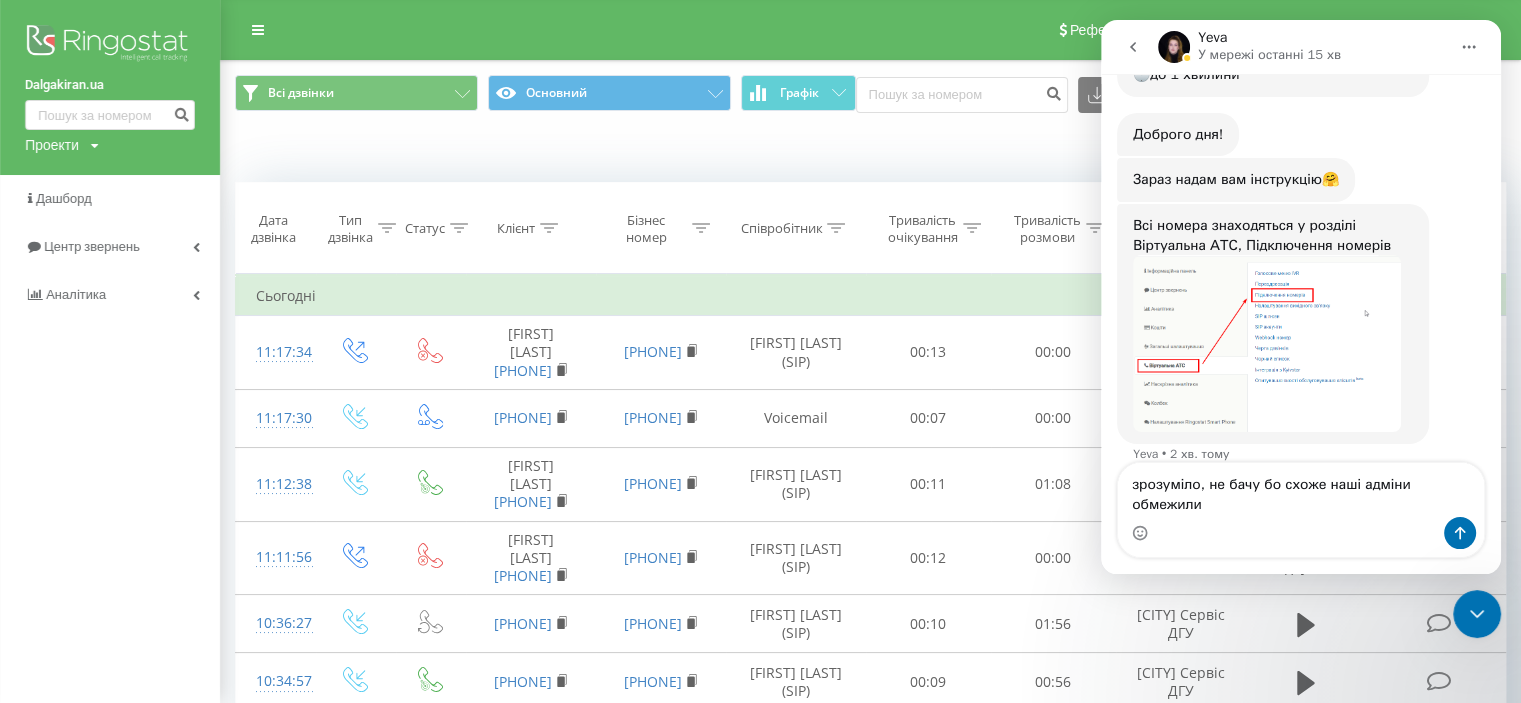scroll, scrollTop: 312, scrollLeft: 0, axis: vertical 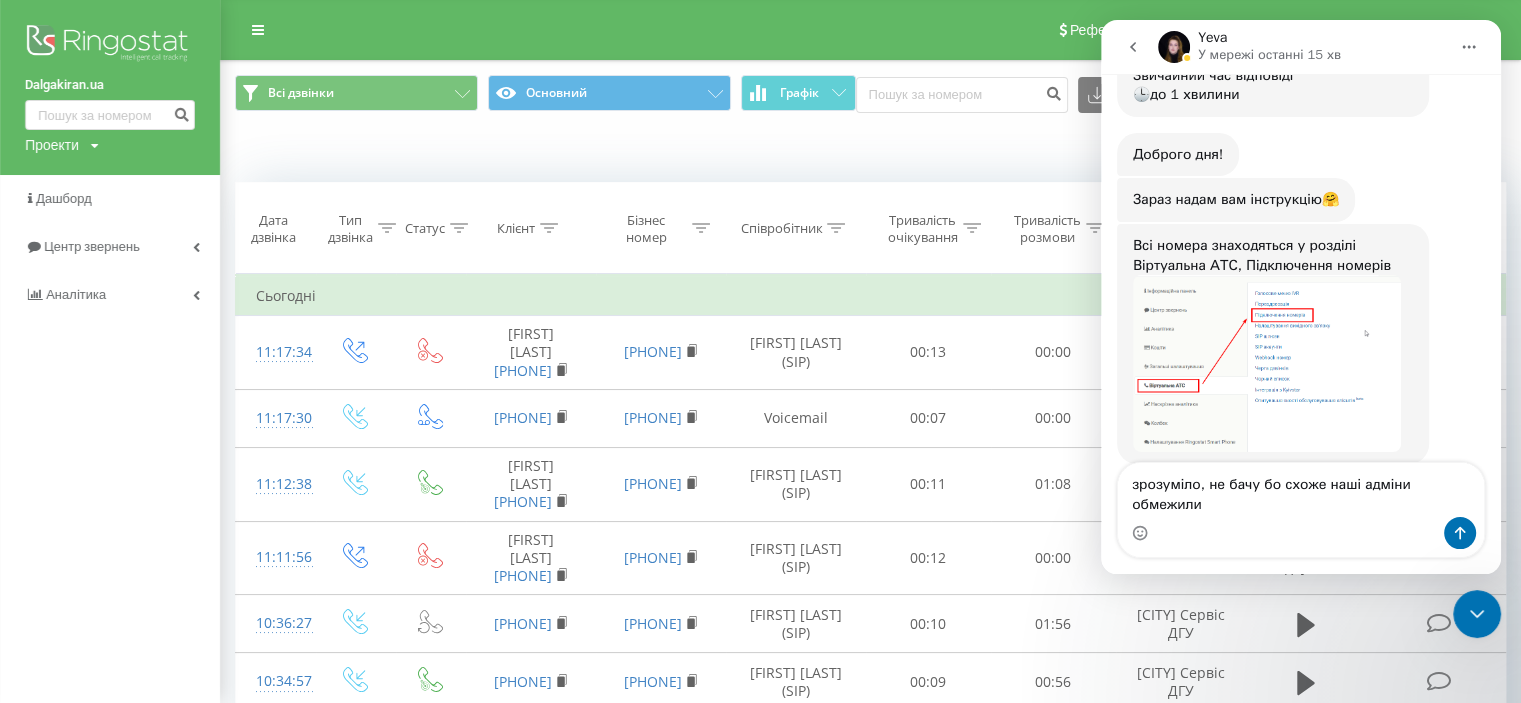 click on "зрозуміло, не бачу бо схоже наші адміни обмежили" at bounding box center [1301, 490] 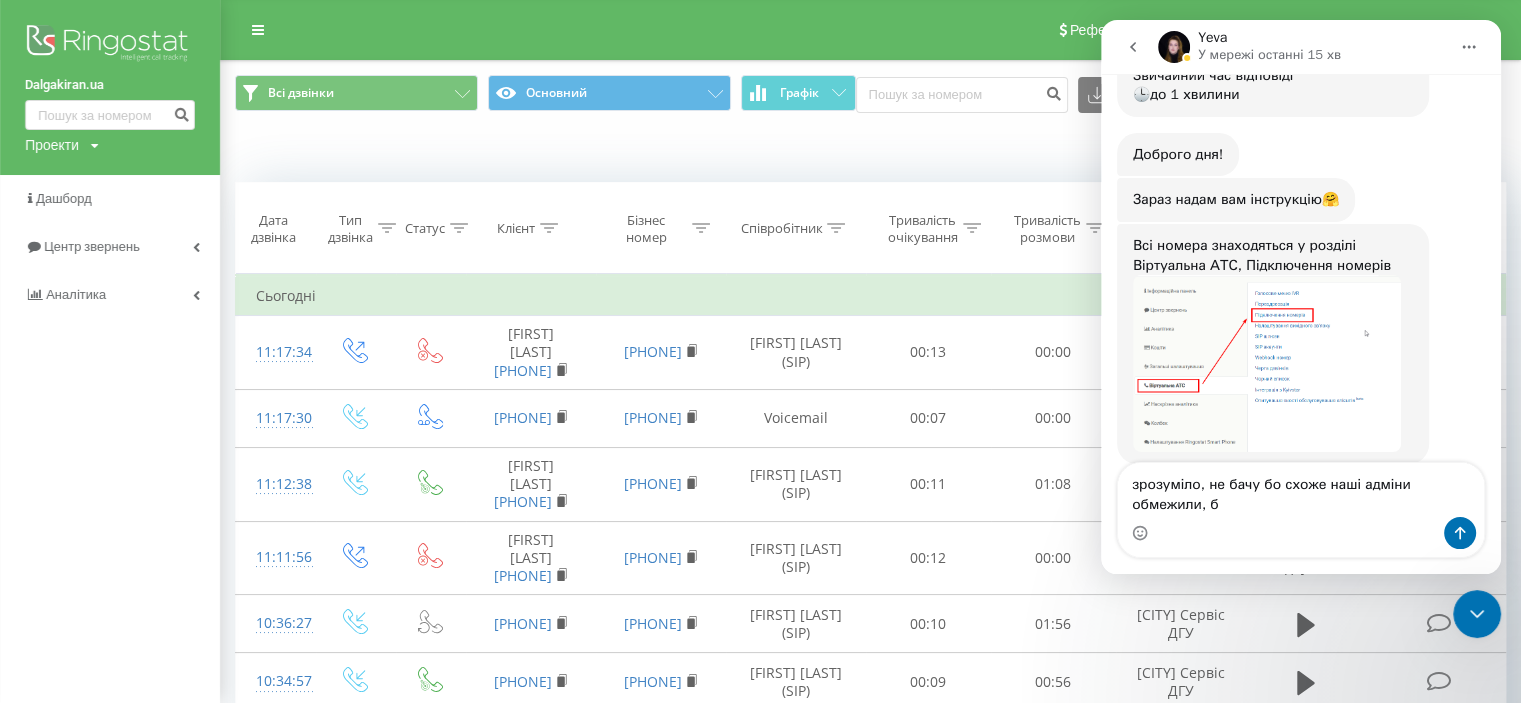 scroll, scrollTop: 332, scrollLeft: 0, axis: vertical 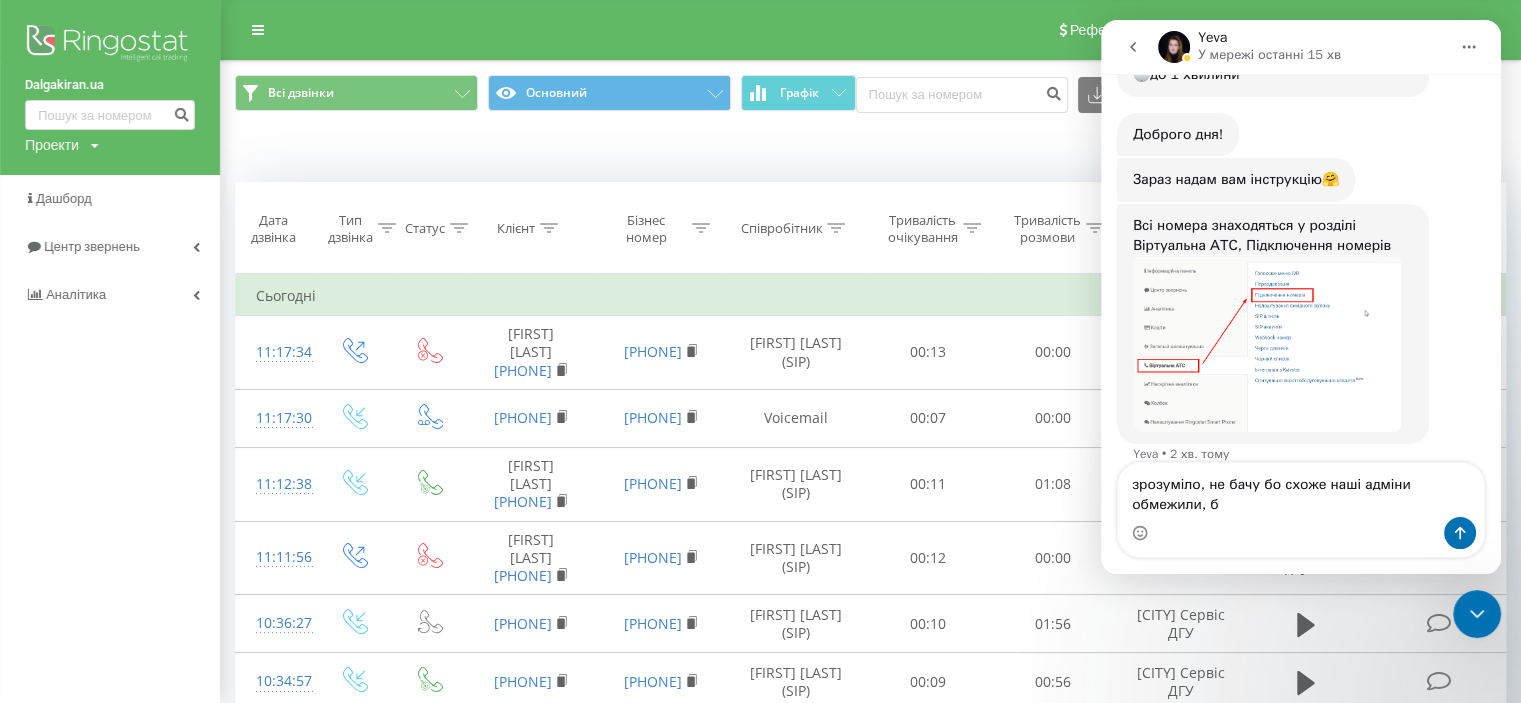 type on "зрозуміло, не бачу бо схоже наші адміни обмежили," 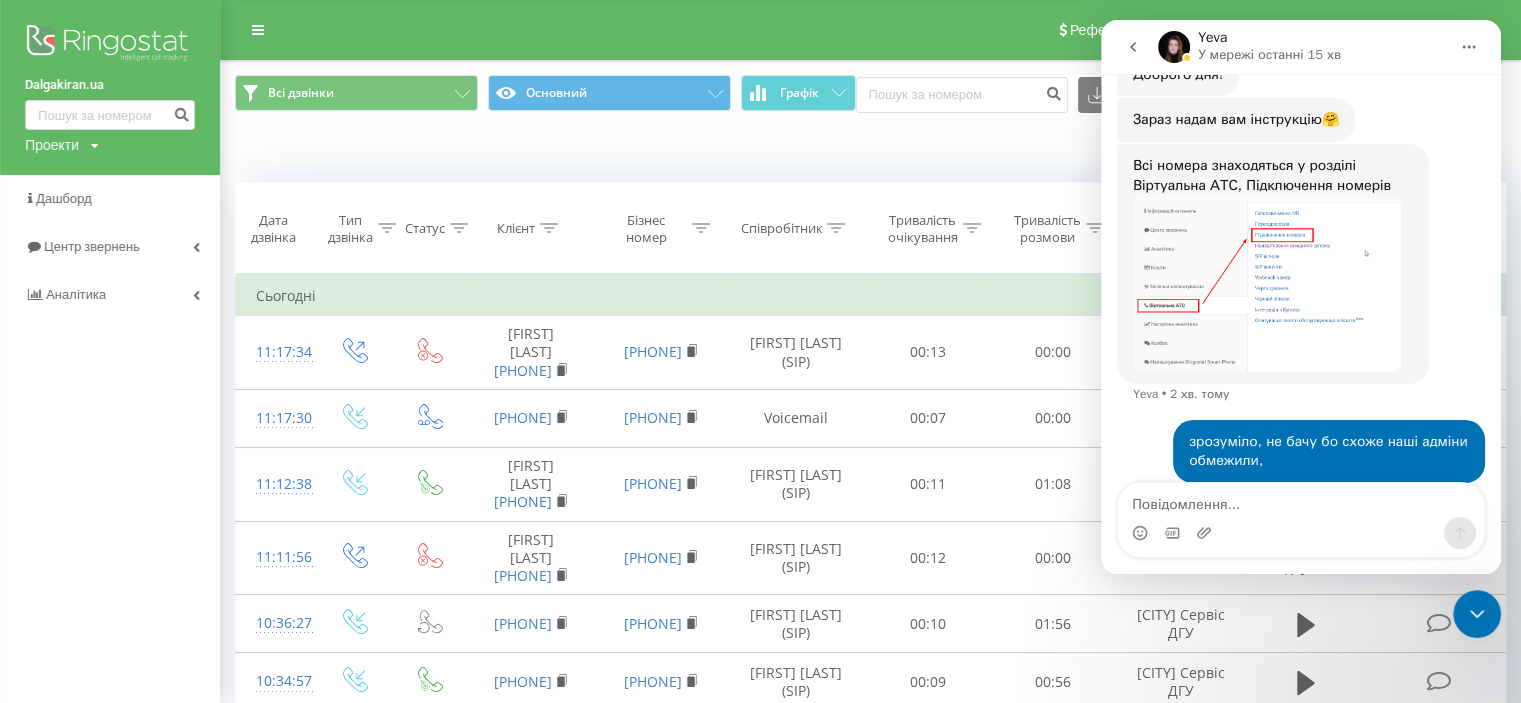 scroll, scrollTop: 686, scrollLeft: 0, axis: vertical 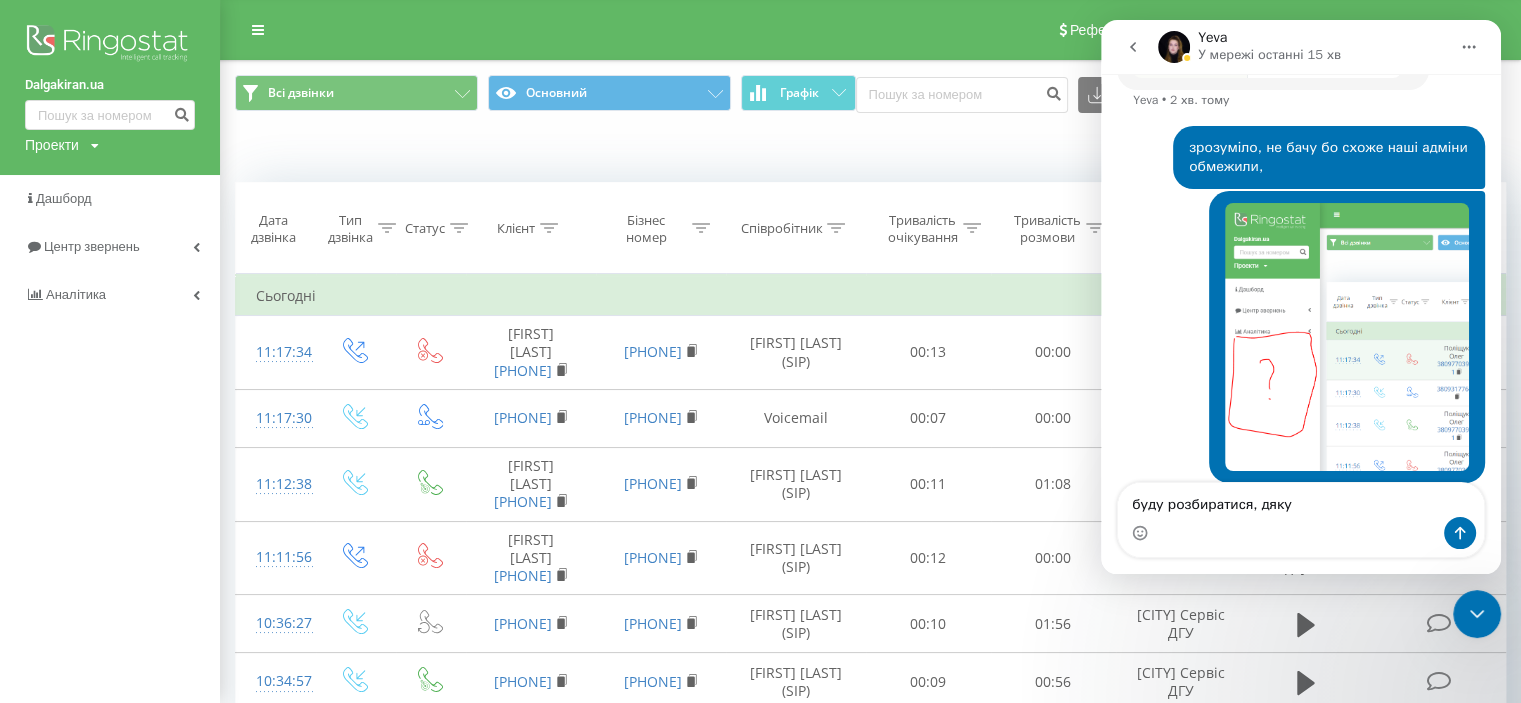 type on "буду розбиратися, дякую" 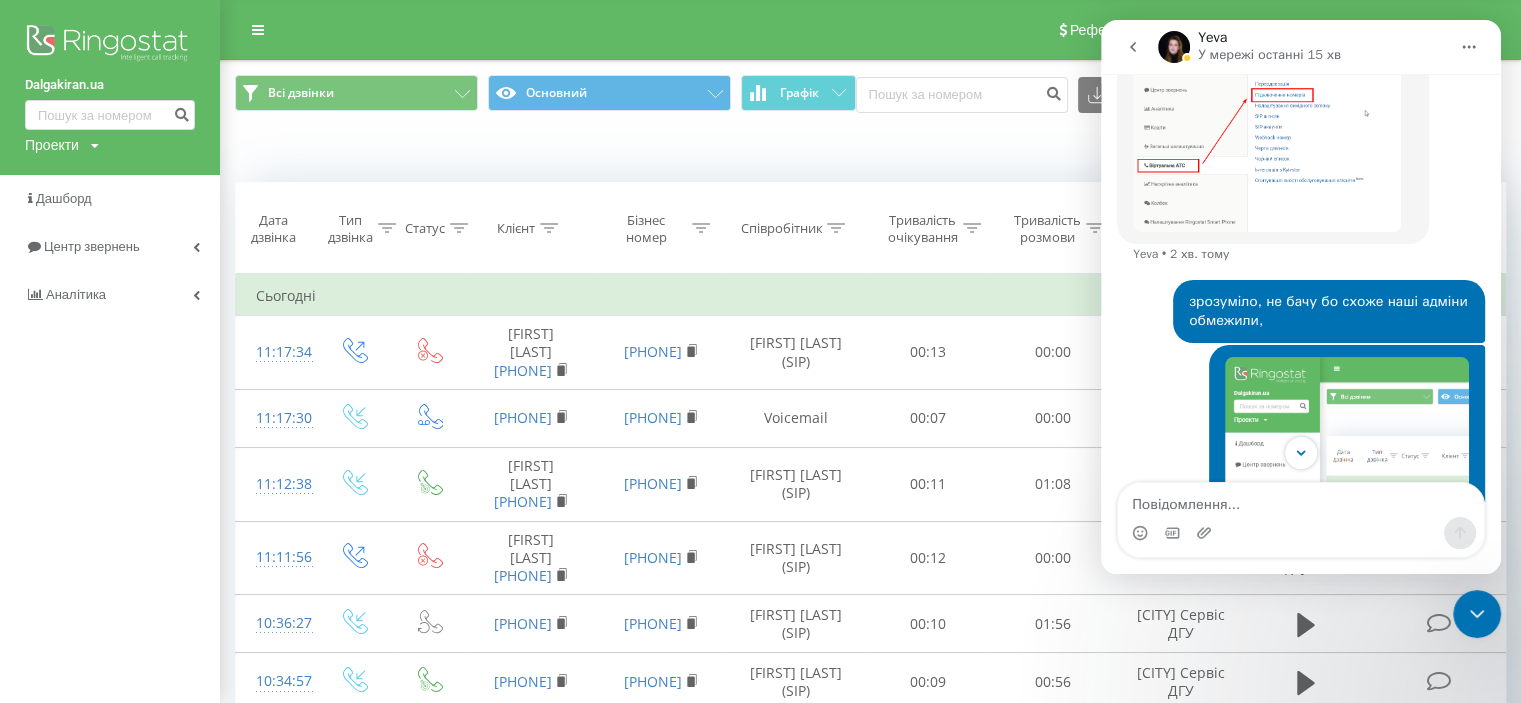 scroll, scrollTop: 232, scrollLeft: 0, axis: vertical 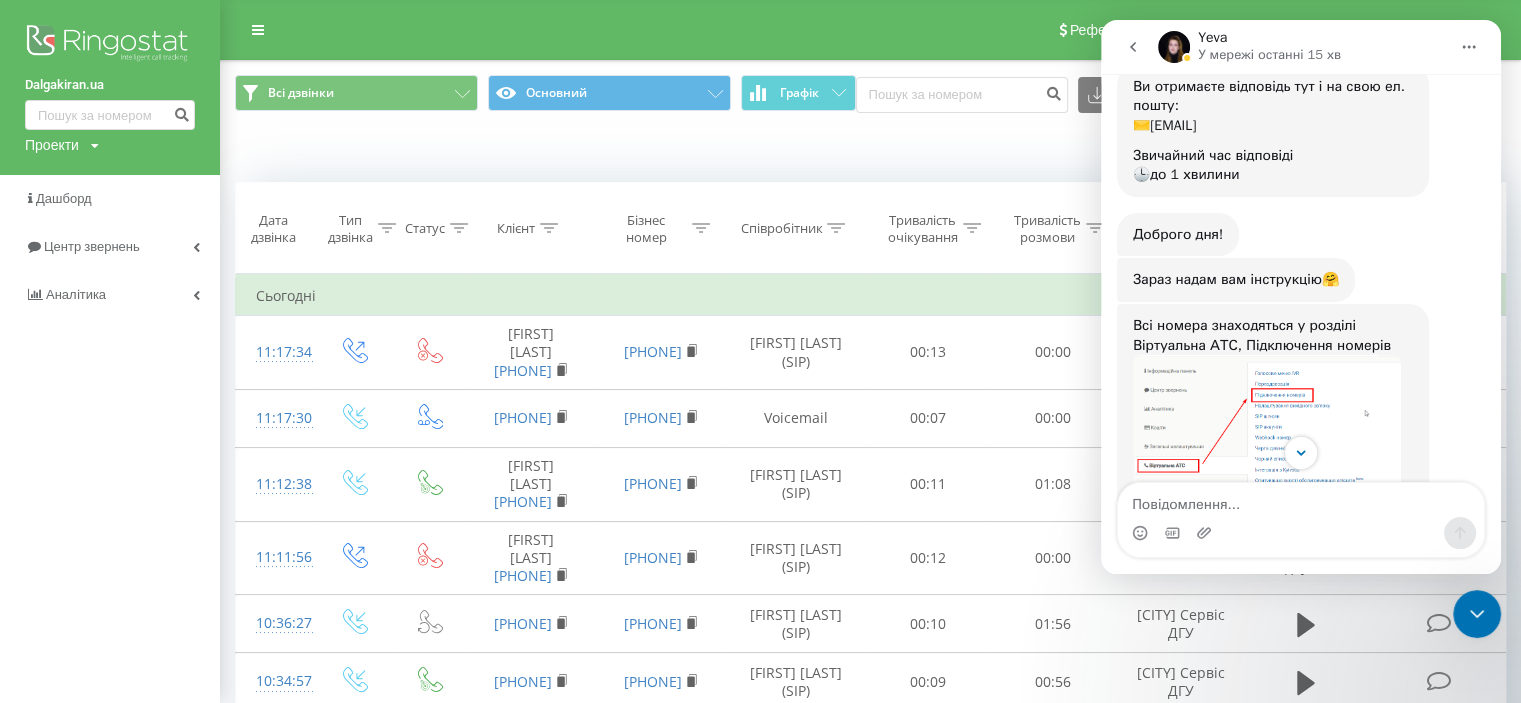 click at bounding box center (1267, 443) 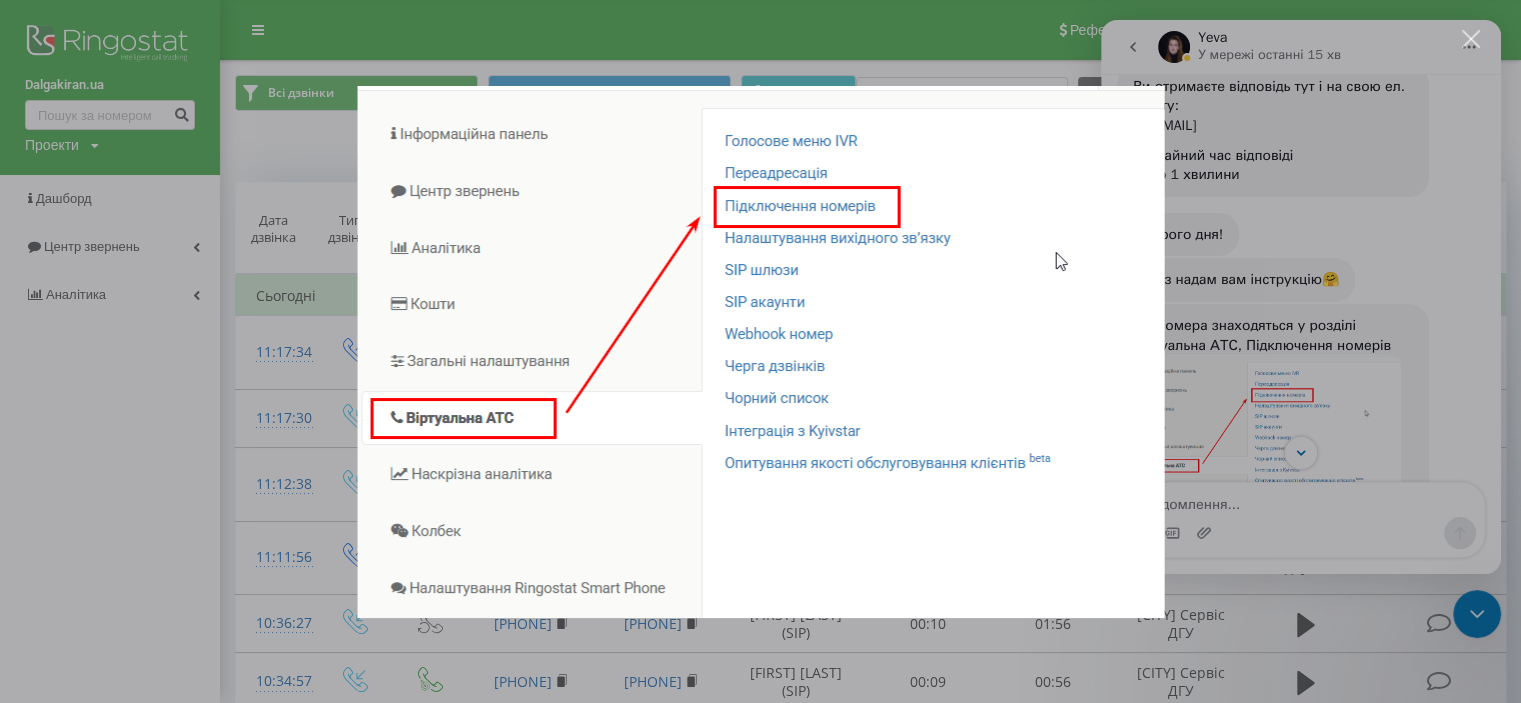 scroll, scrollTop: 0, scrollLeft: 0, axis: both 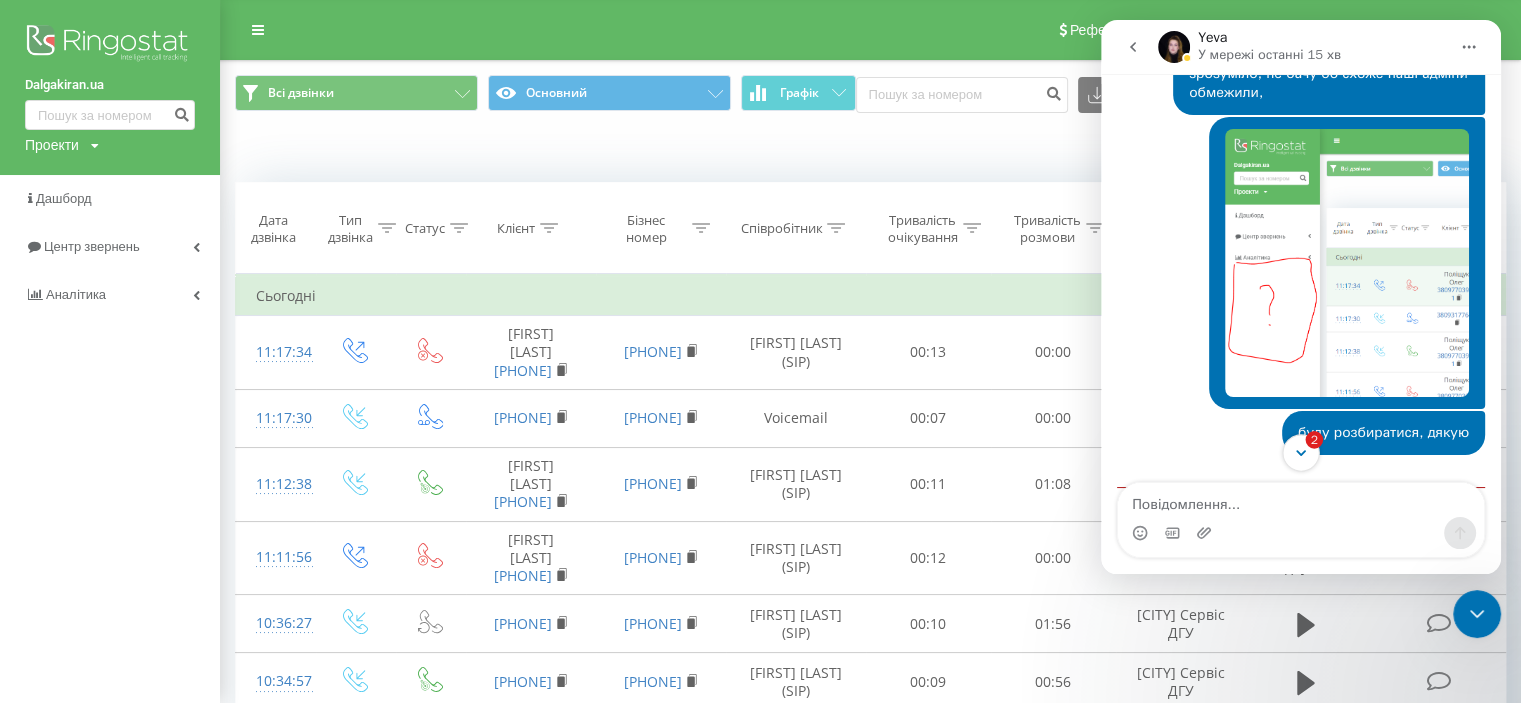 click 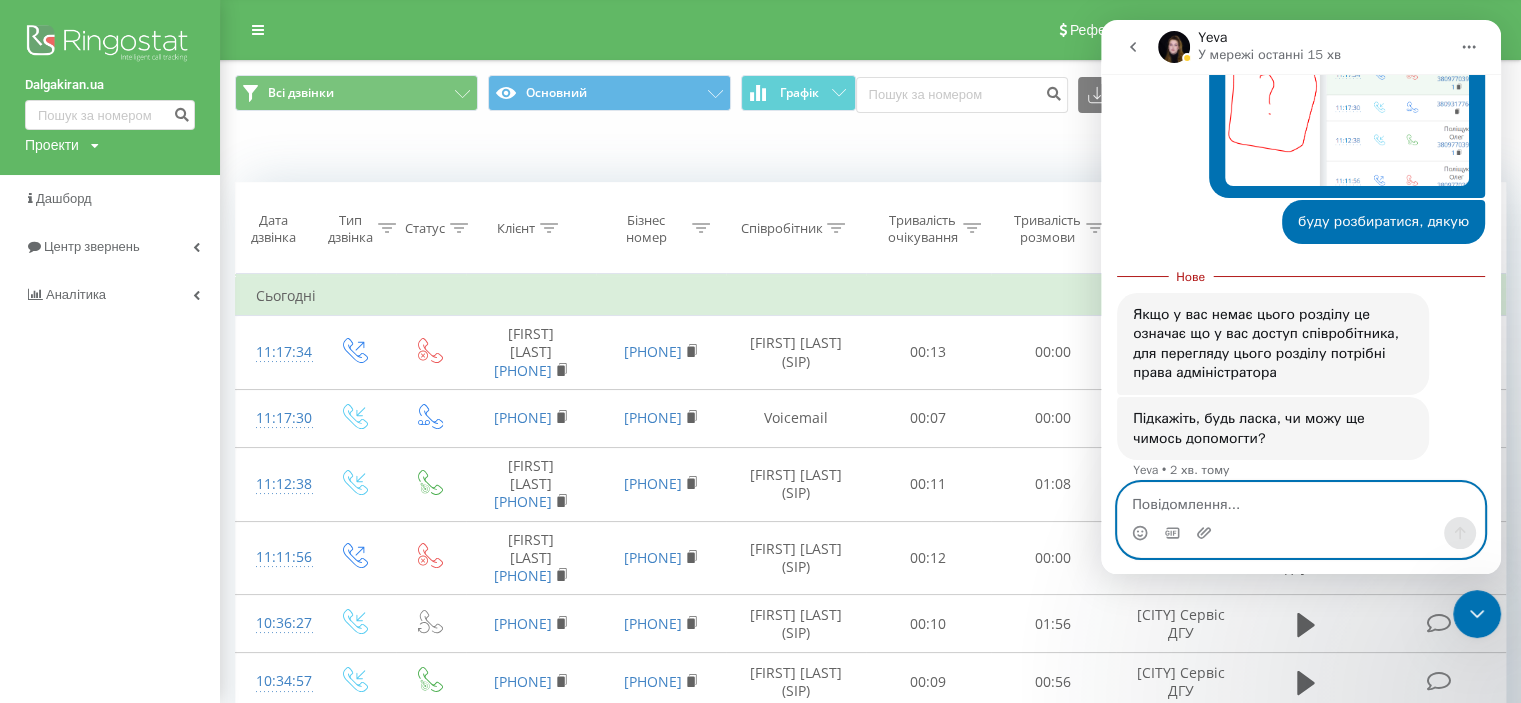 click at bounding box center (1301, 500) 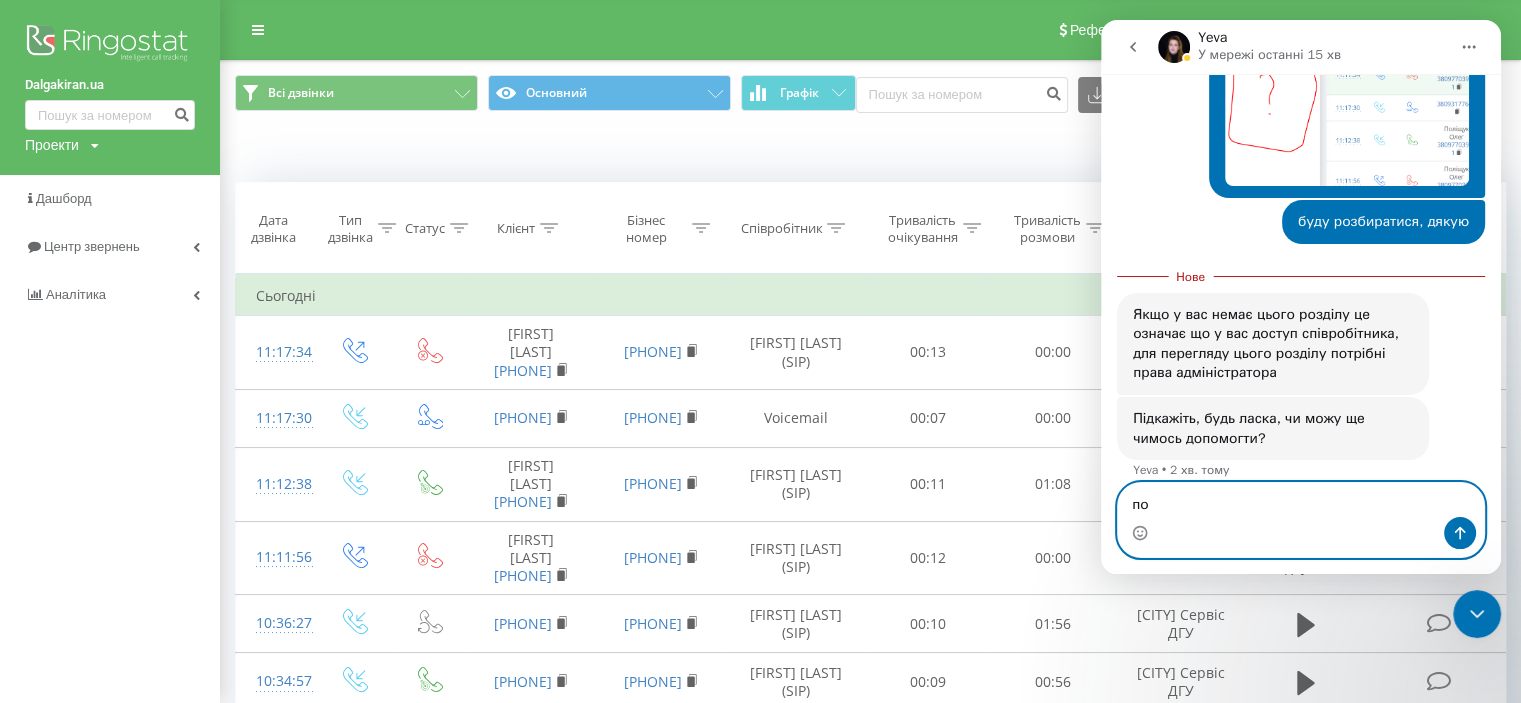 type on "п" 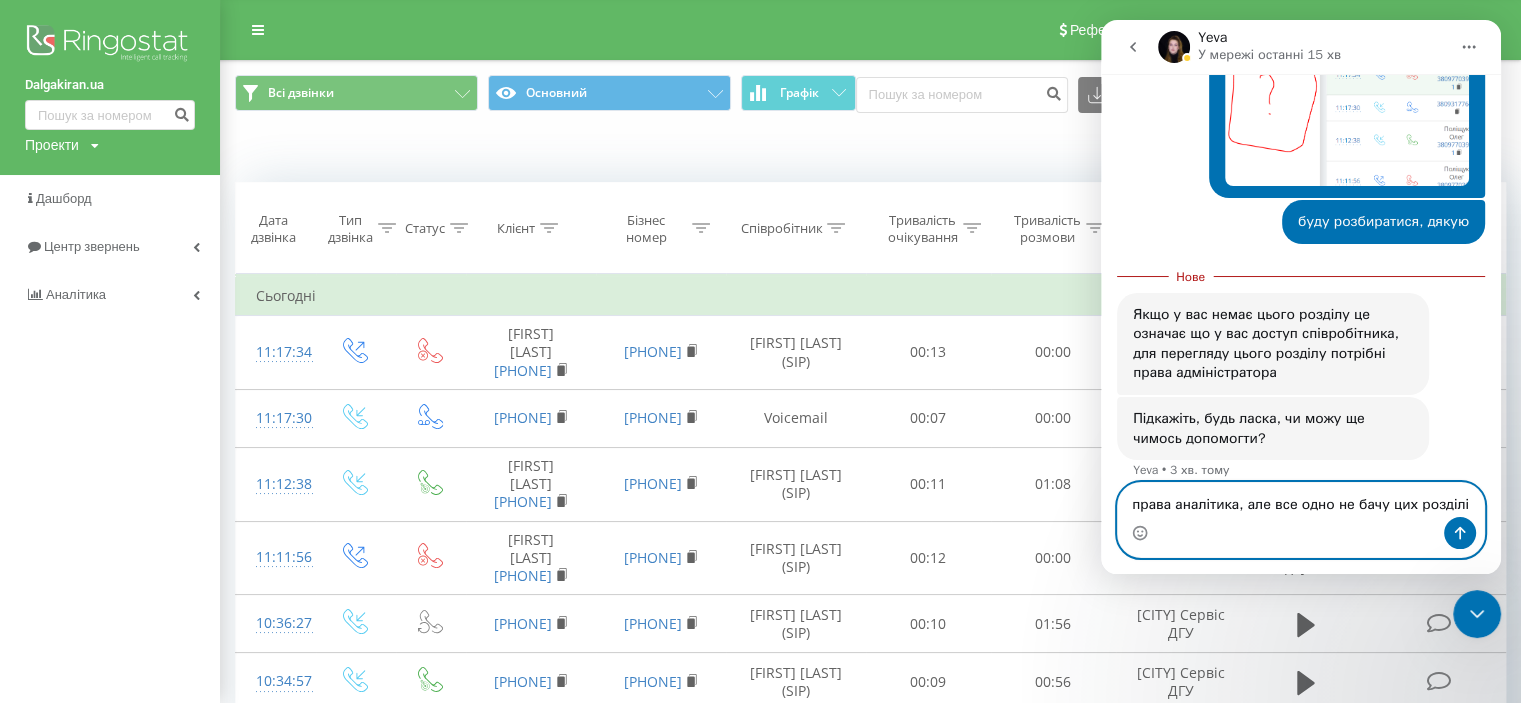 type on "права аналітика, але все одно не бачу цих розділів" 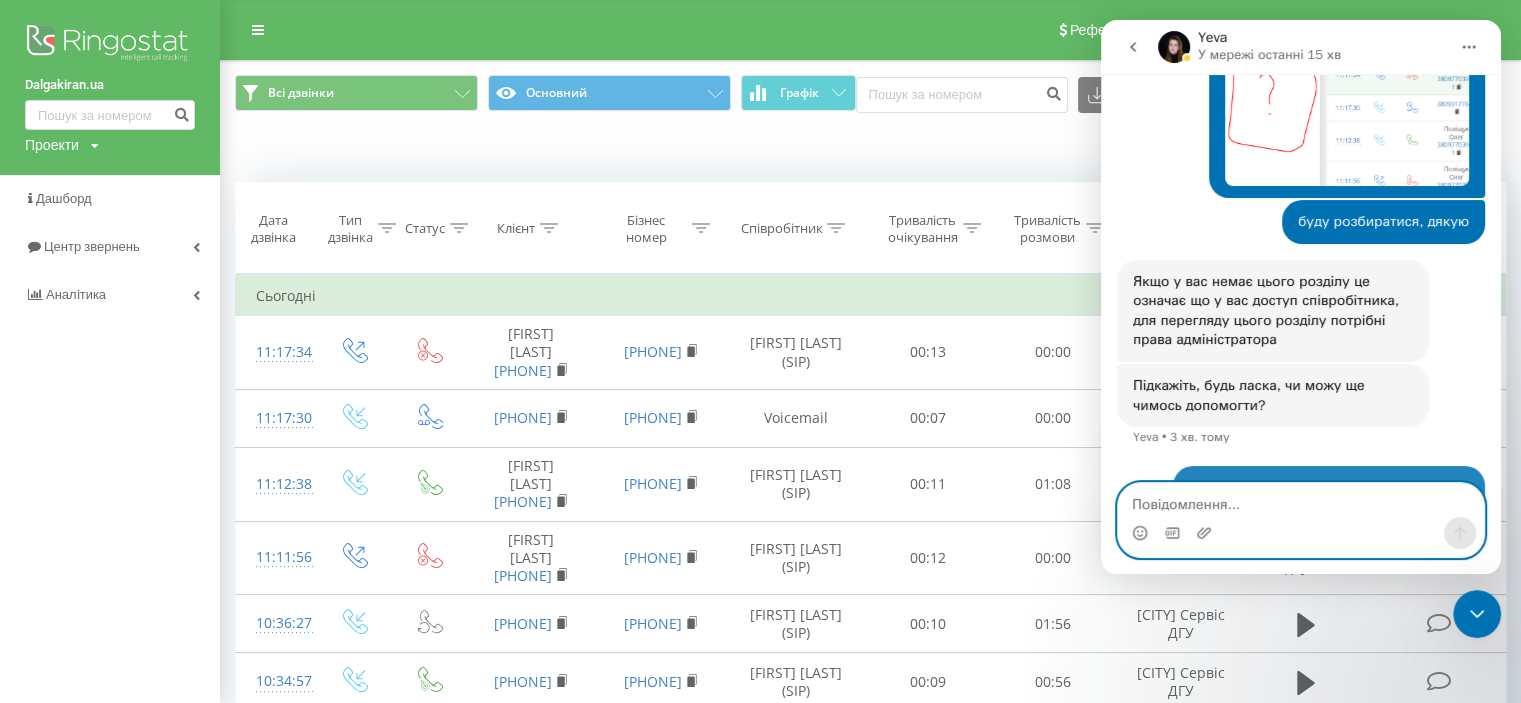 scroll, scrollTop: 994, scrollLeft: 0, axis: vertical 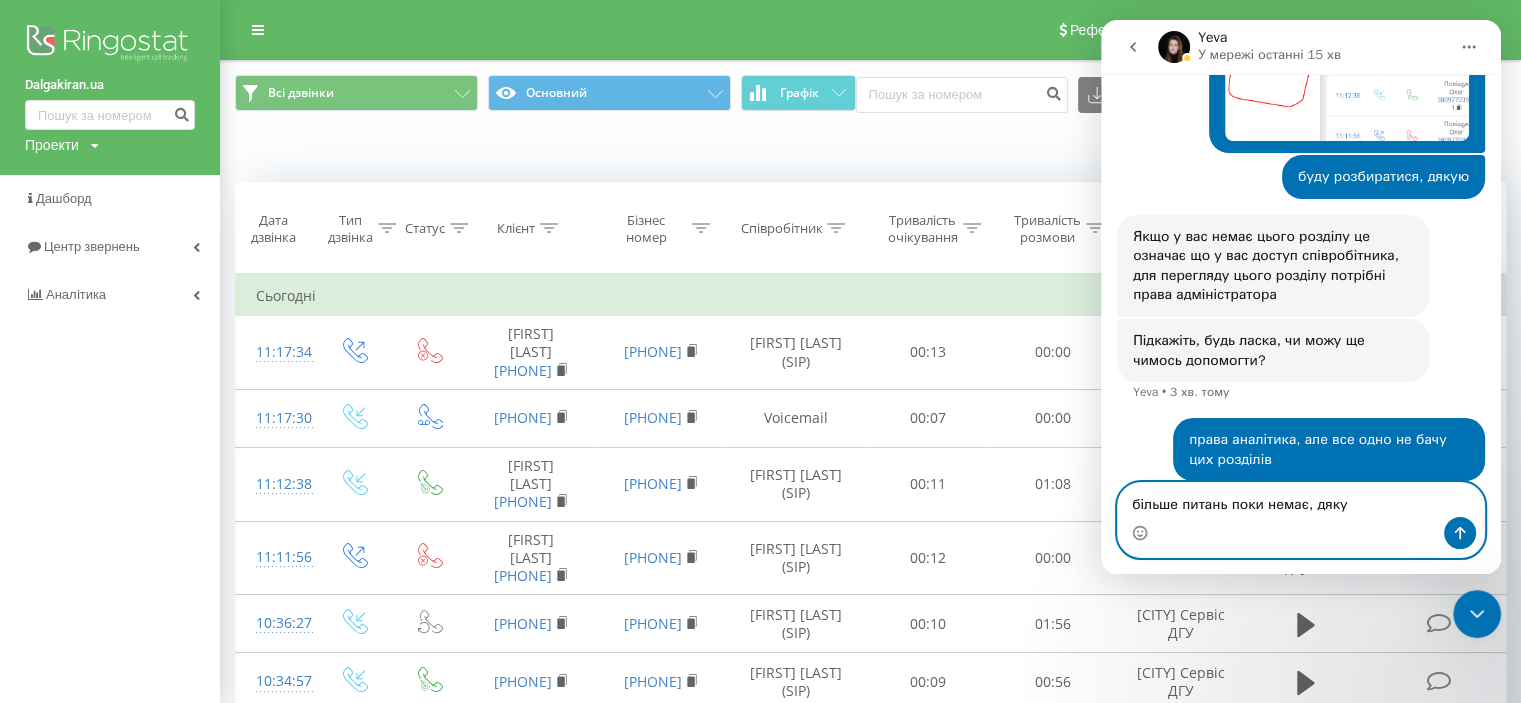 type on "більше питань поки немає, дякую" 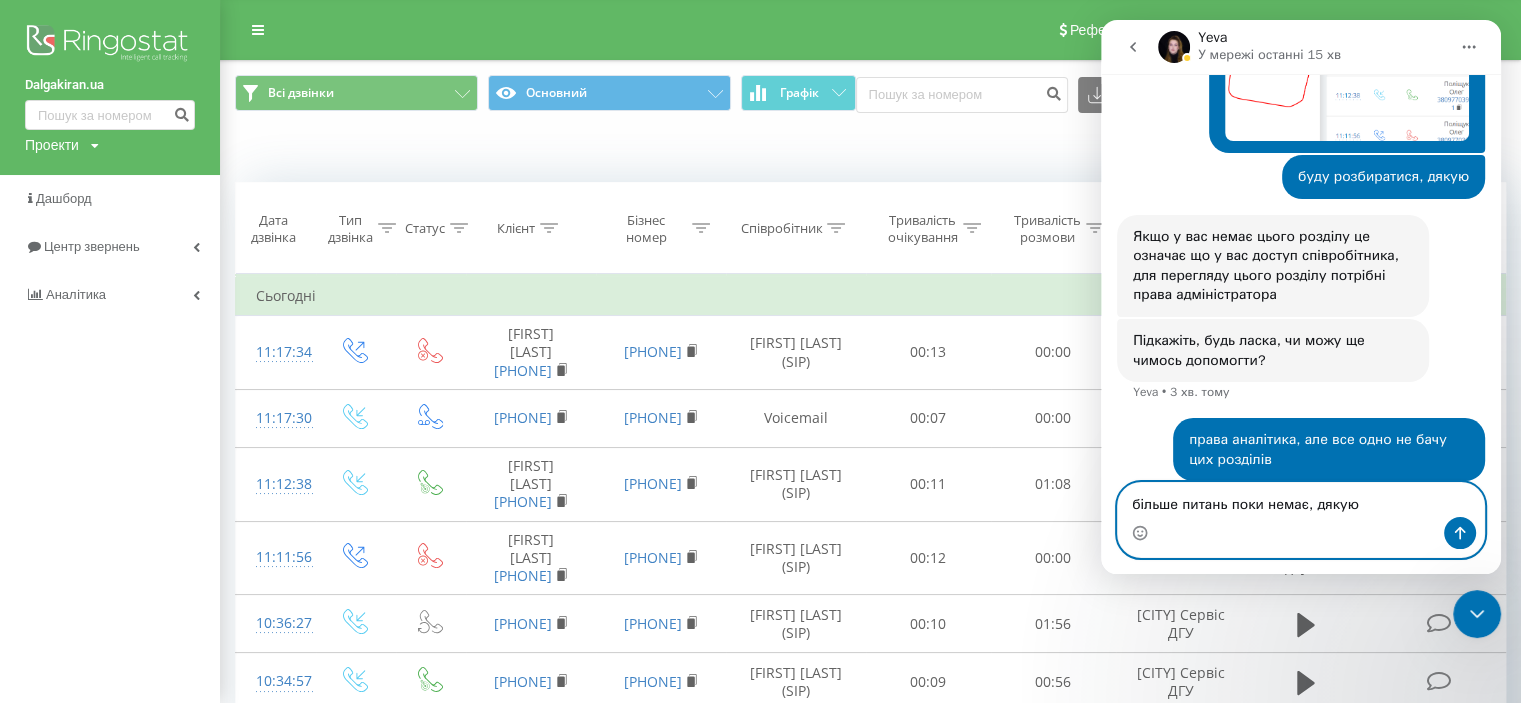 type 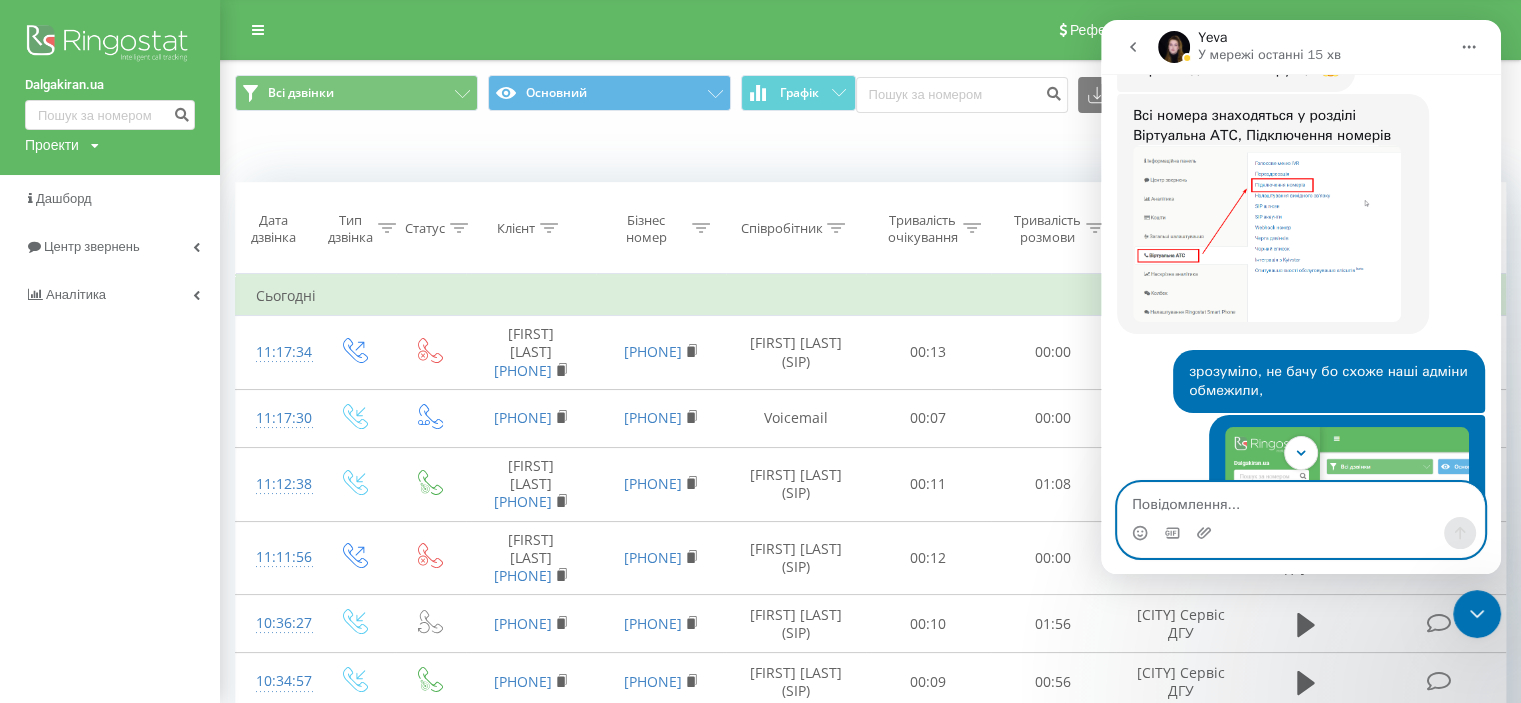scroll, scrollTop: 40, scrollLeft: 0, axis: vertical 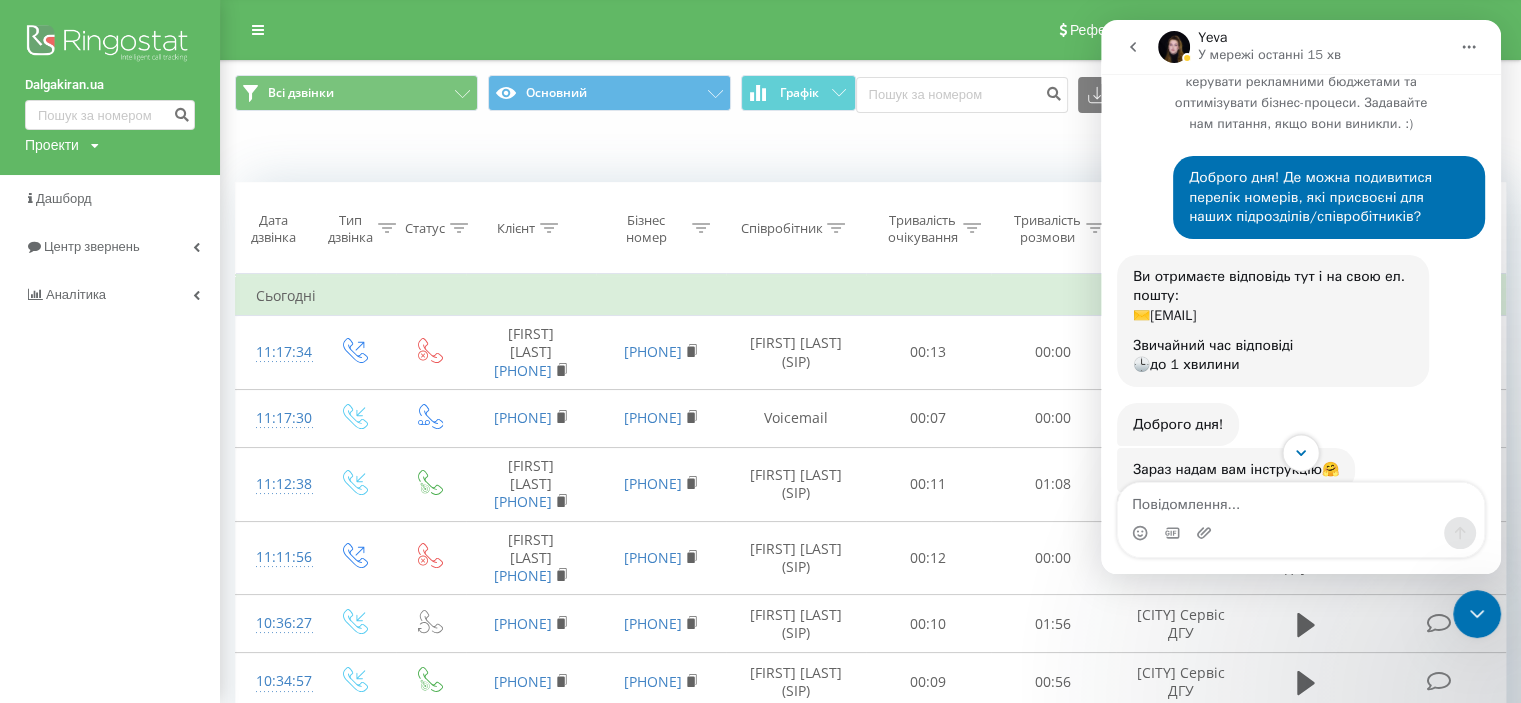 click 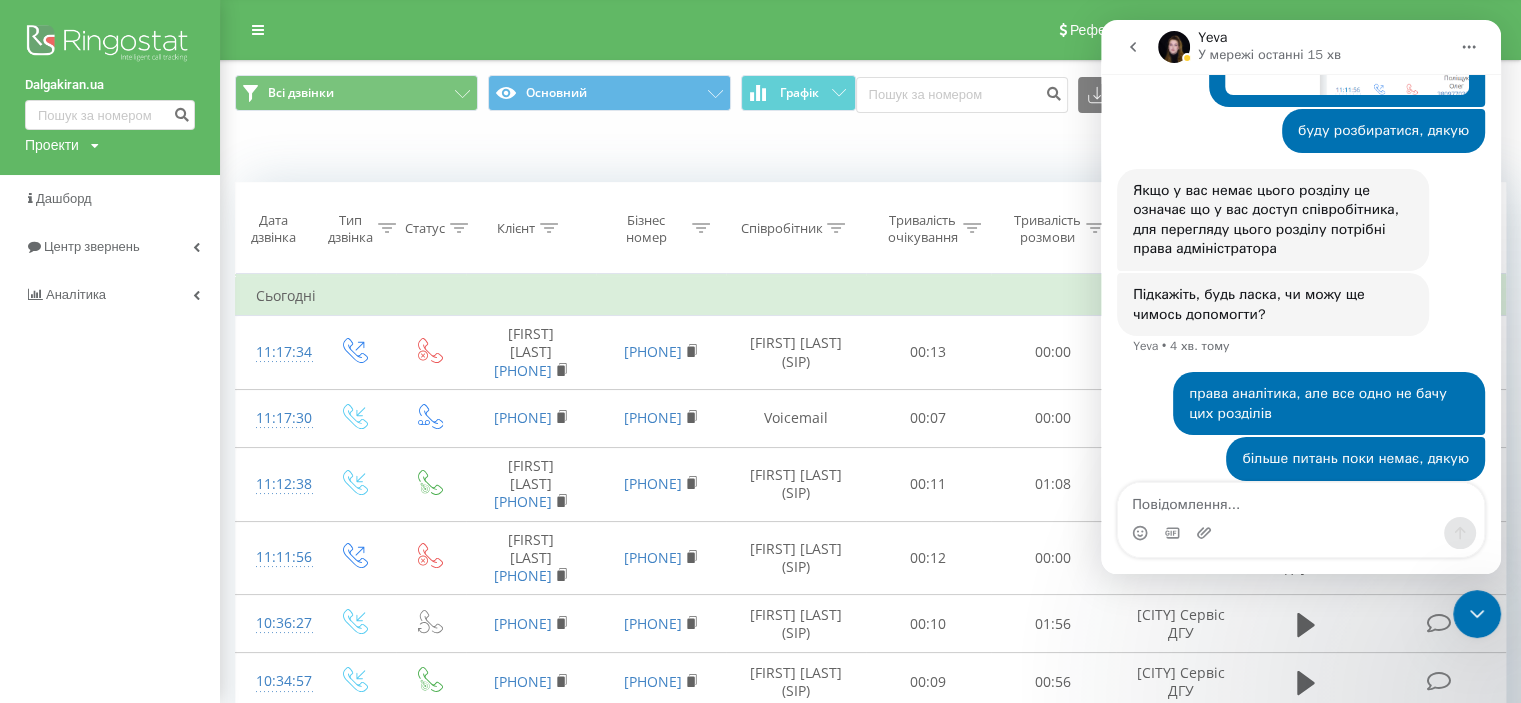 scroll, scrollTop: 740, scrollLeft: 0, axis: vertical 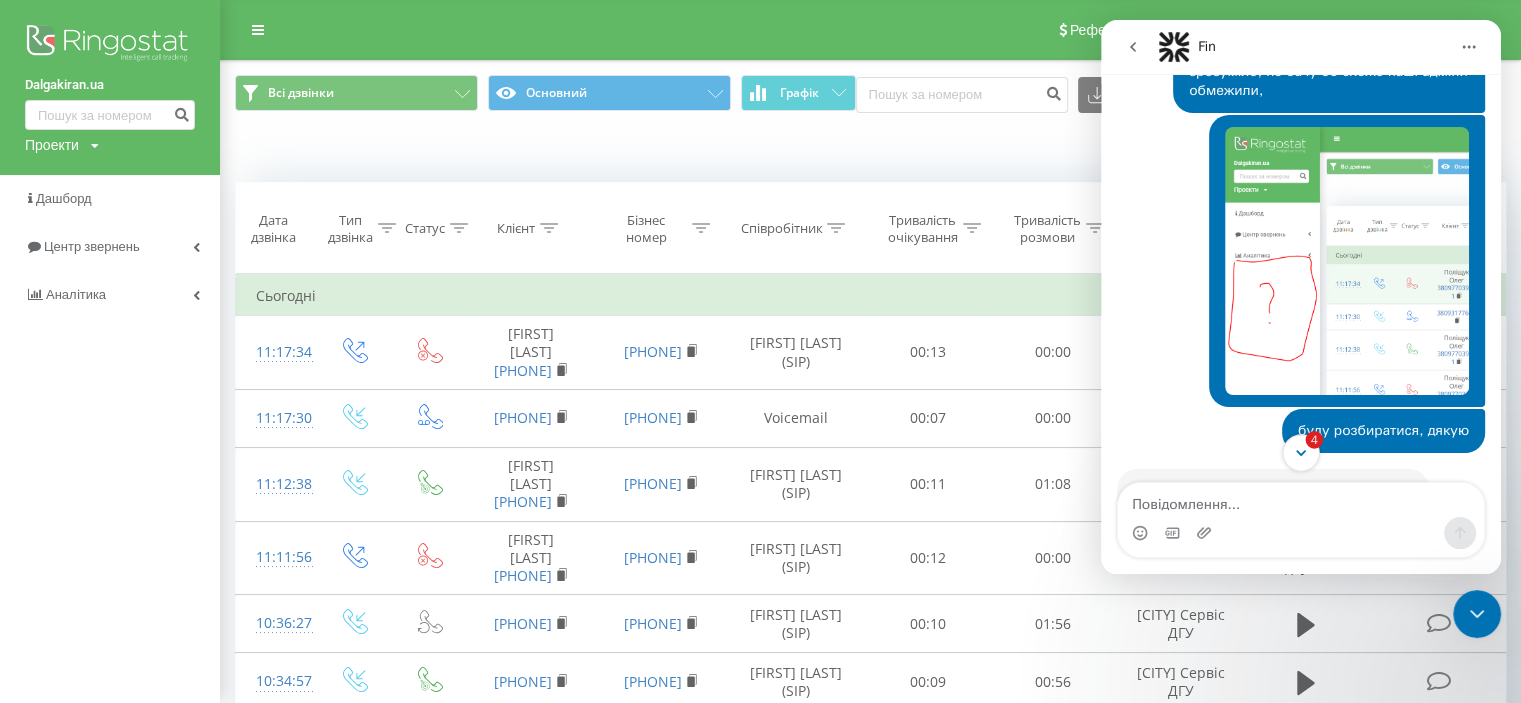 click on "4" at bounding box center [1300, 452] 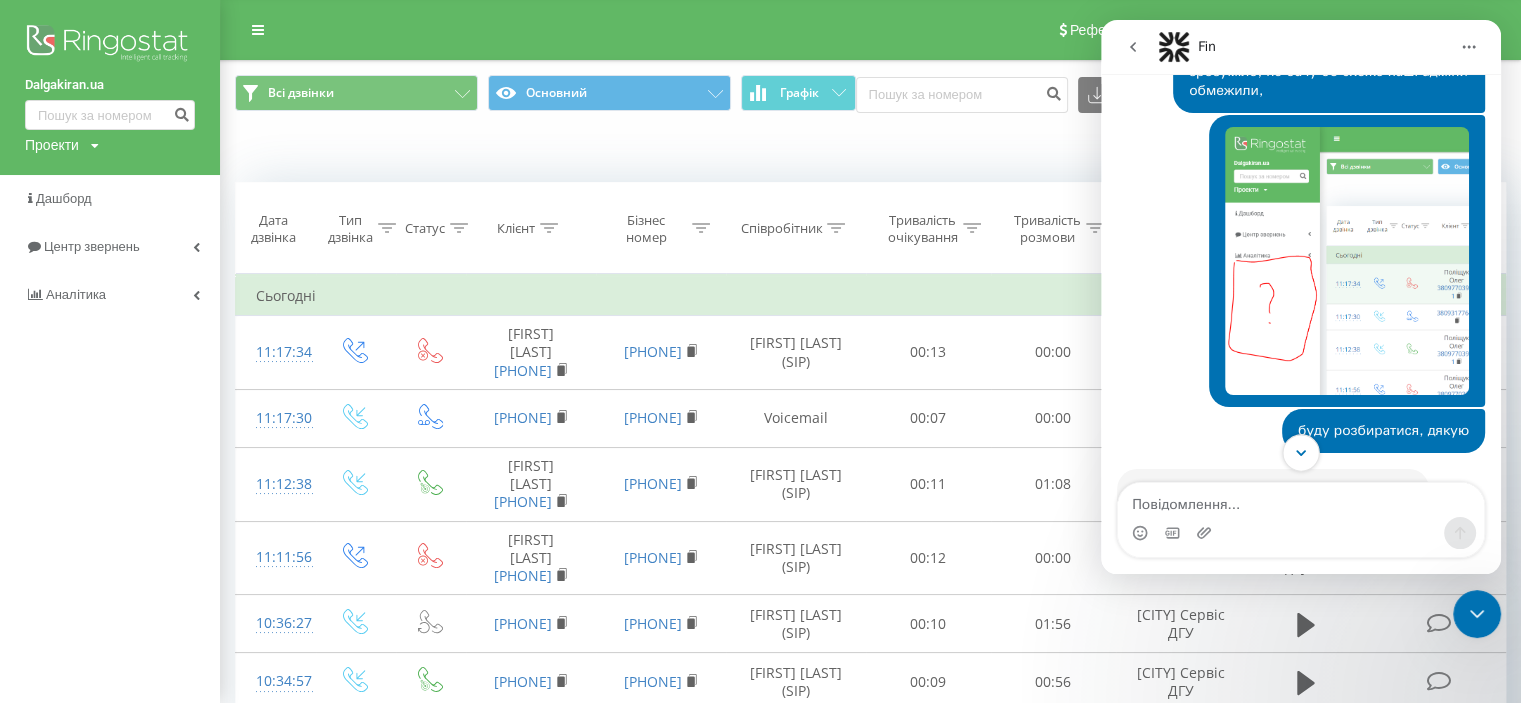 scroll, scrollTop: 3, scrollLeft: 0, axis: vertical 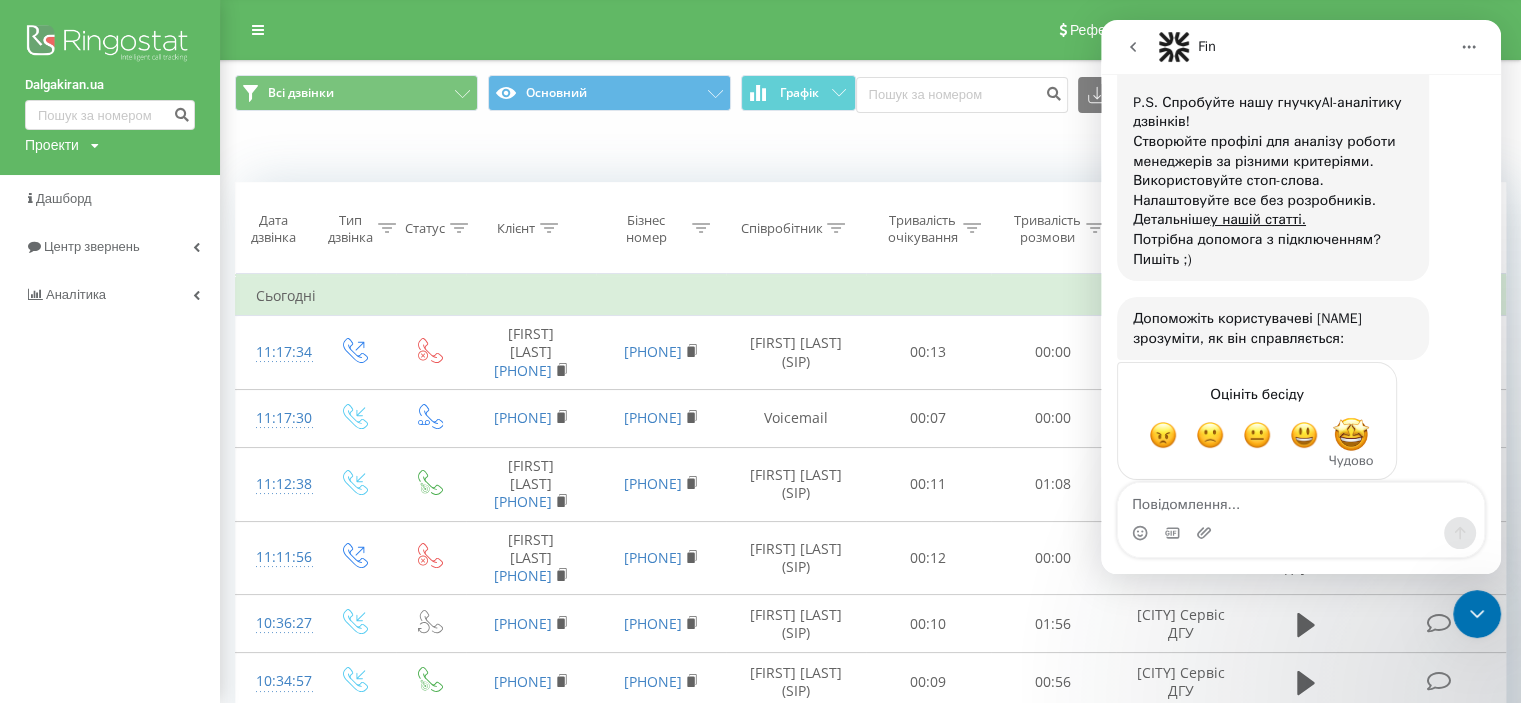 click at bounding box center [1351, 436] 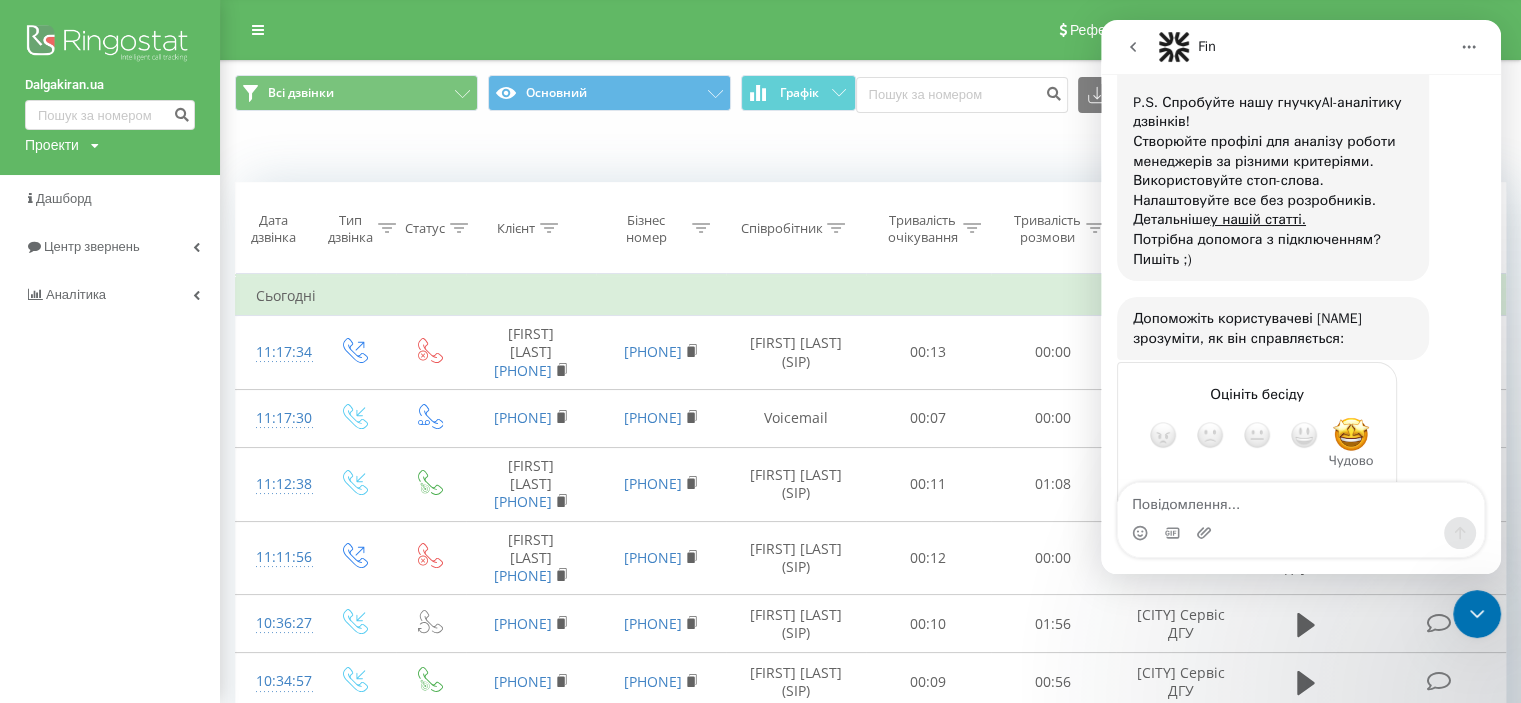 scroll, scrollTop: 1934, scrollLeft: 0, axis: vertical 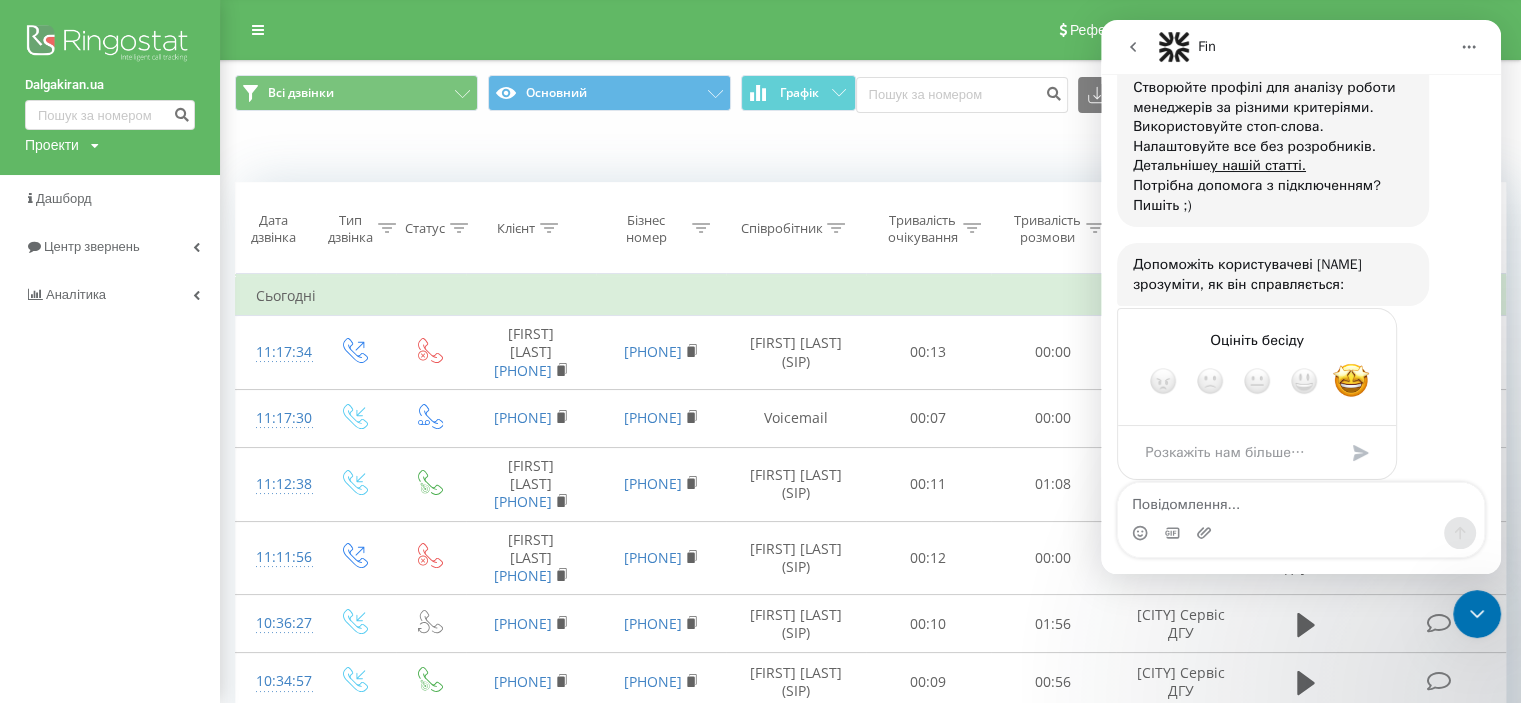 click 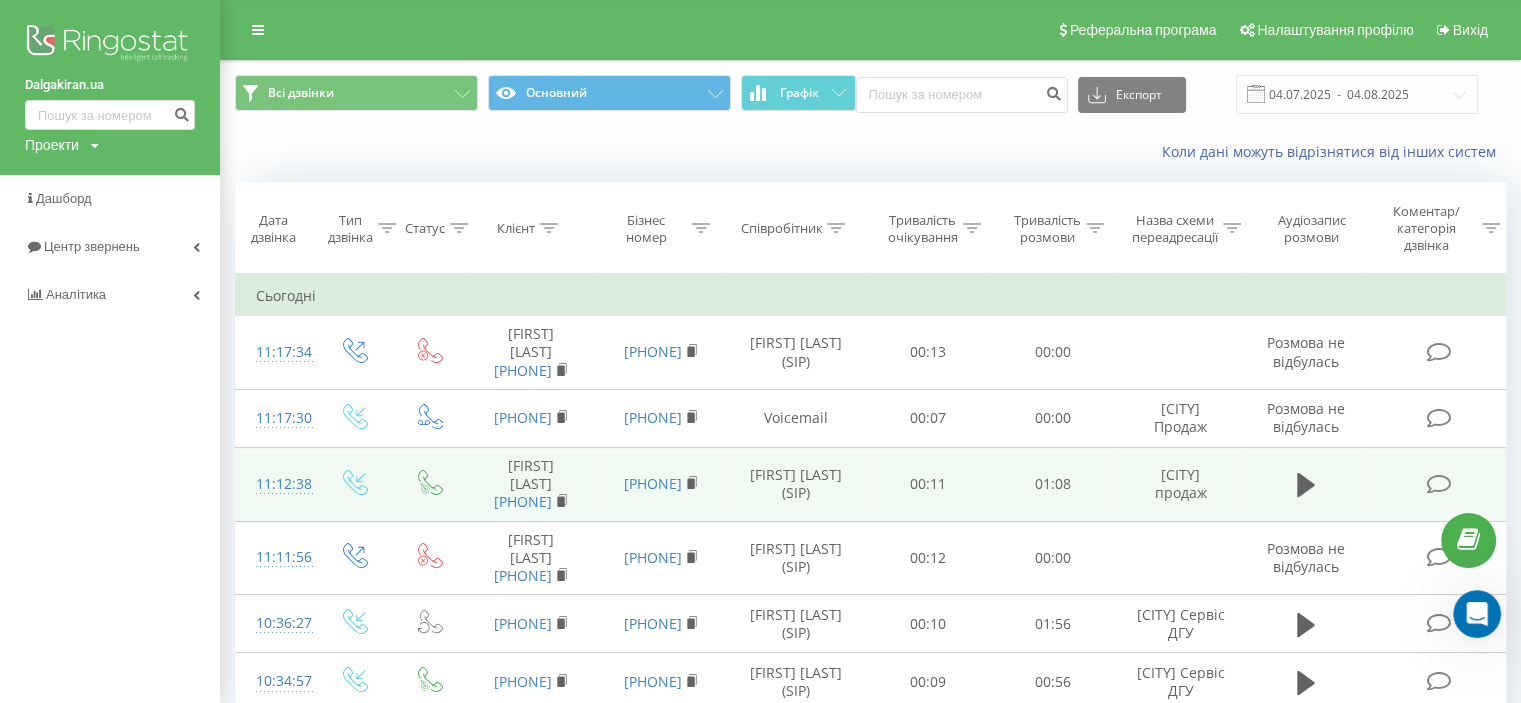 scroll, scrollTop: 0, scrollLeft: 0, axis: both 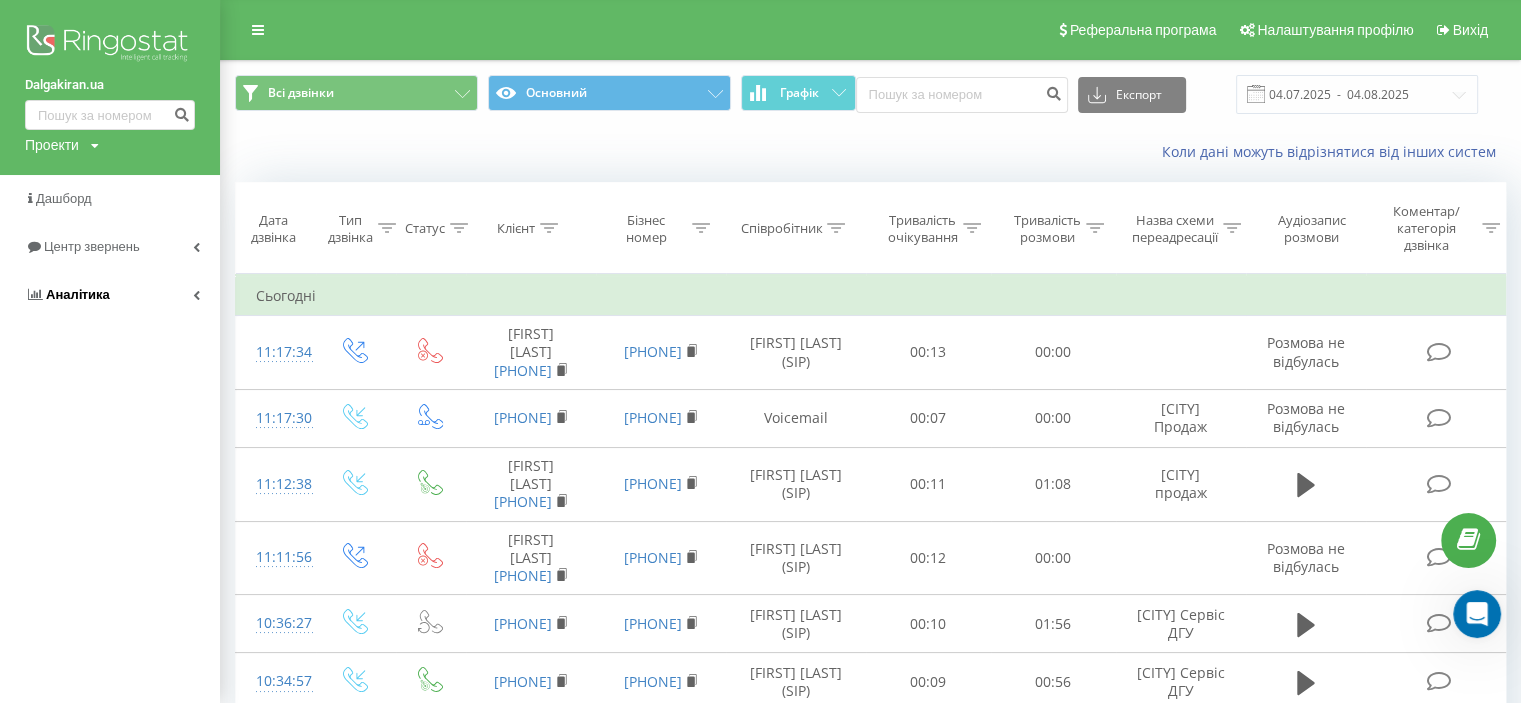 click on "Аналiтика" at bounding box center (78, 294) 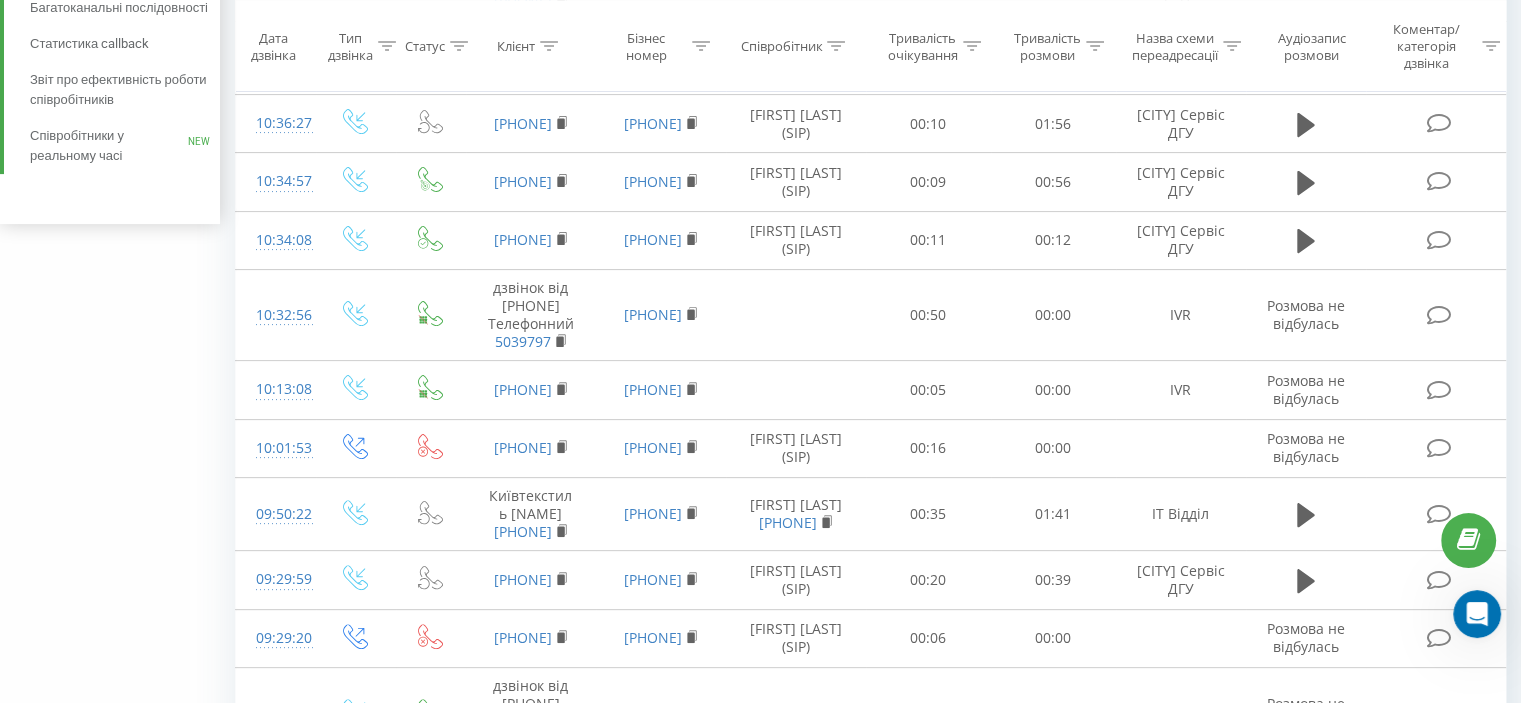 scroll, scrollTop: 0, scrollLeft: 0, axis: both 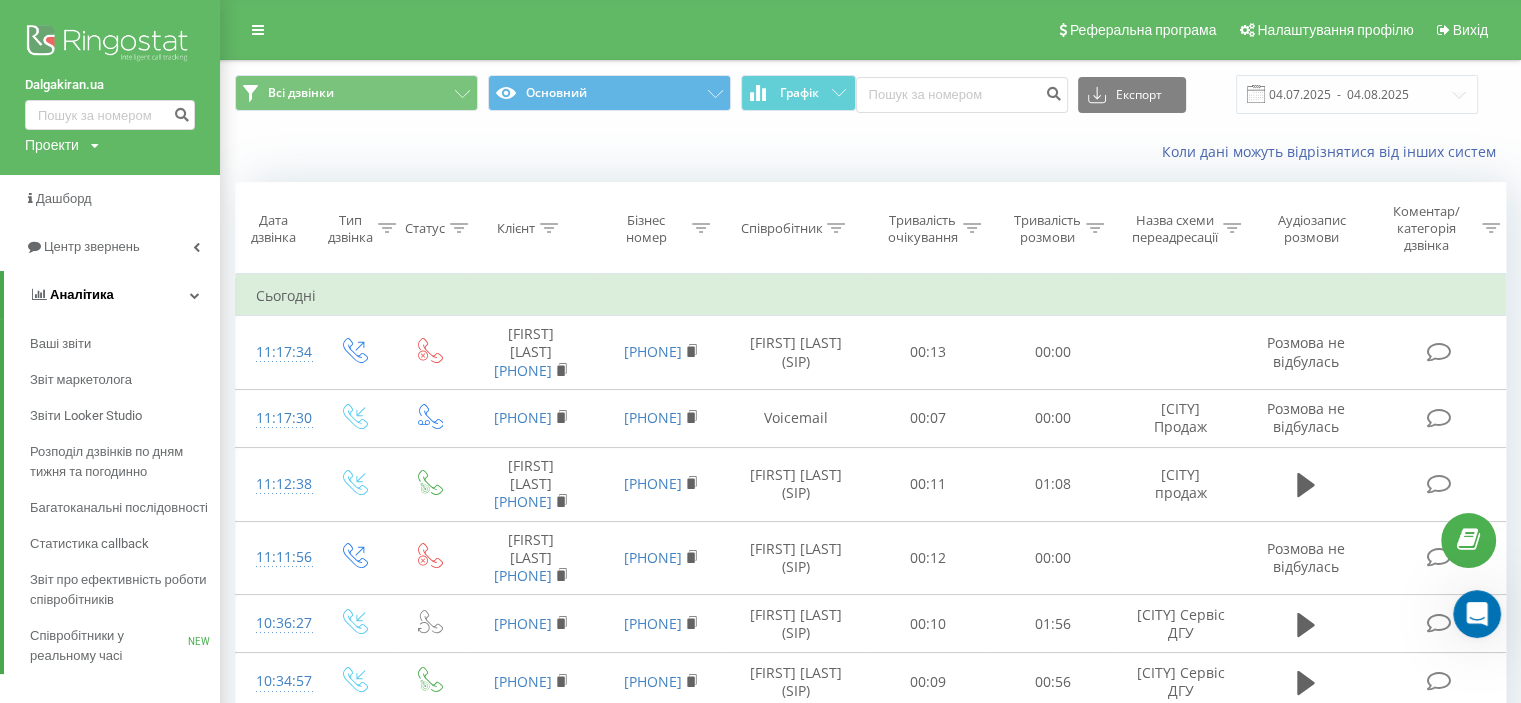 click on "Аналiтика" at bounding box center (82, 294) 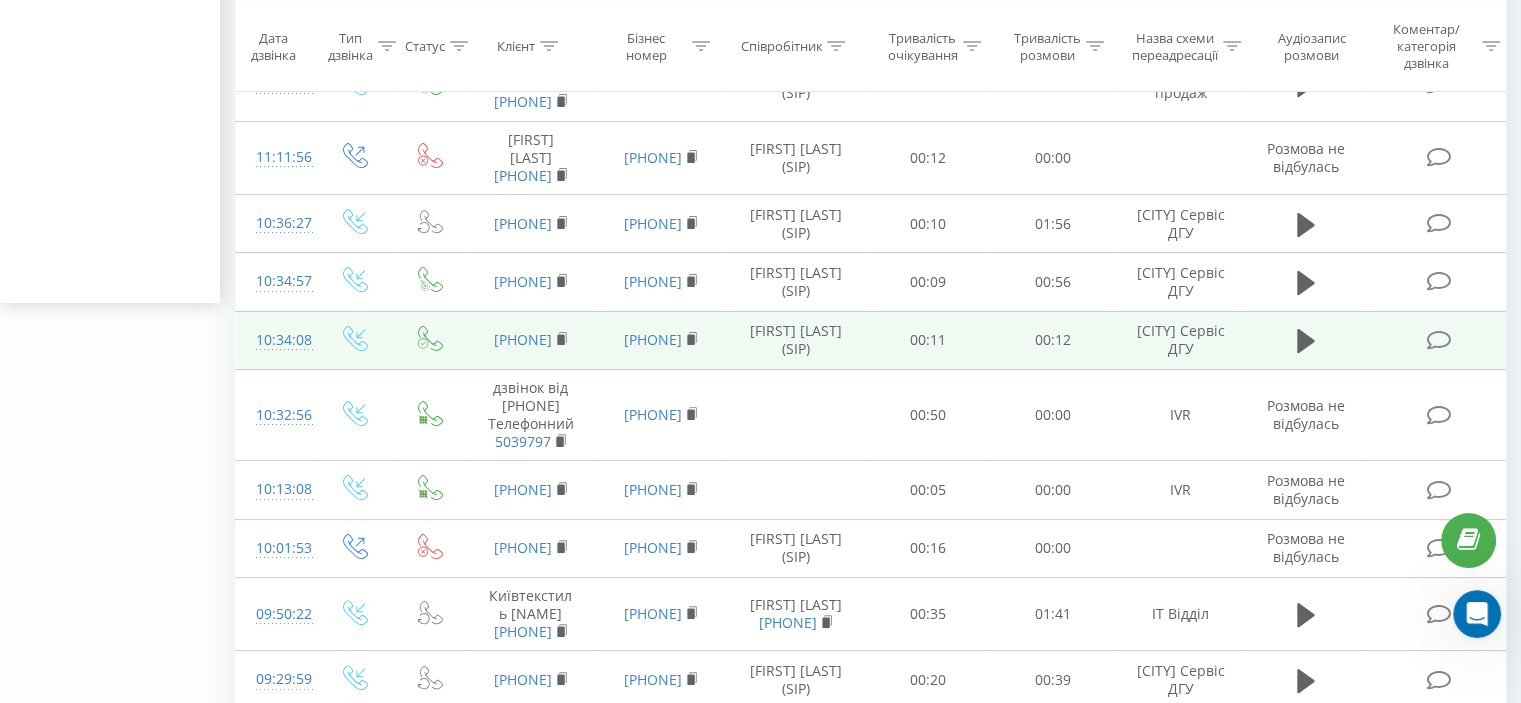 scroll, scrollTop: 0, scrollLeft: 0, axis: both 